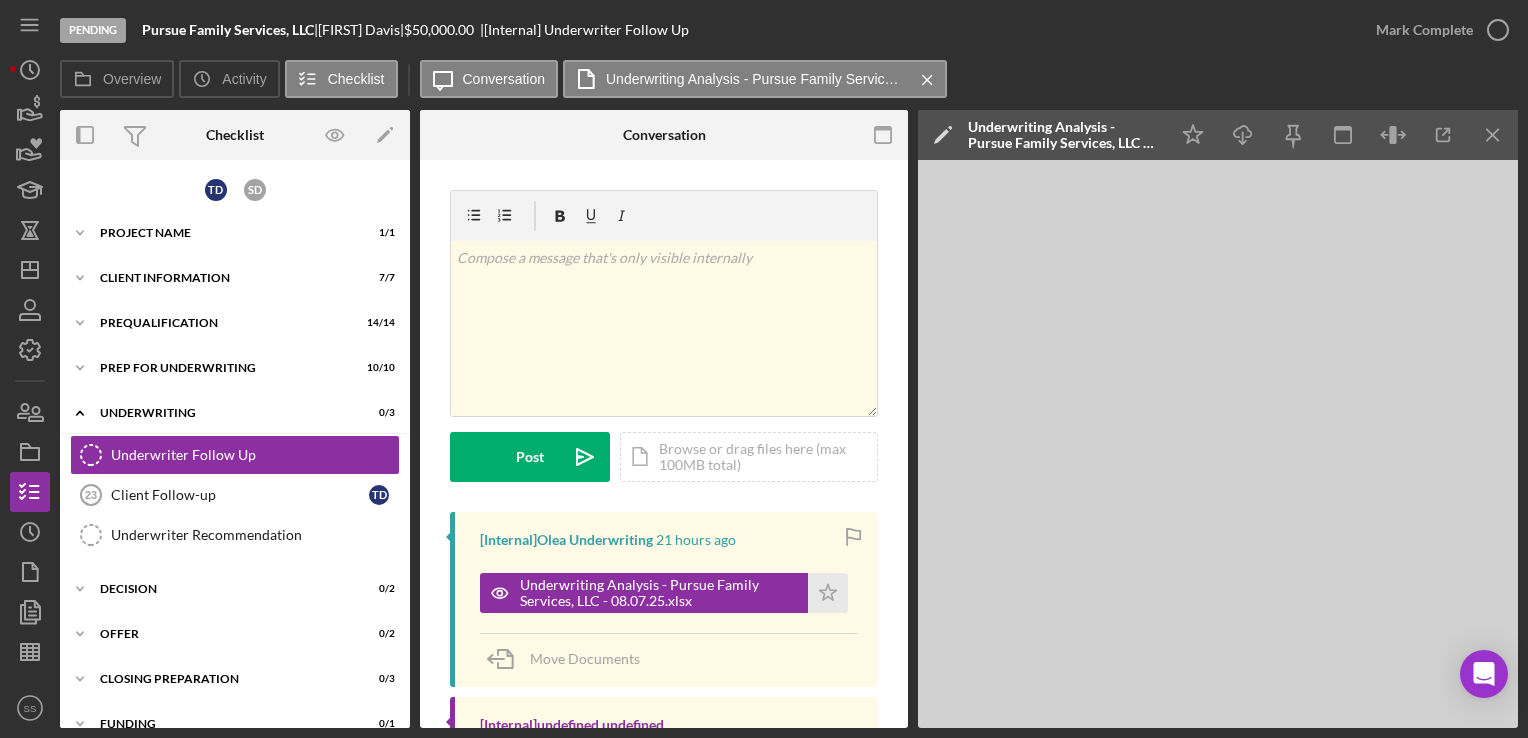 scroll, scrollTop: 0, scrollLeft: 0, axis: both 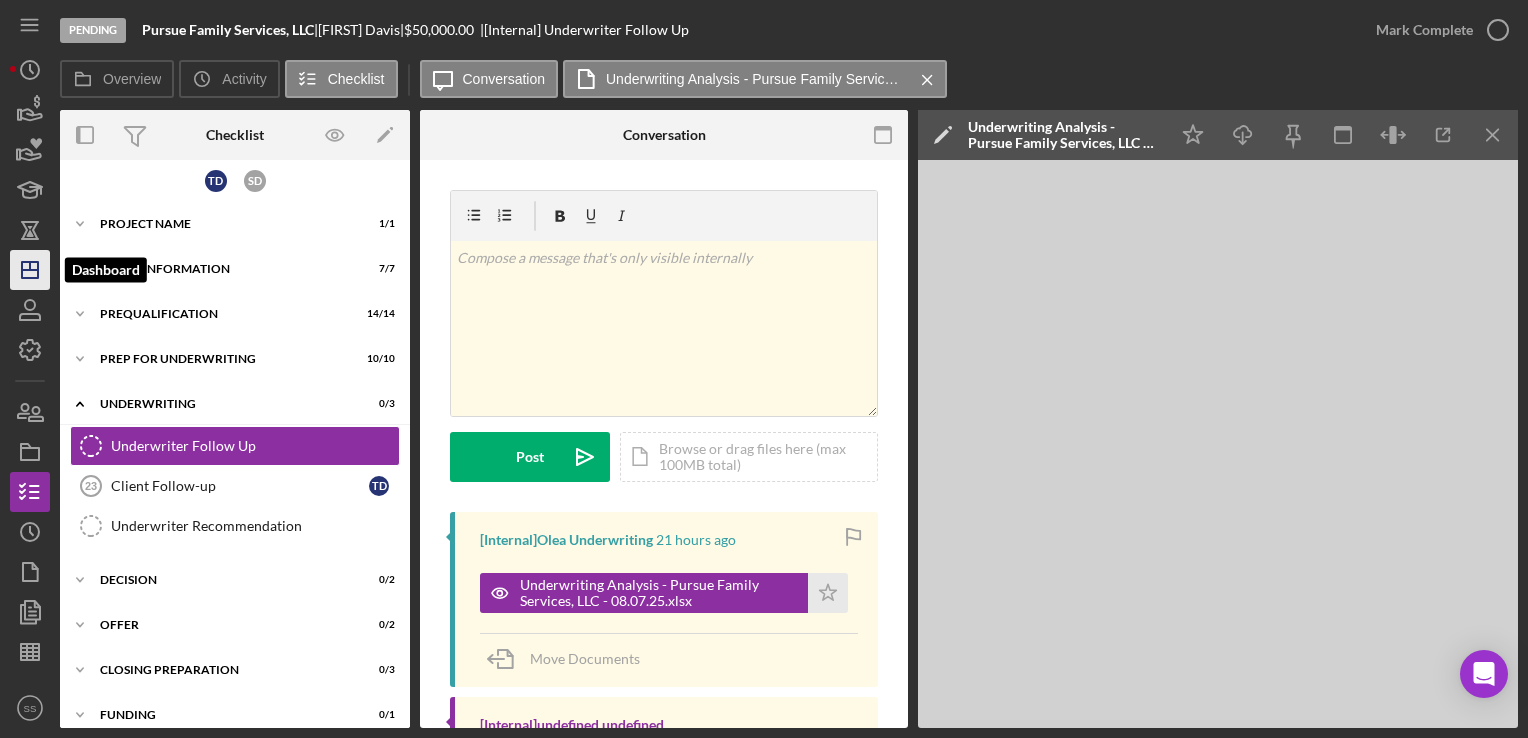 click on "Icon/Dashboard" 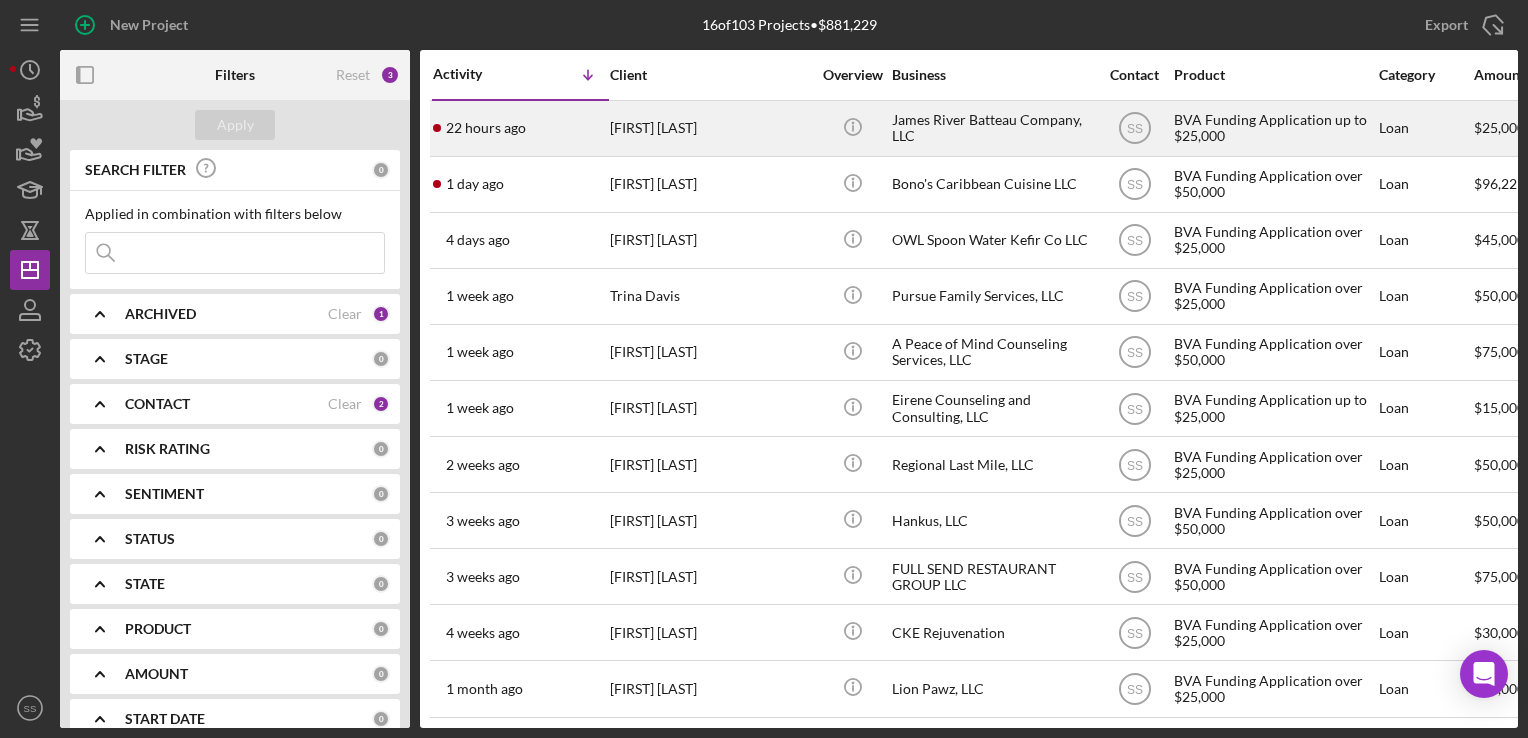 click on "[FIRST] [LAST]" at bounding box center [710, 128] 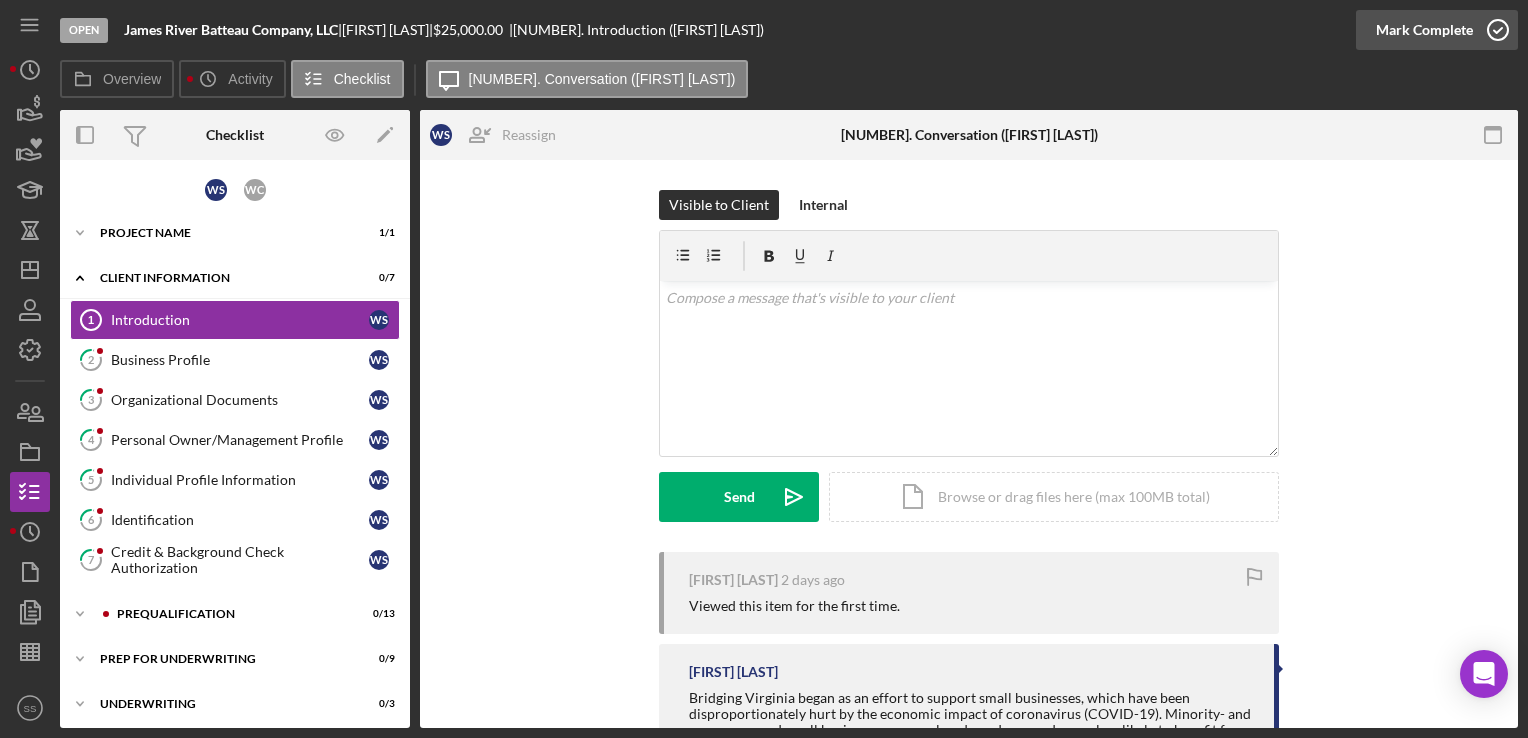 click 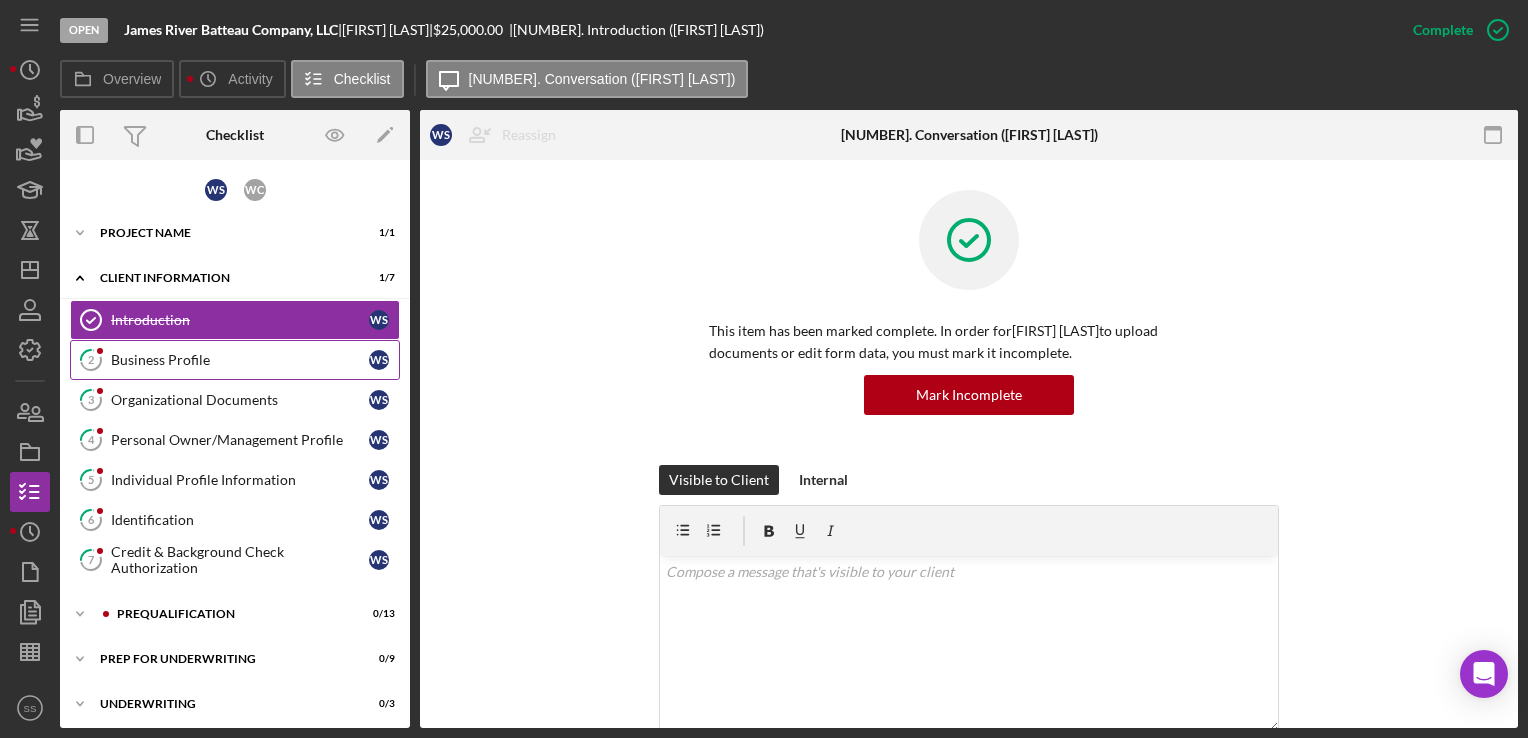 click on "Business Profile" at bounding box center (240, 360) 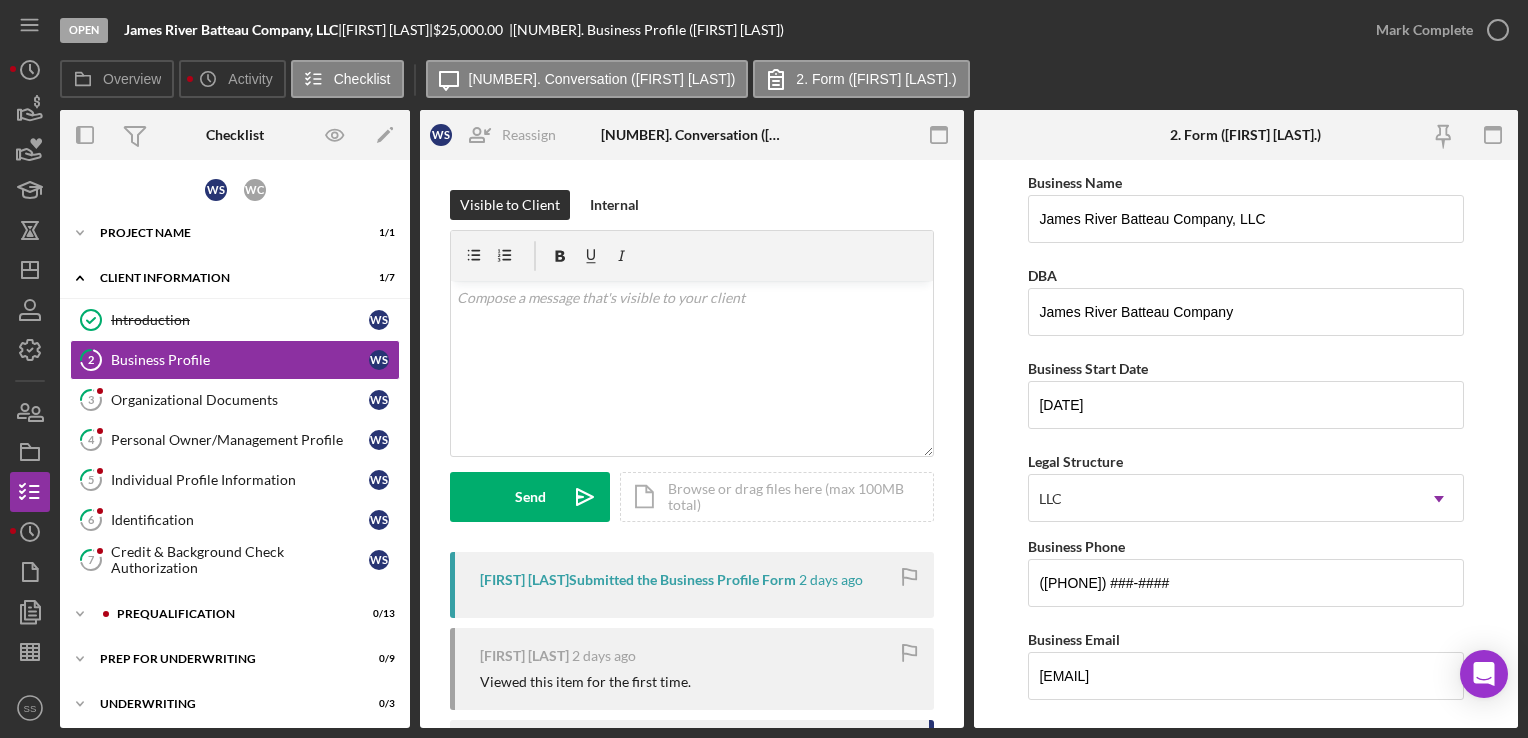 scroll, scrollTop: 311, scrollLeft: 0, axis: vertical 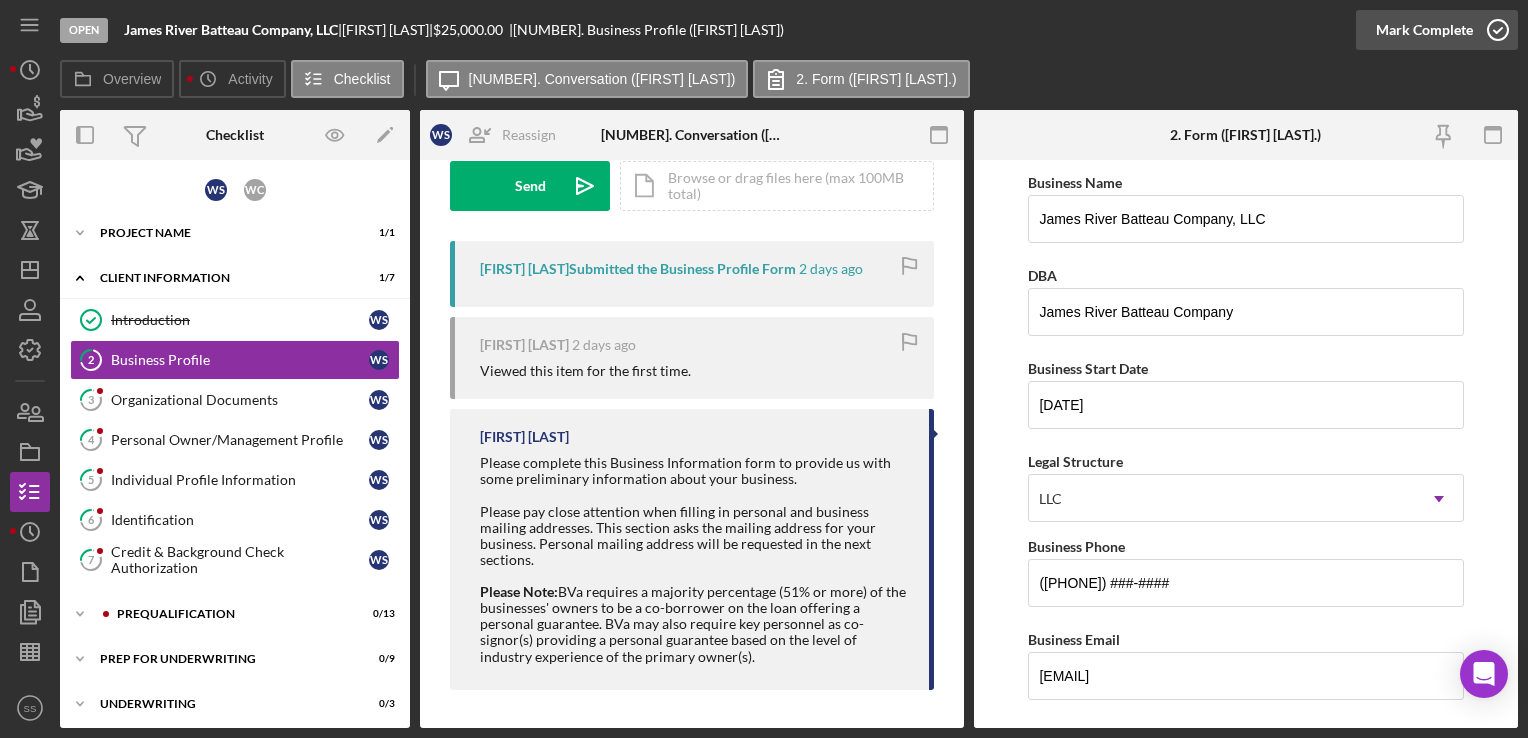 click 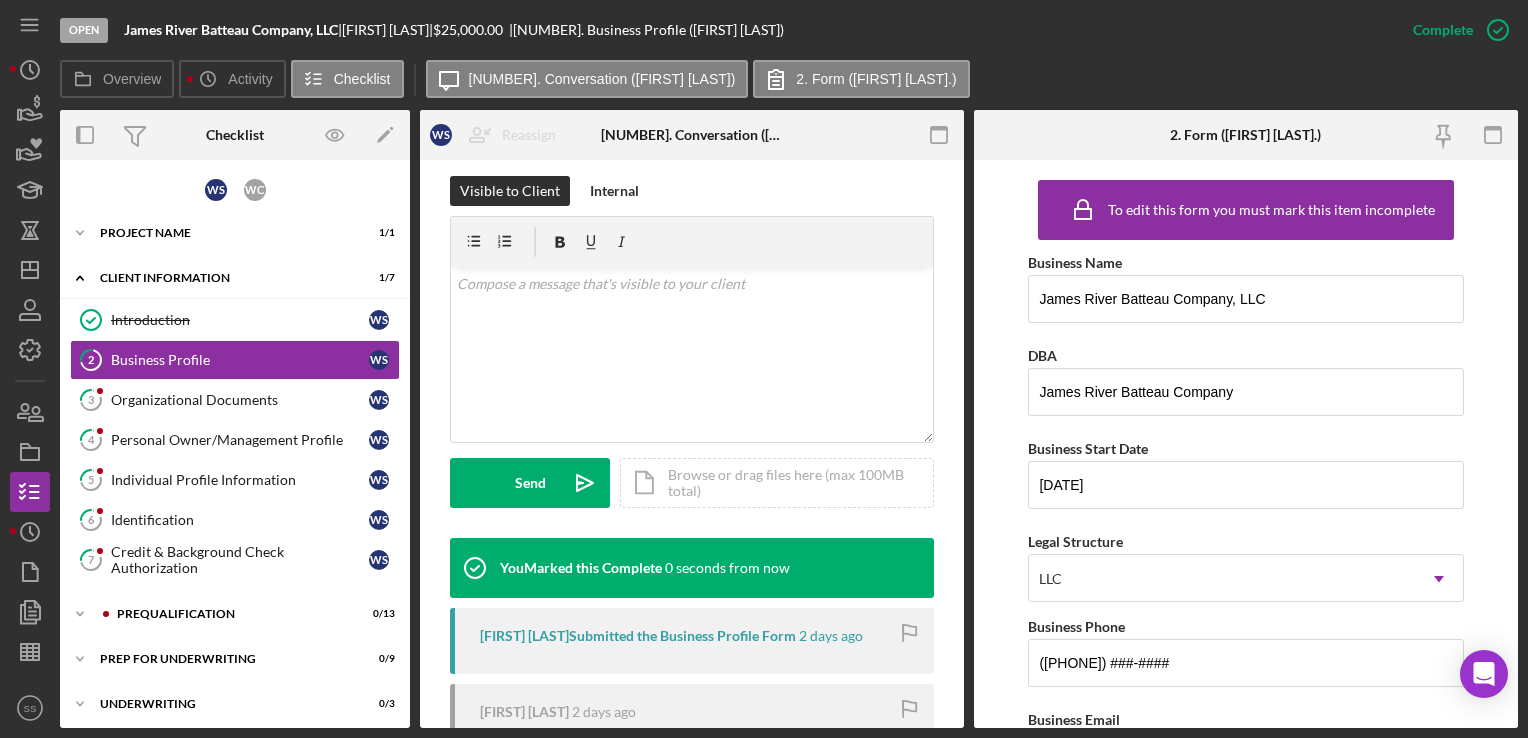 scroll, scrollTop: 608, scrollLeft: 0, axis: vertical 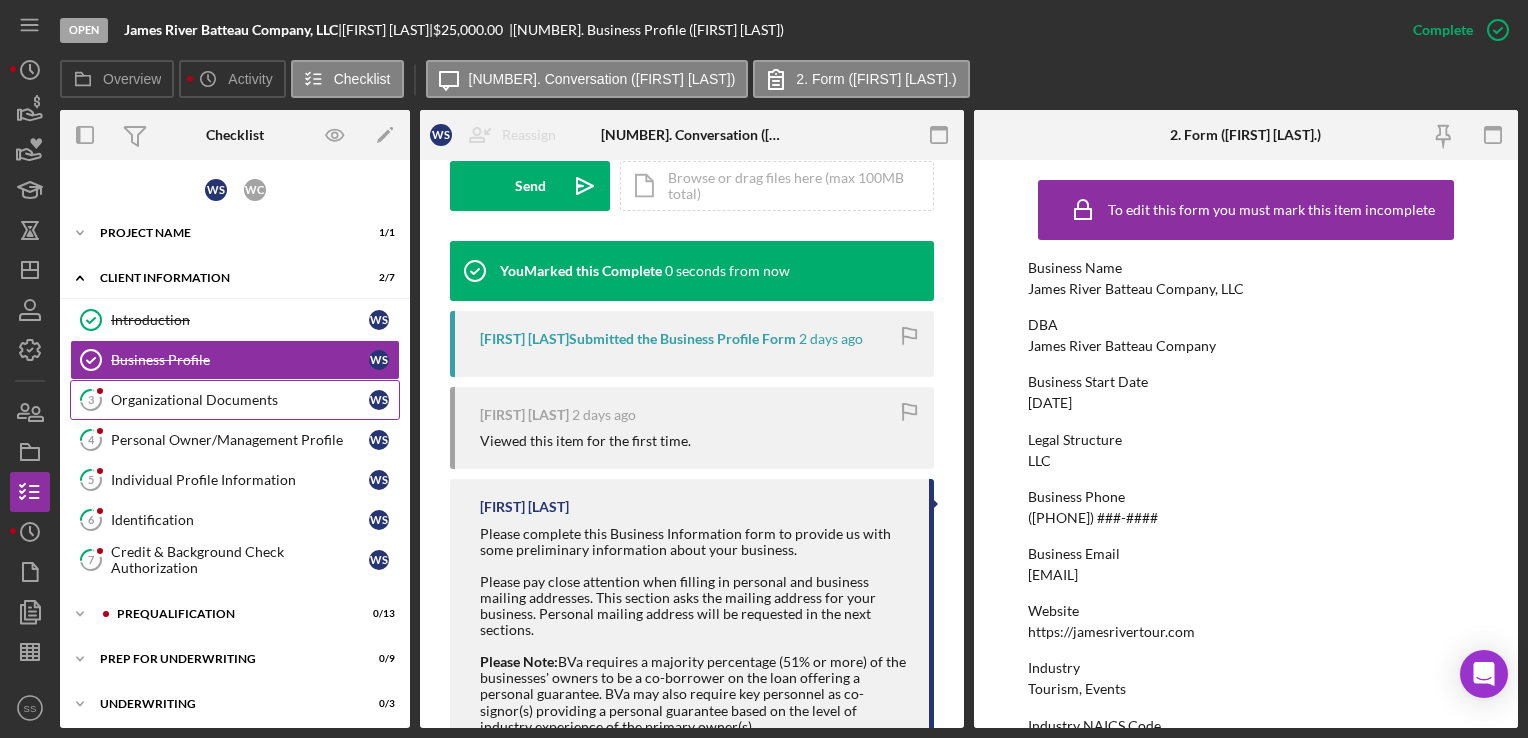 click on "3 Organizational Documents W S" at bounding box center [235, 400] 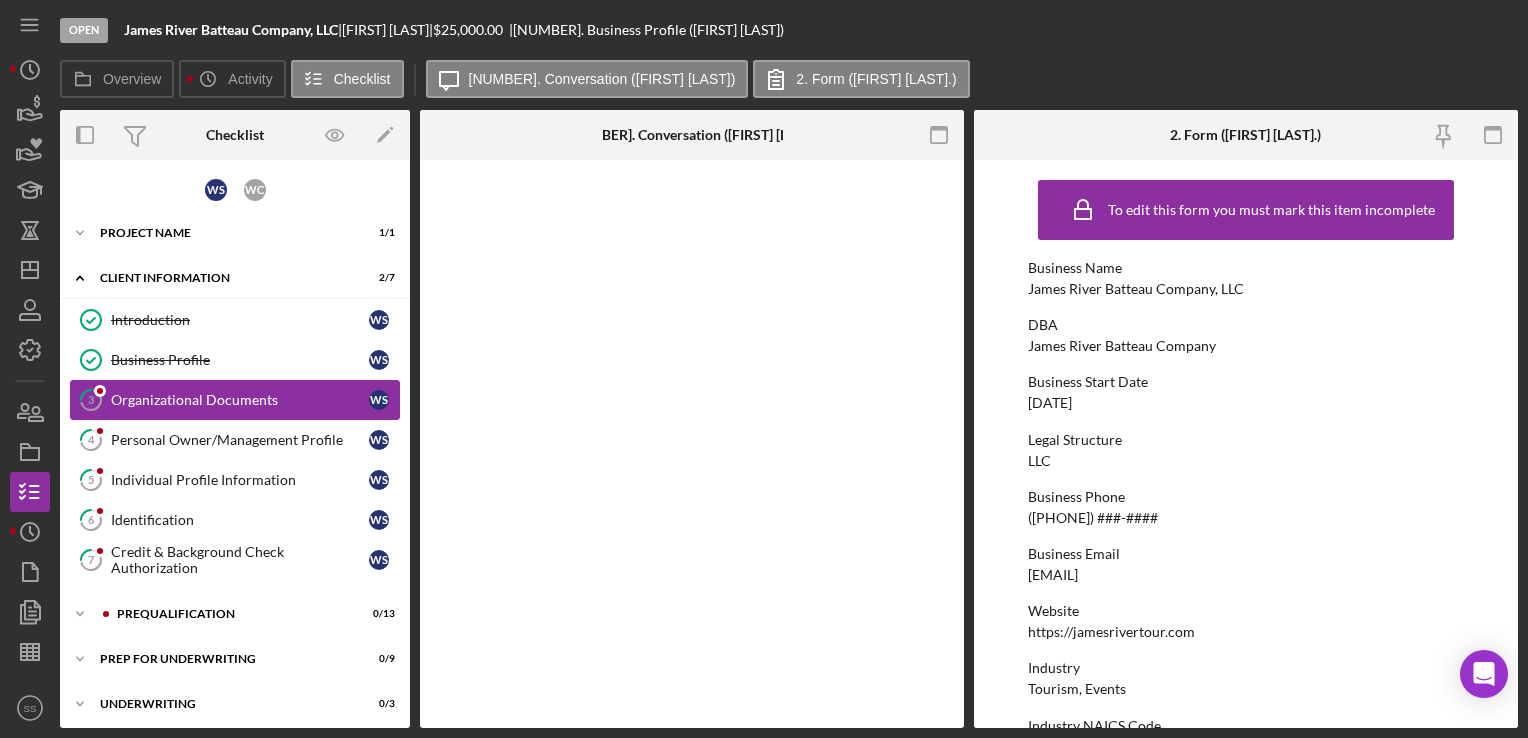 scroll, scrollTop: 0, scrollLeft: 0, axis: both 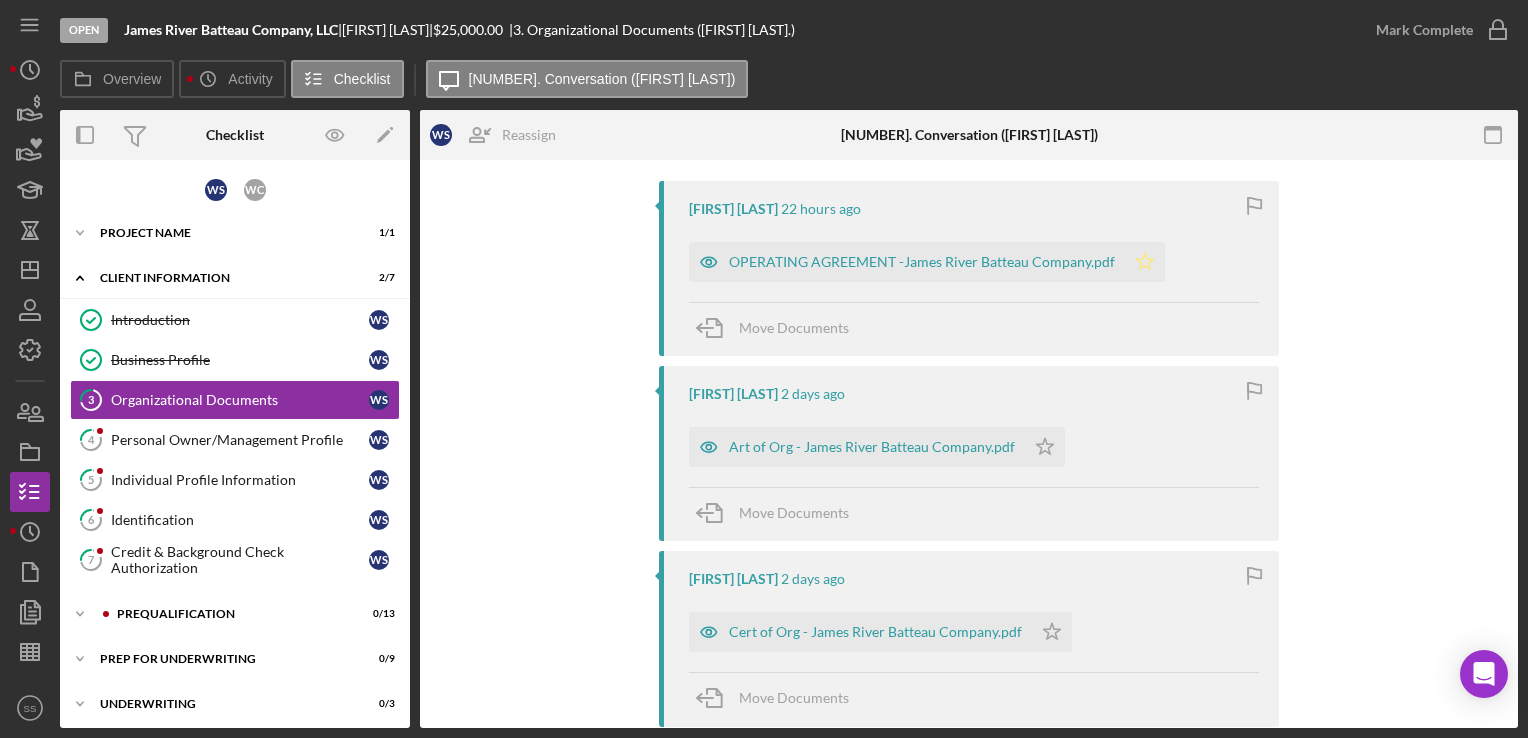 click on "Icon/Star" 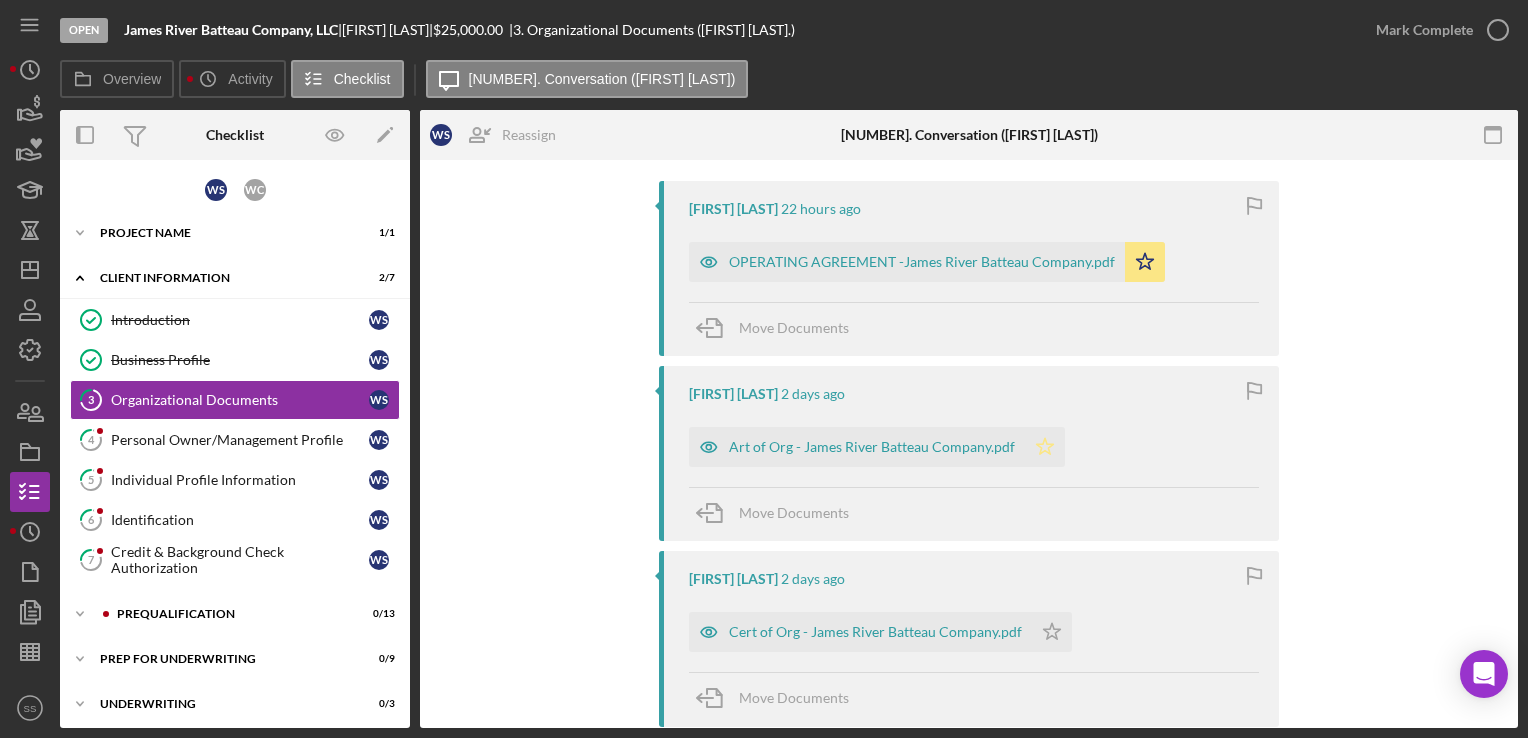 click 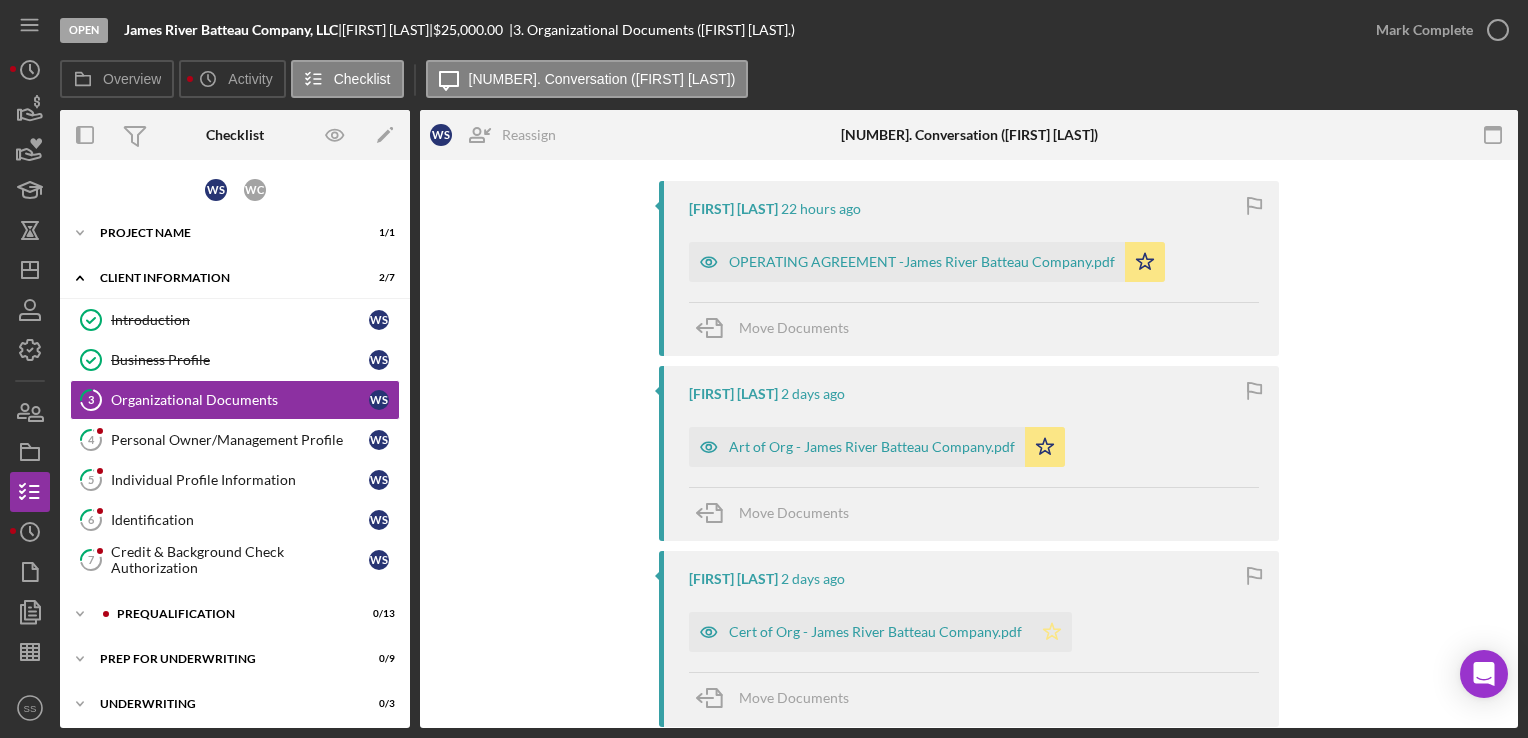 click on "Icon/Star" 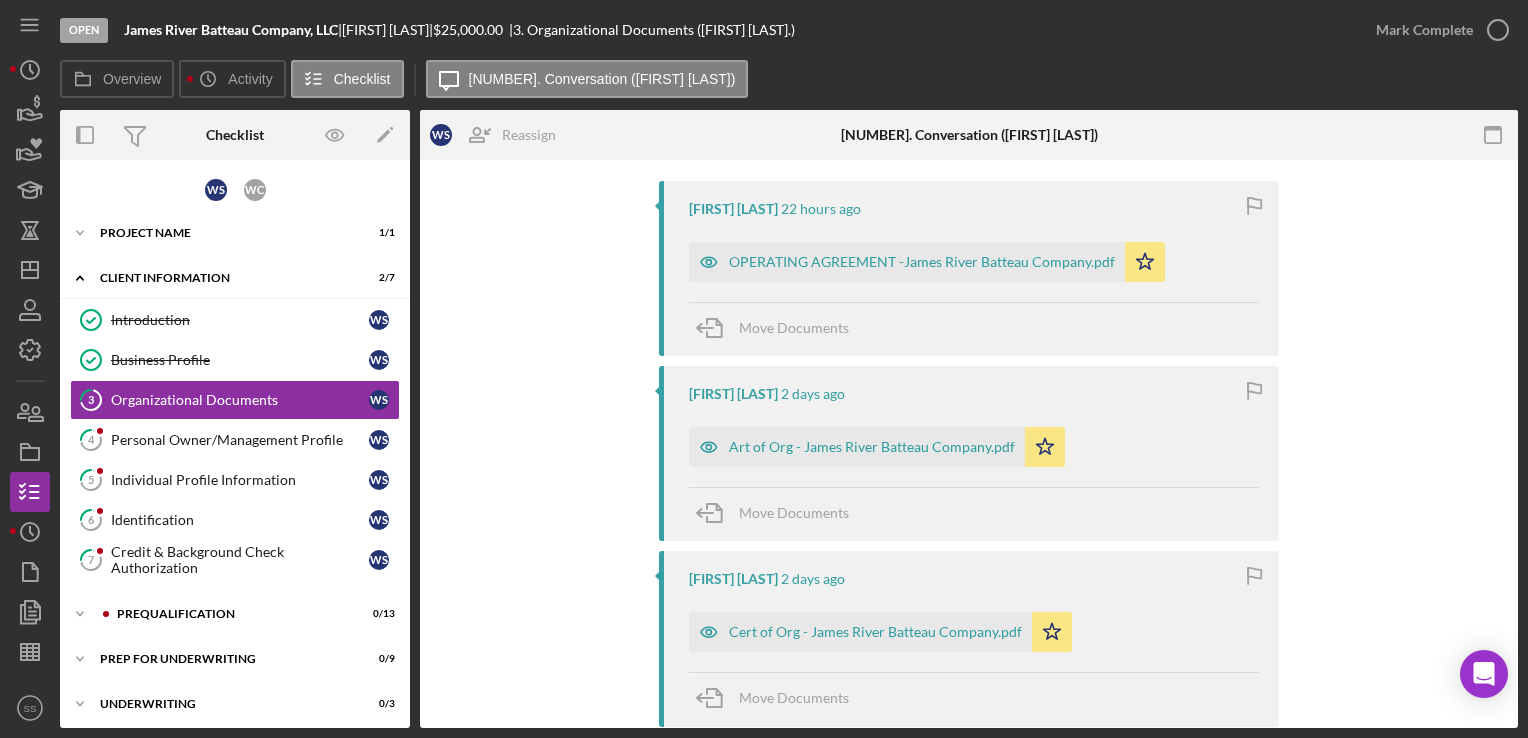 scroll, scrollTop: 895, scrollLeft: 0, axis: vertical 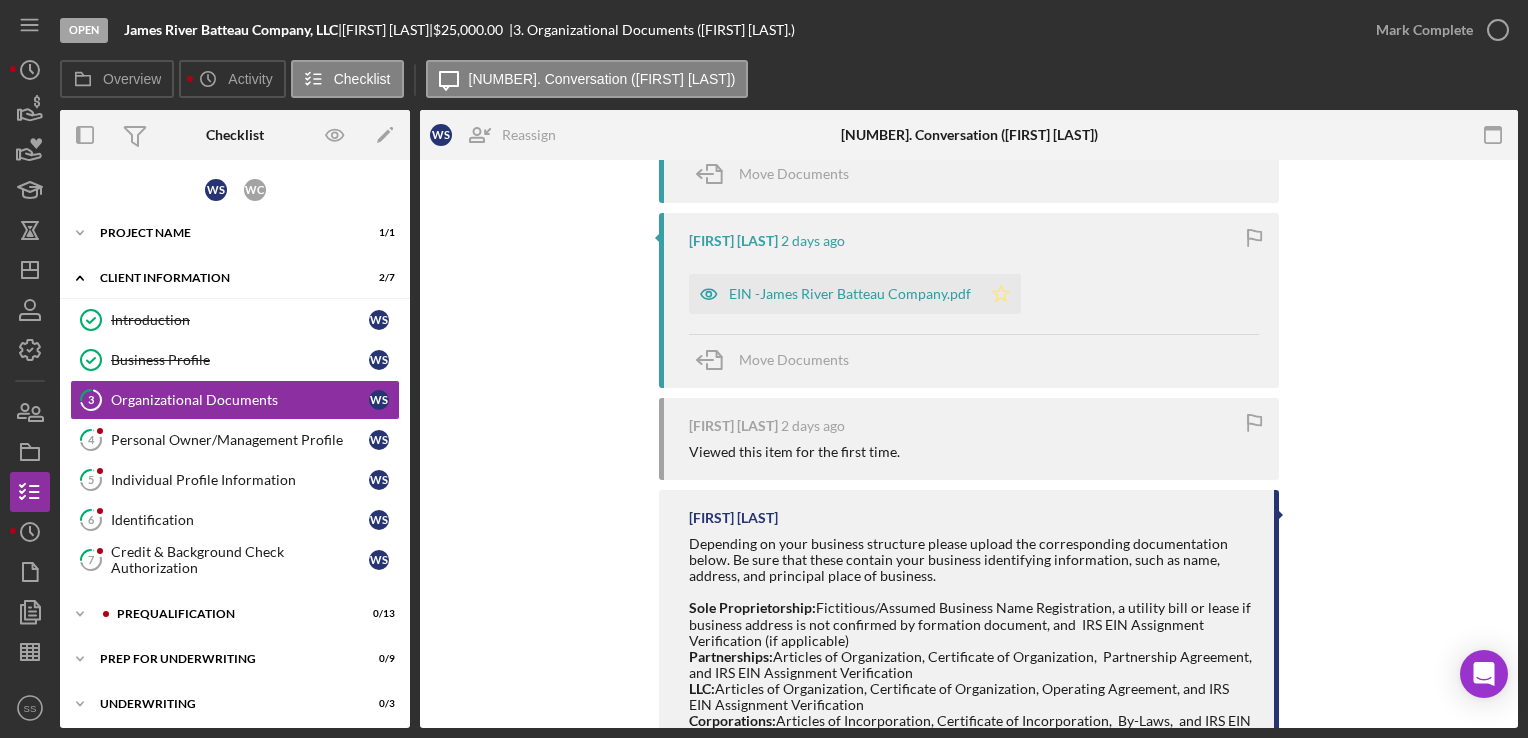 click 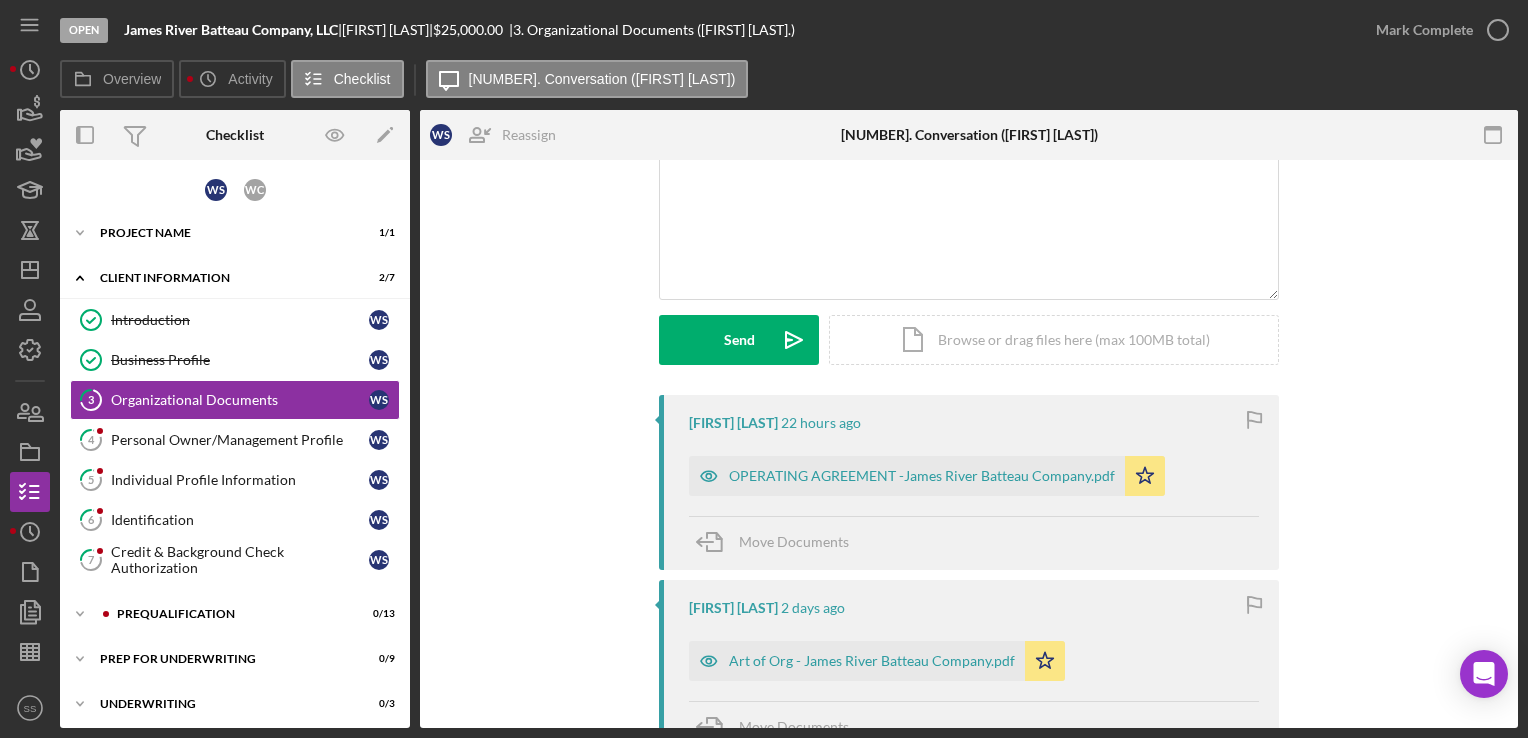 scroll, scrollTop: 0, scrollLeft: 0, axis: both 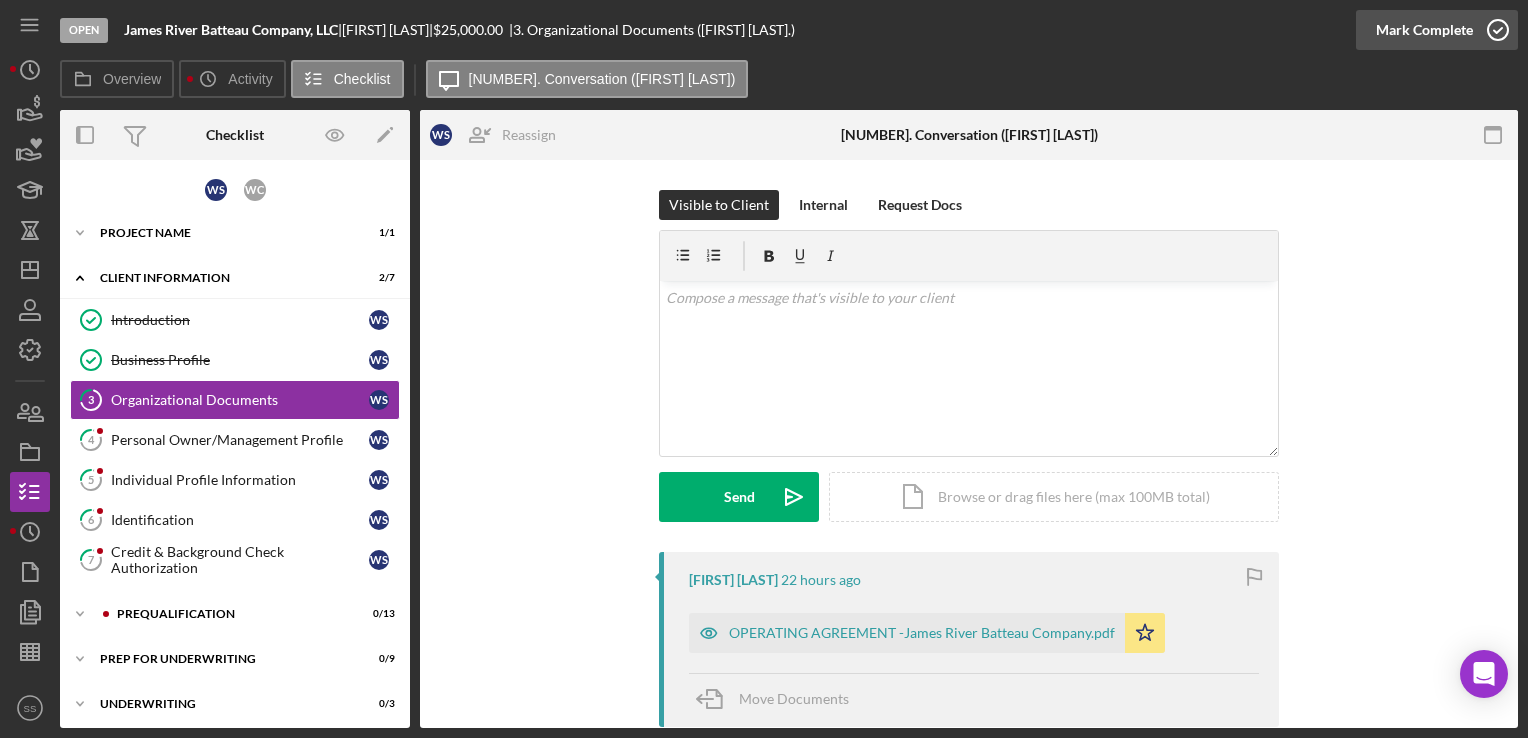 click 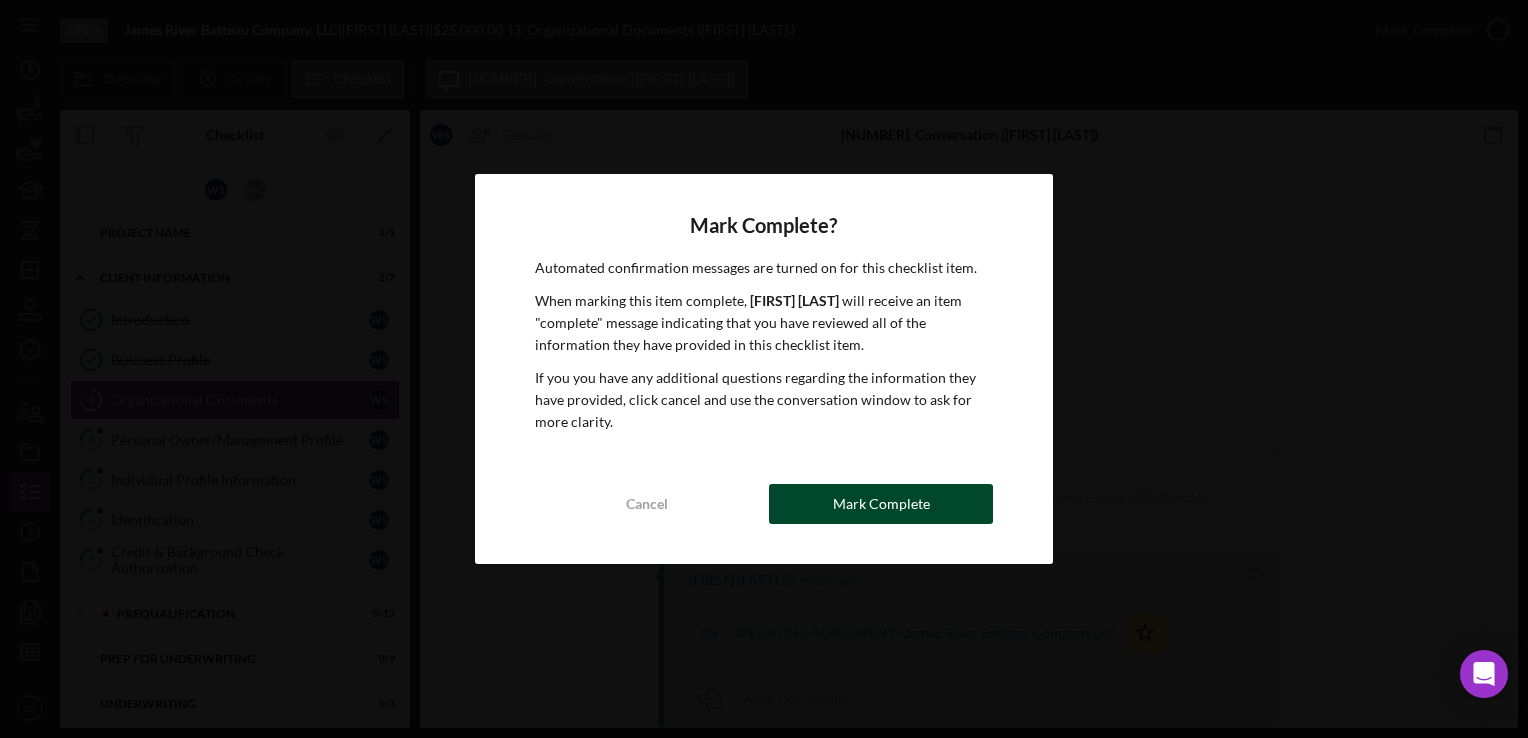 click on "Mark Complete" at bounding box center [881, 504] 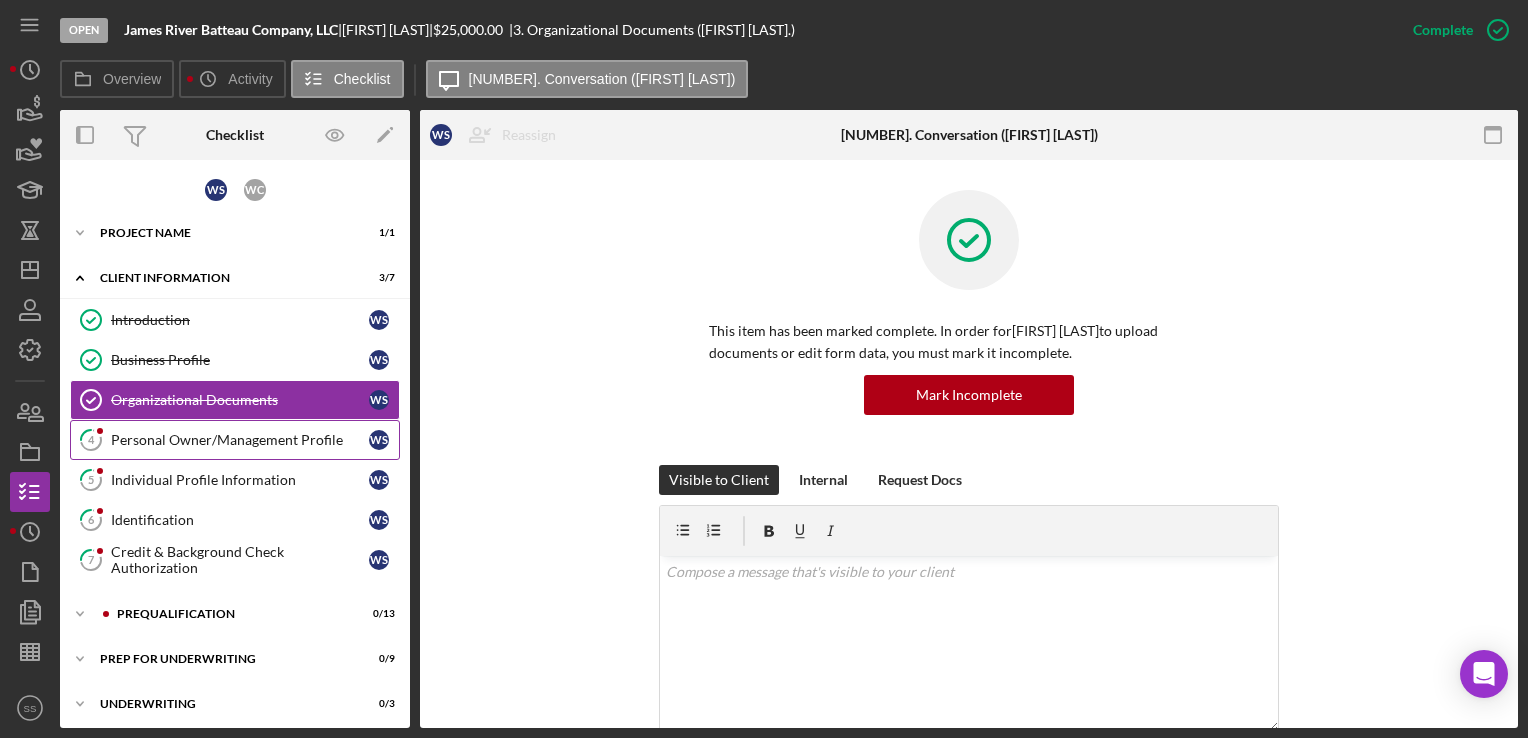 click on "Personal Owner/Management Profile" at bounding box center (240, 440) 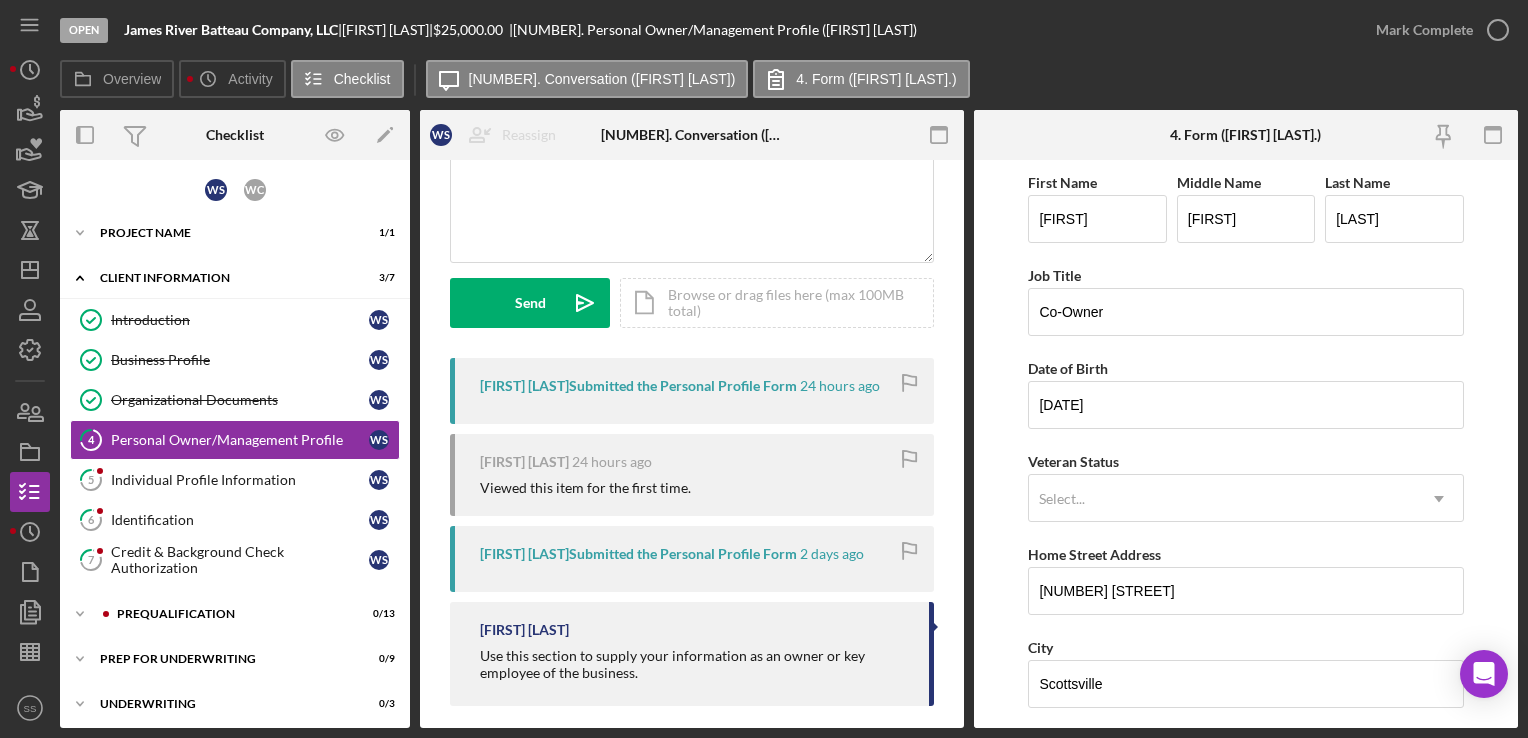 scroll, scrollTop: 192, scrollLeft: 0, axis: vertical 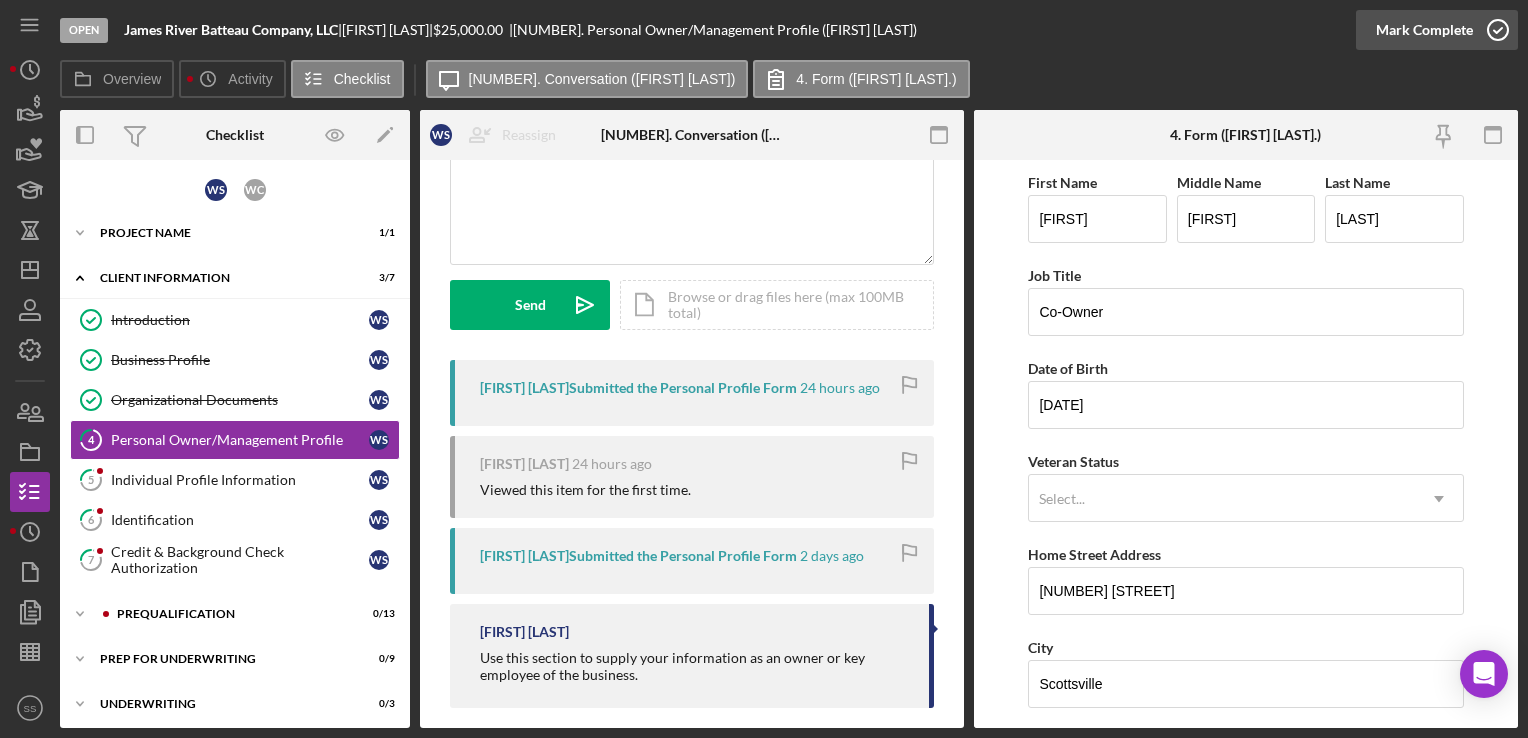 click 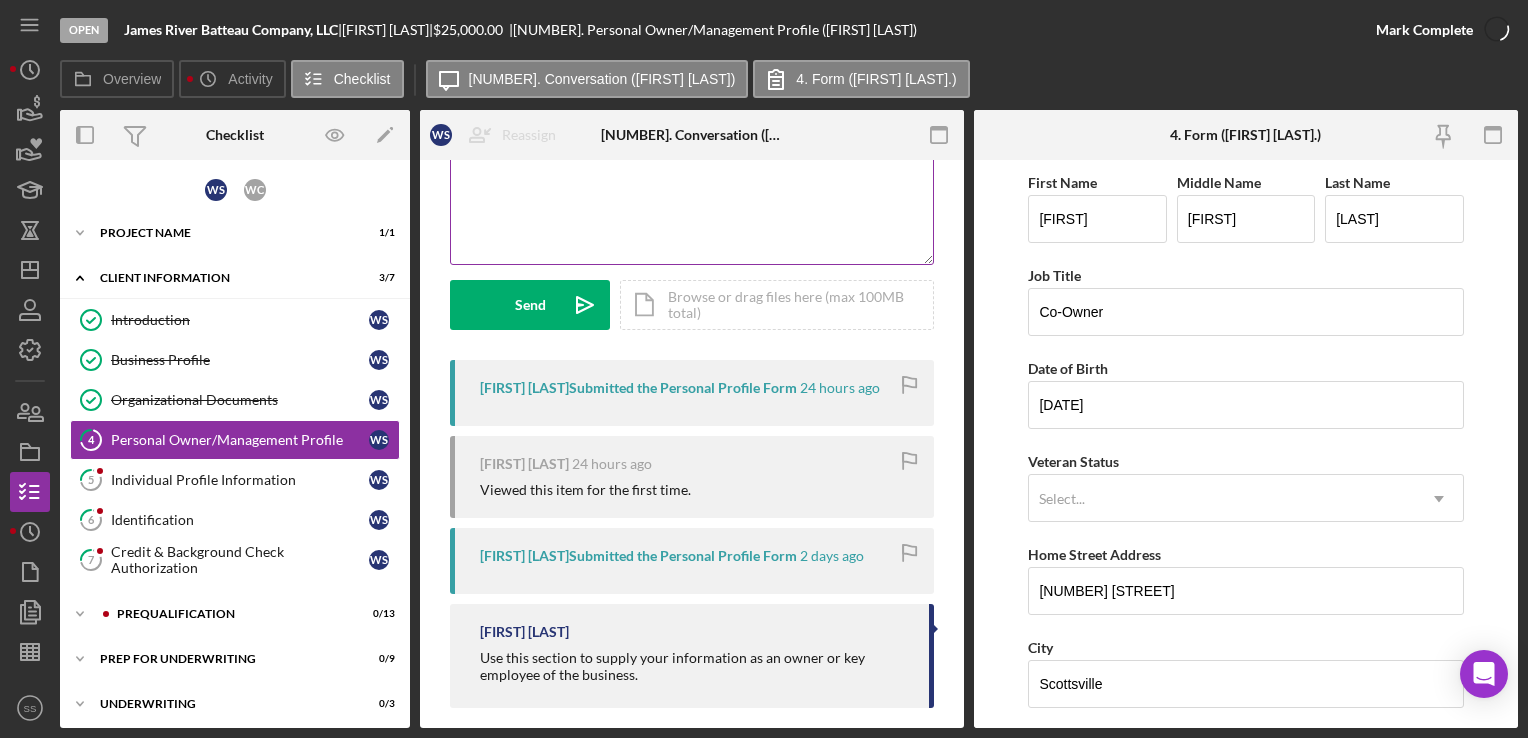 scroll, scrollTop: 490, scrollLeft: 0, axis: vertical 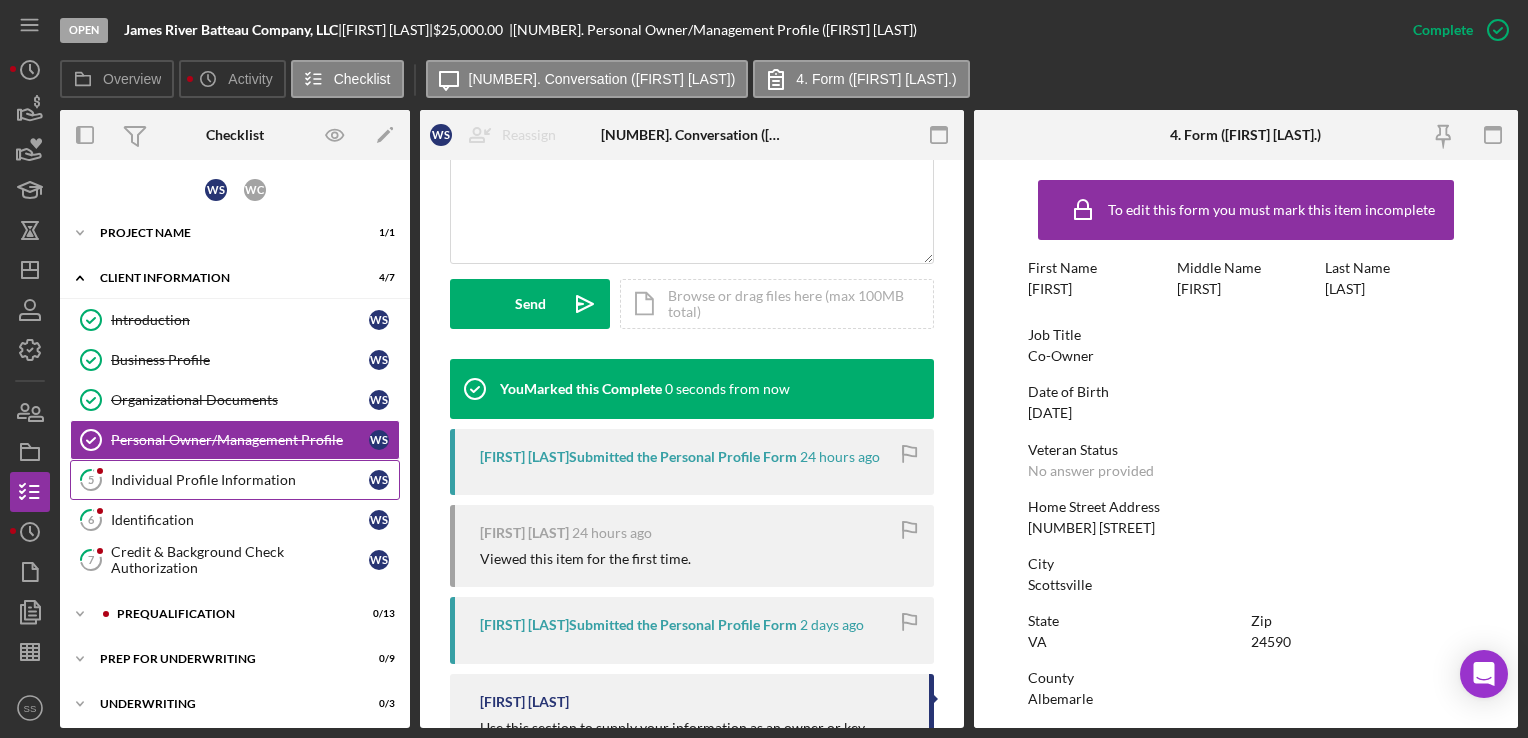 click on "5 Individual Profile Information W S" at bounding box center [235, 480] 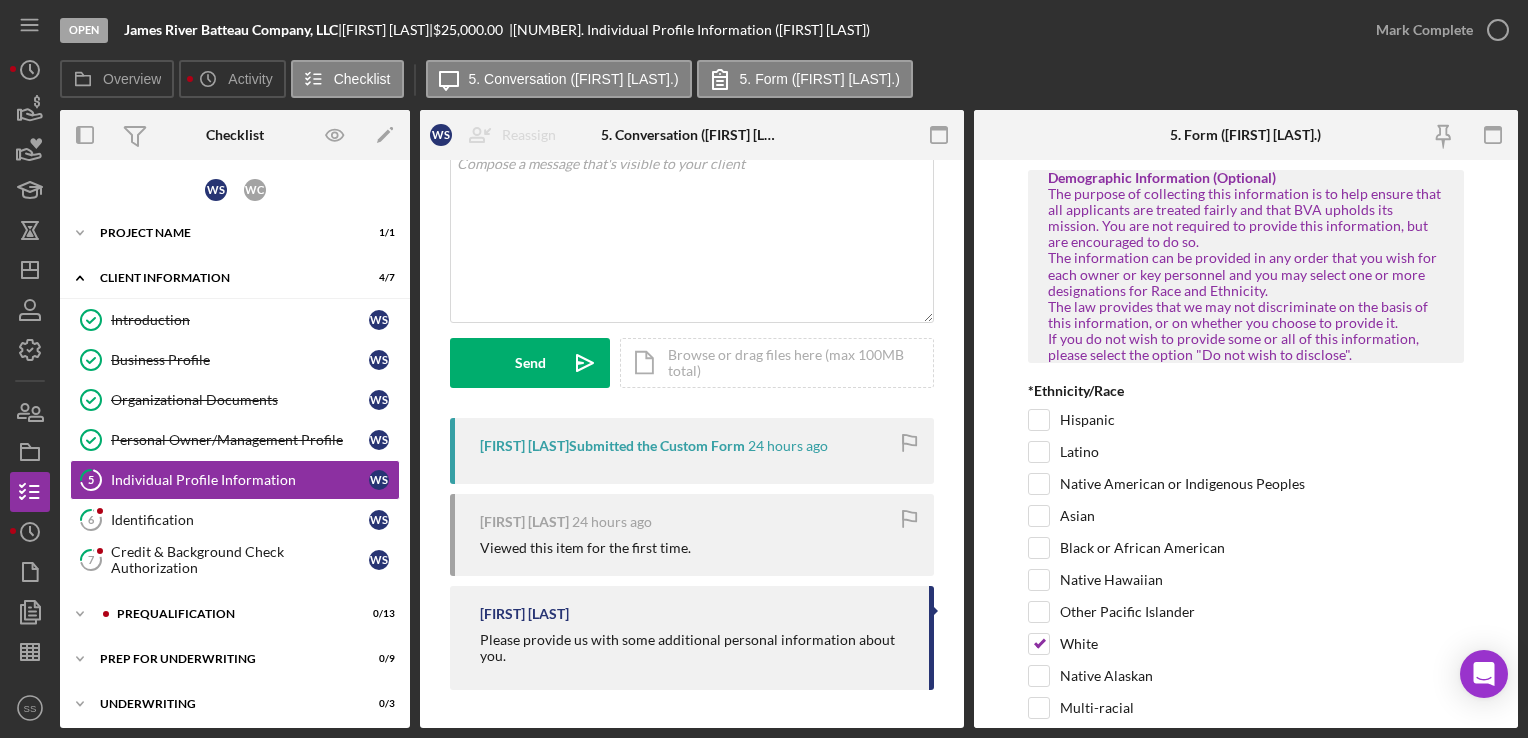 scroll, scrollTop: 0, scrollLeft: 0, axis: both 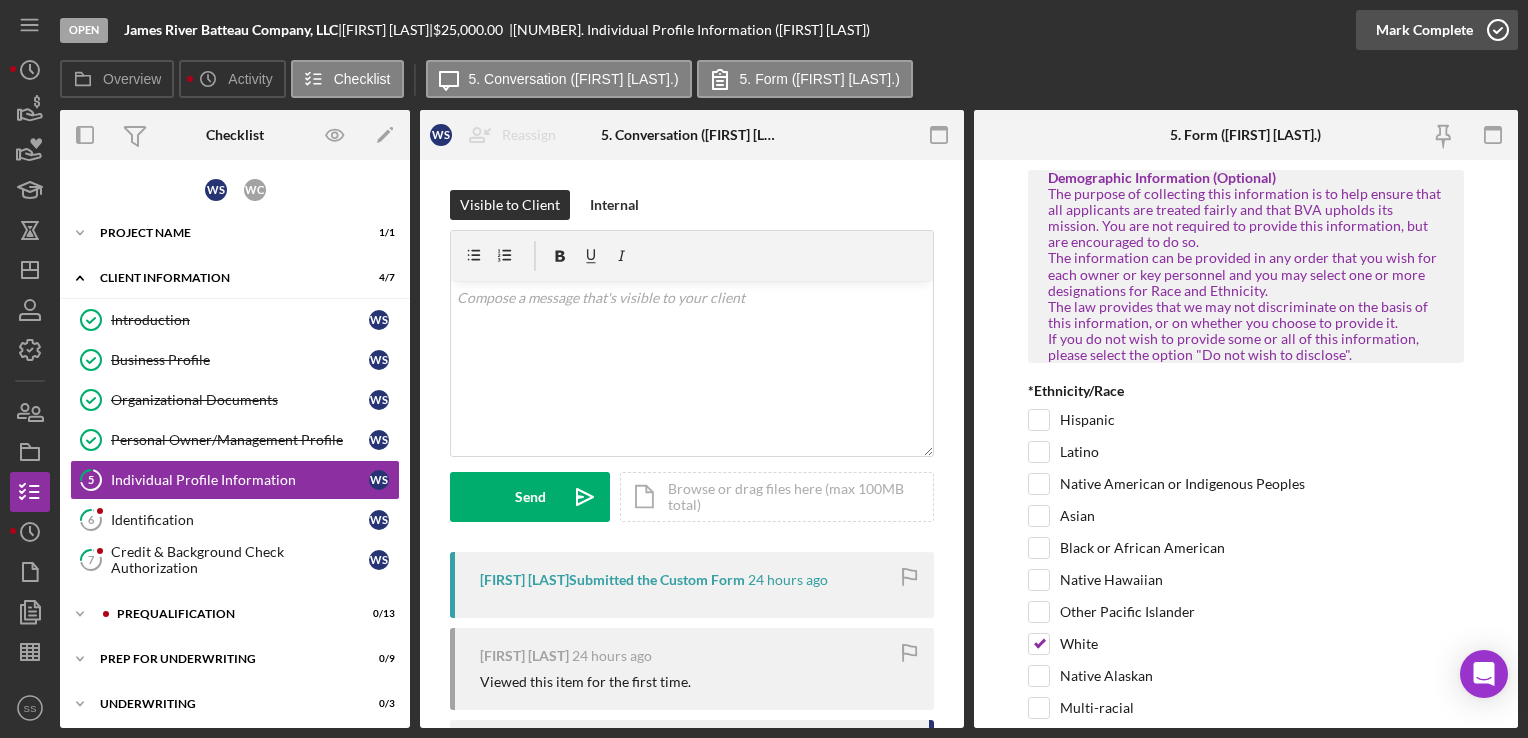 click on "Mark Complete" at bounding box center [1424, 30] 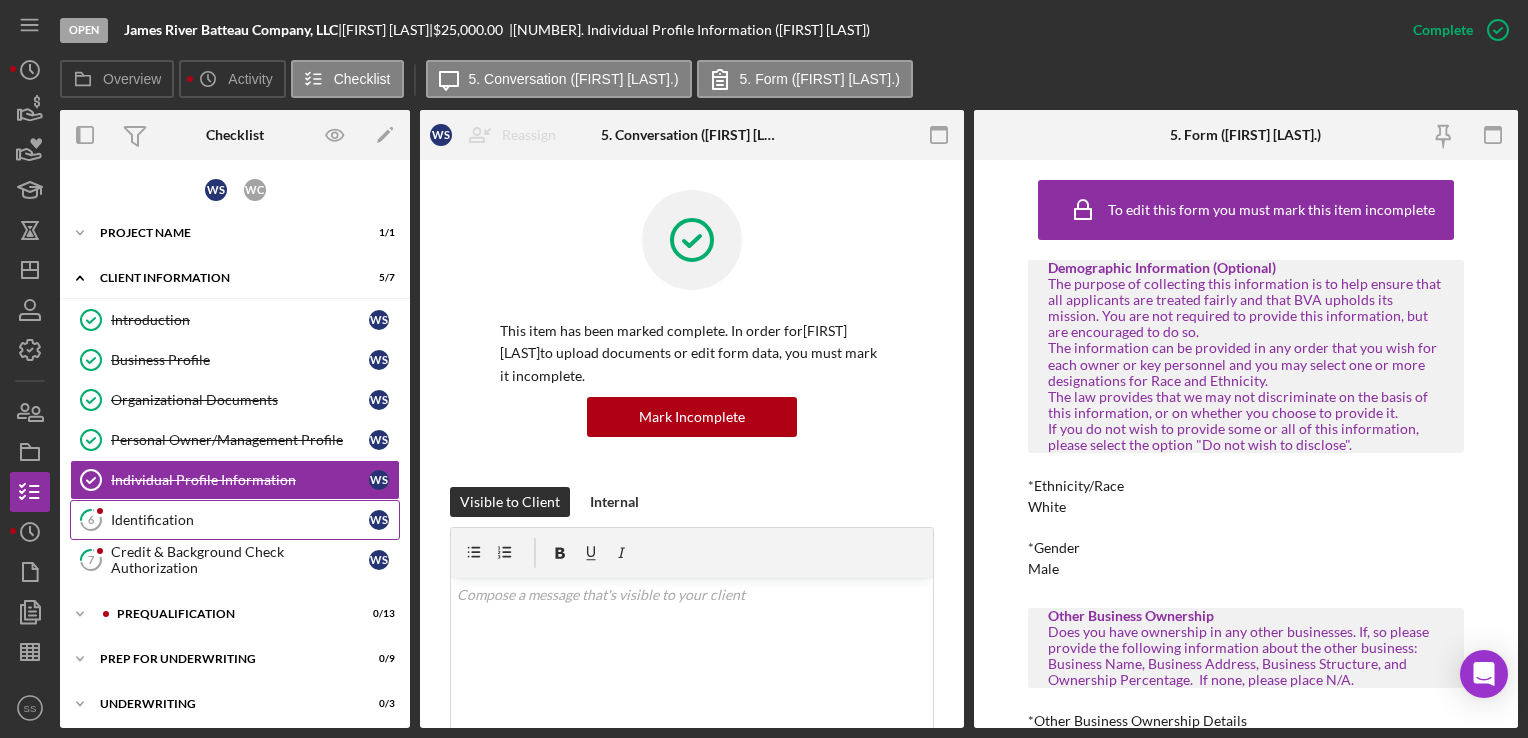 click on "Identification" at bounding box center [240, 520] 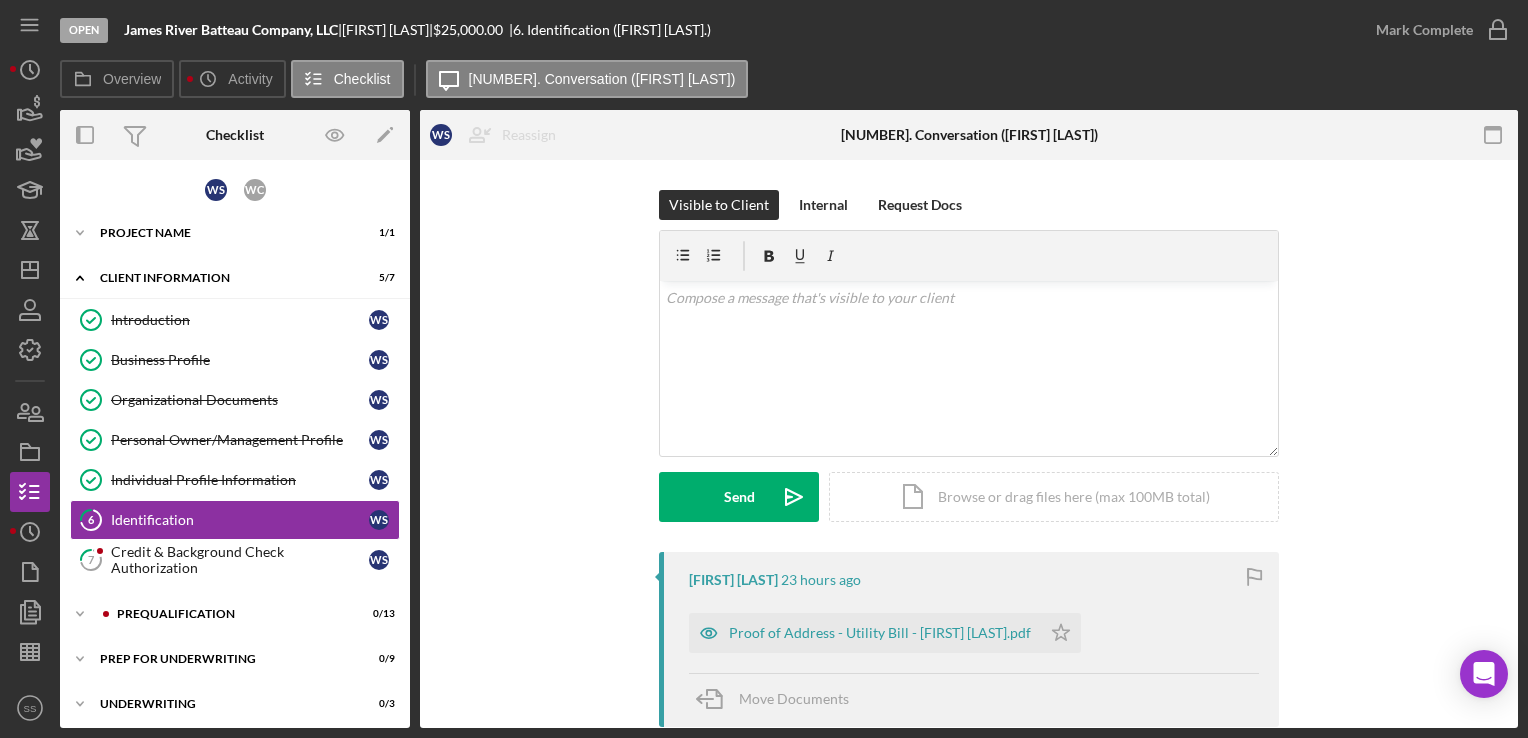 scroll, scrollTop: 338, scrollLeft: 0, axis: vertical 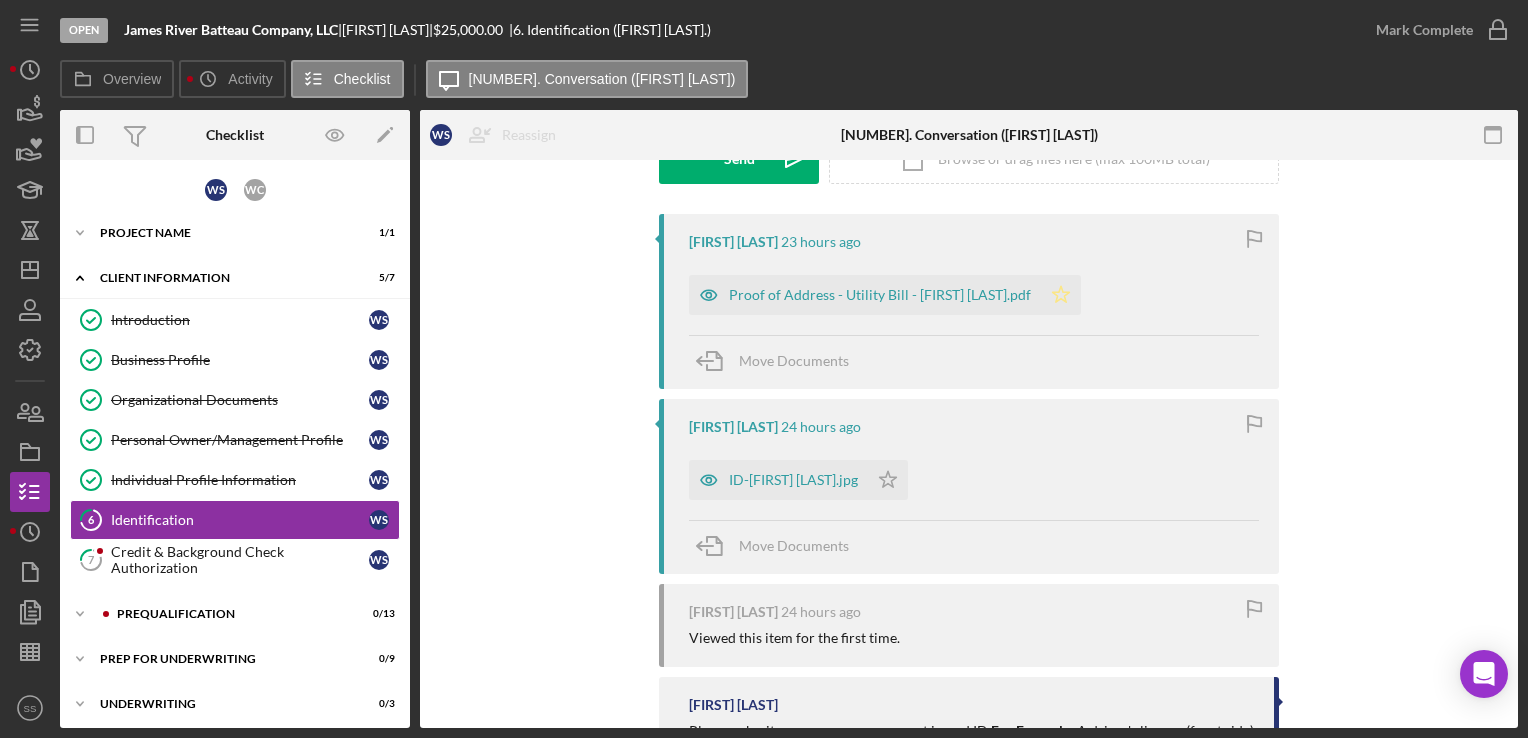 click 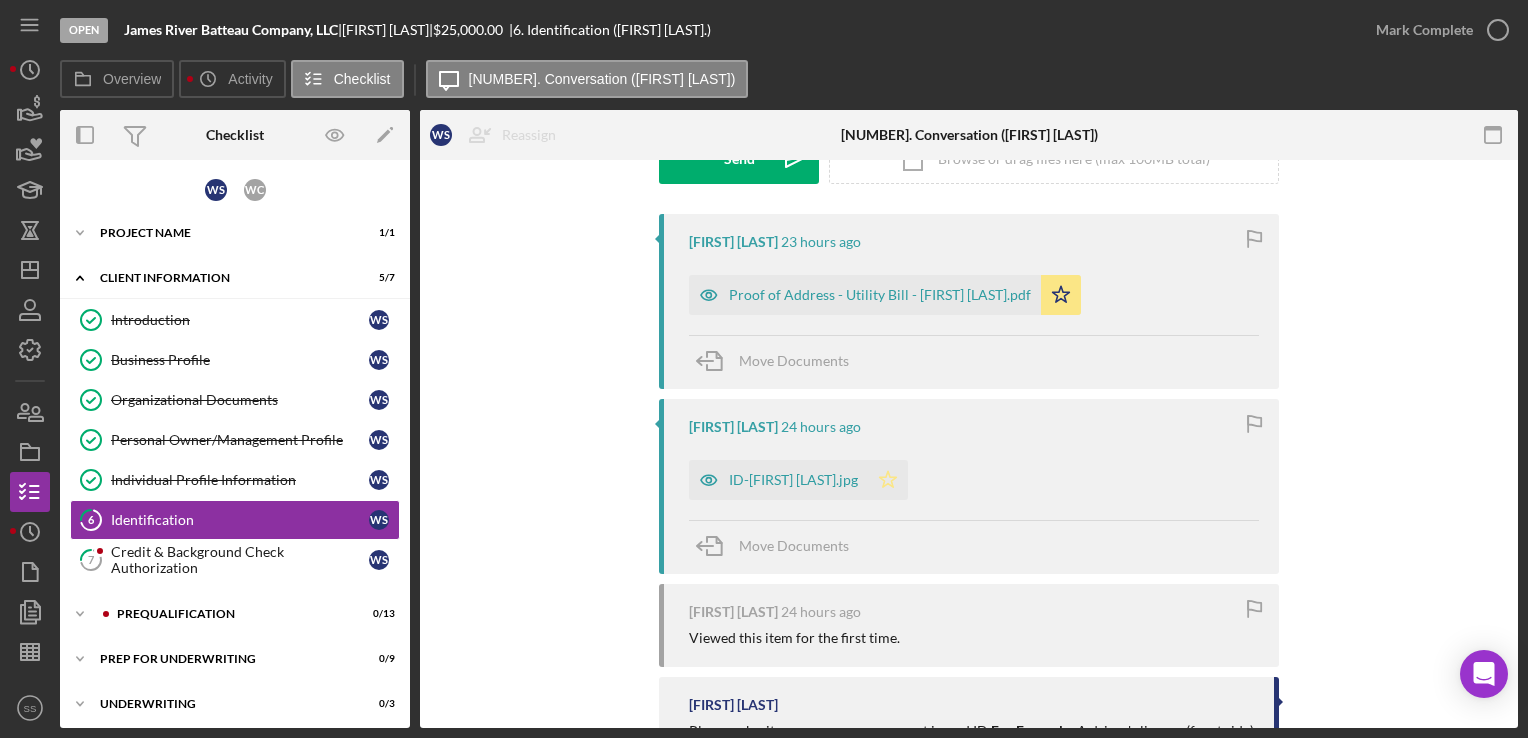 click on "Icon/Star" 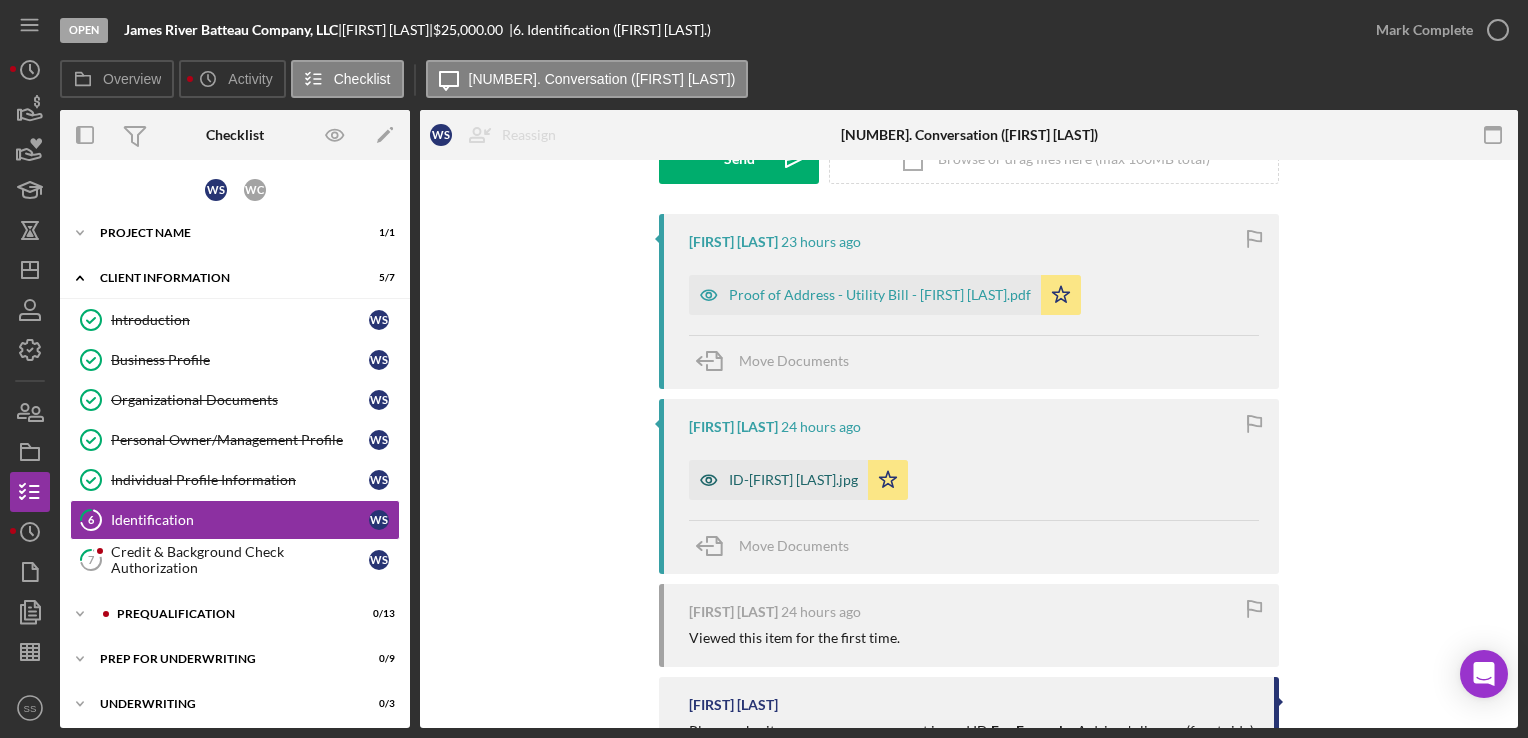 click on "ID-[FIRST] [LAST].jpg" at bounding box center [778, 480] 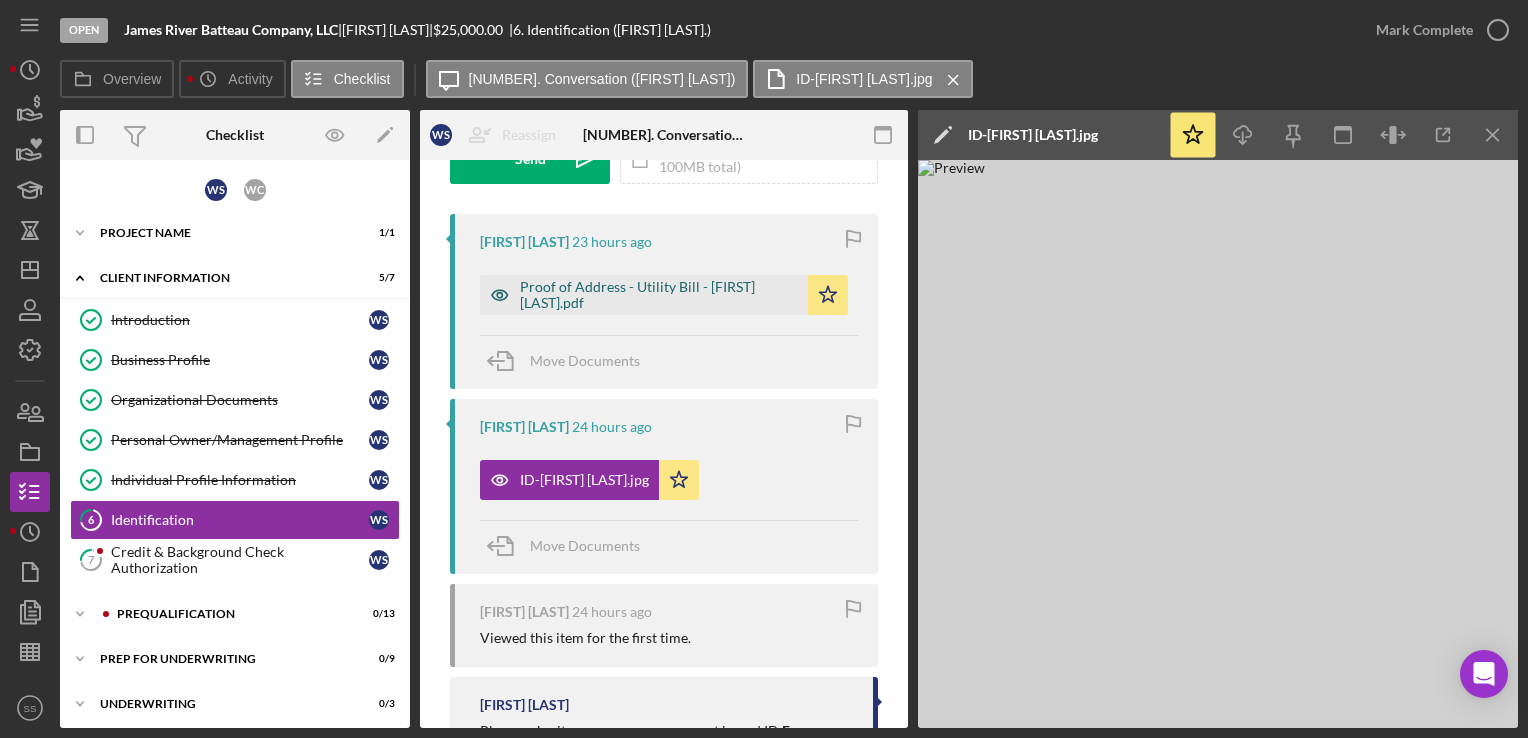 click on "Proof of Address - Utility Bill - [FIRST] [LAST].pdf" at bounding box center [659, 295] 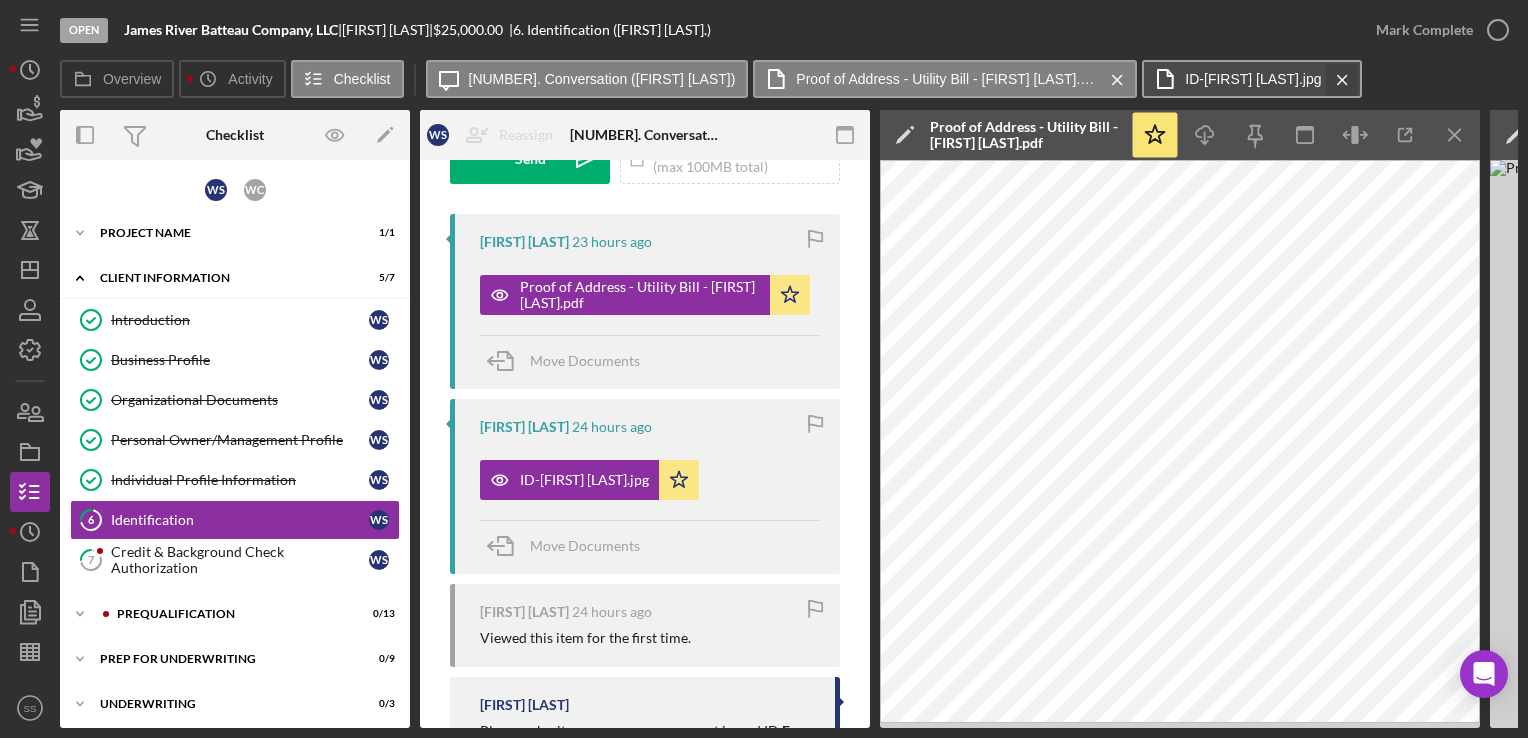 click on "Icon/Menu Close" 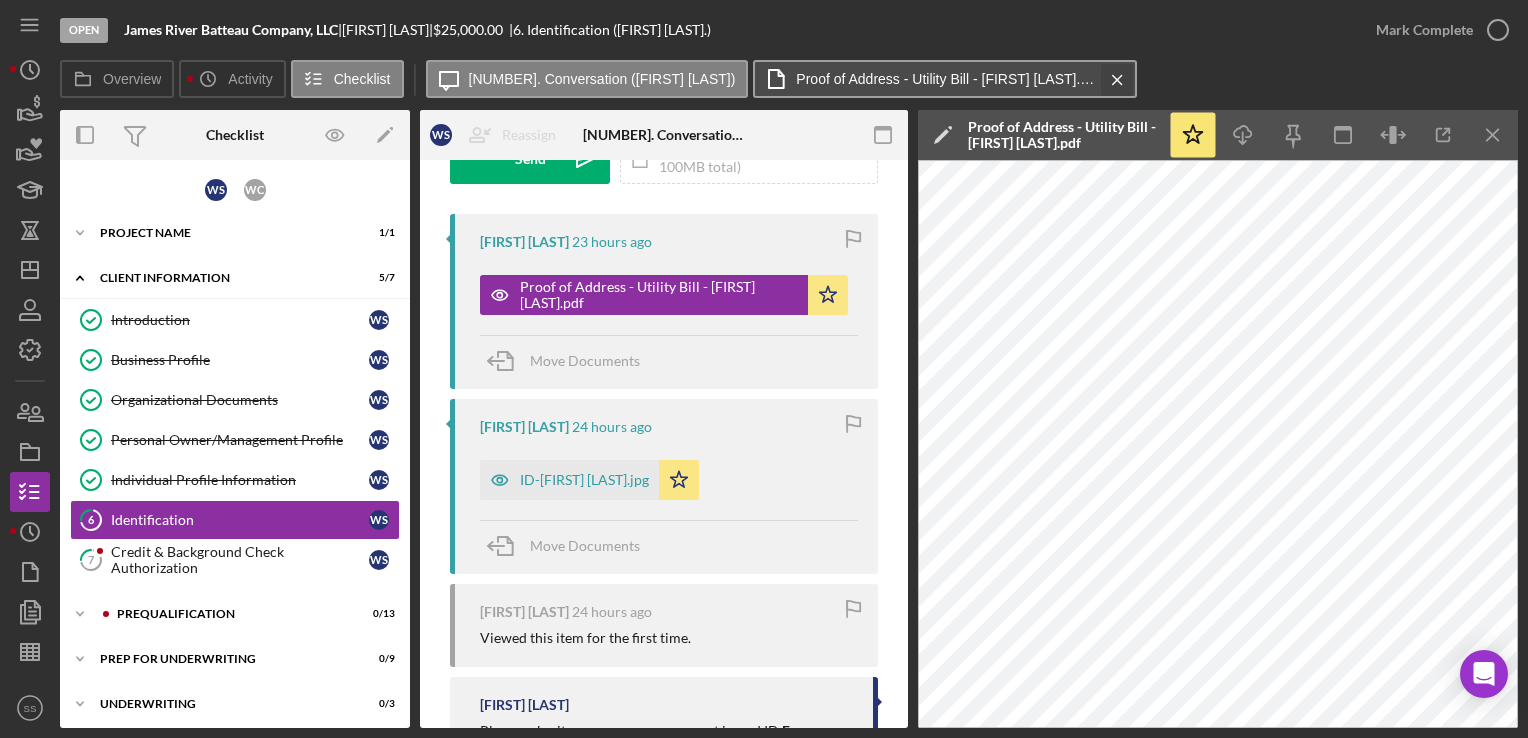 click on "Icon/Menu Close" 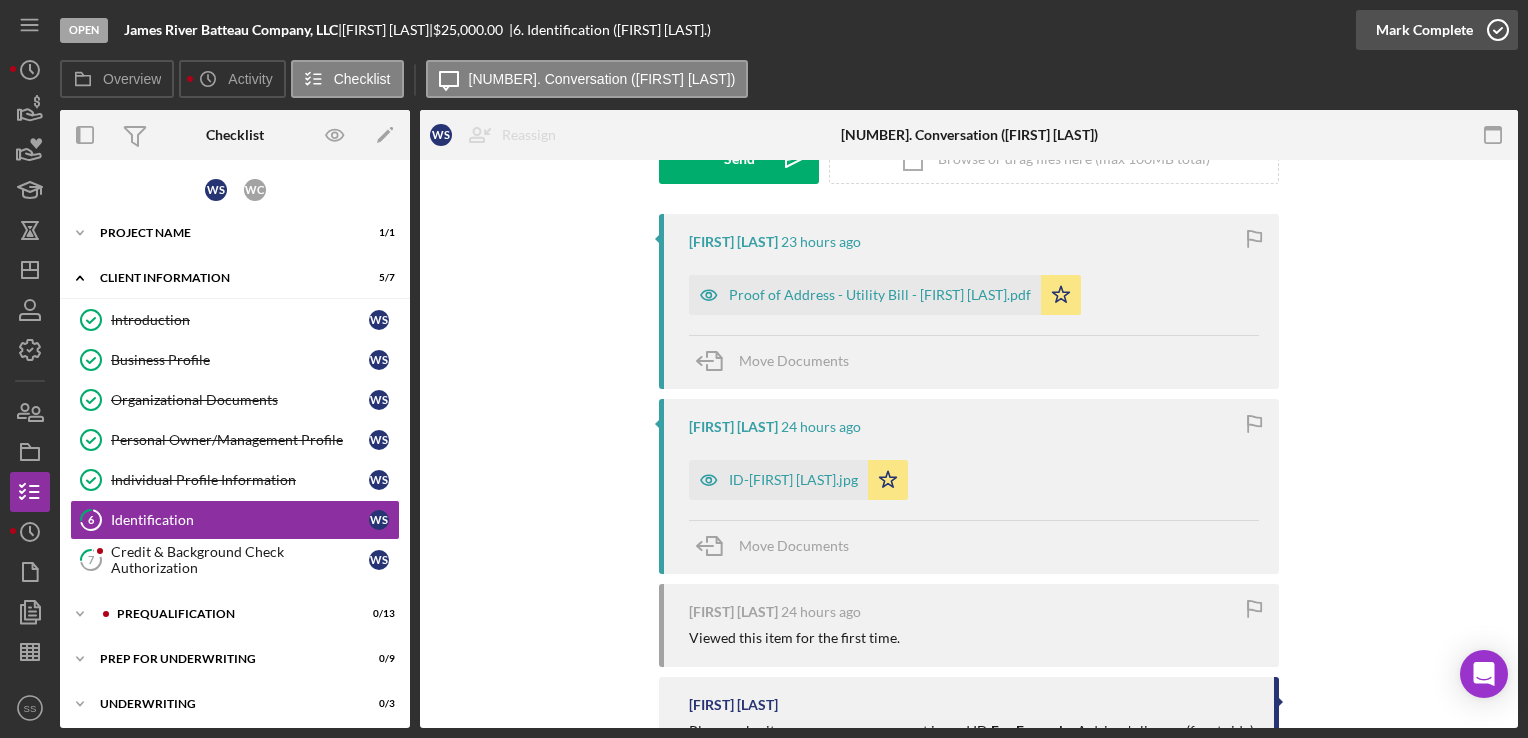 click 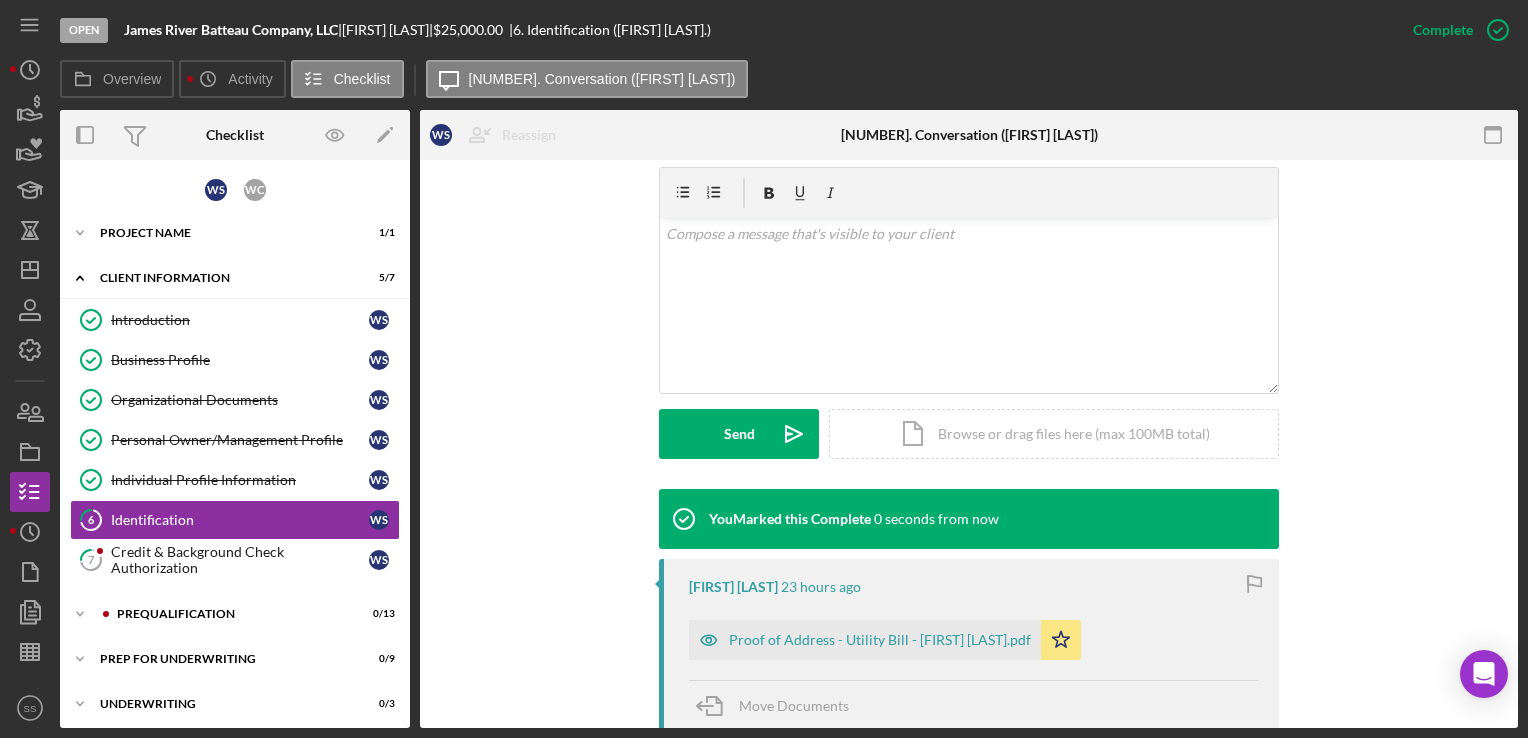 scroll, scrollTop: 612, scrollLeft: 0, axis: vertical 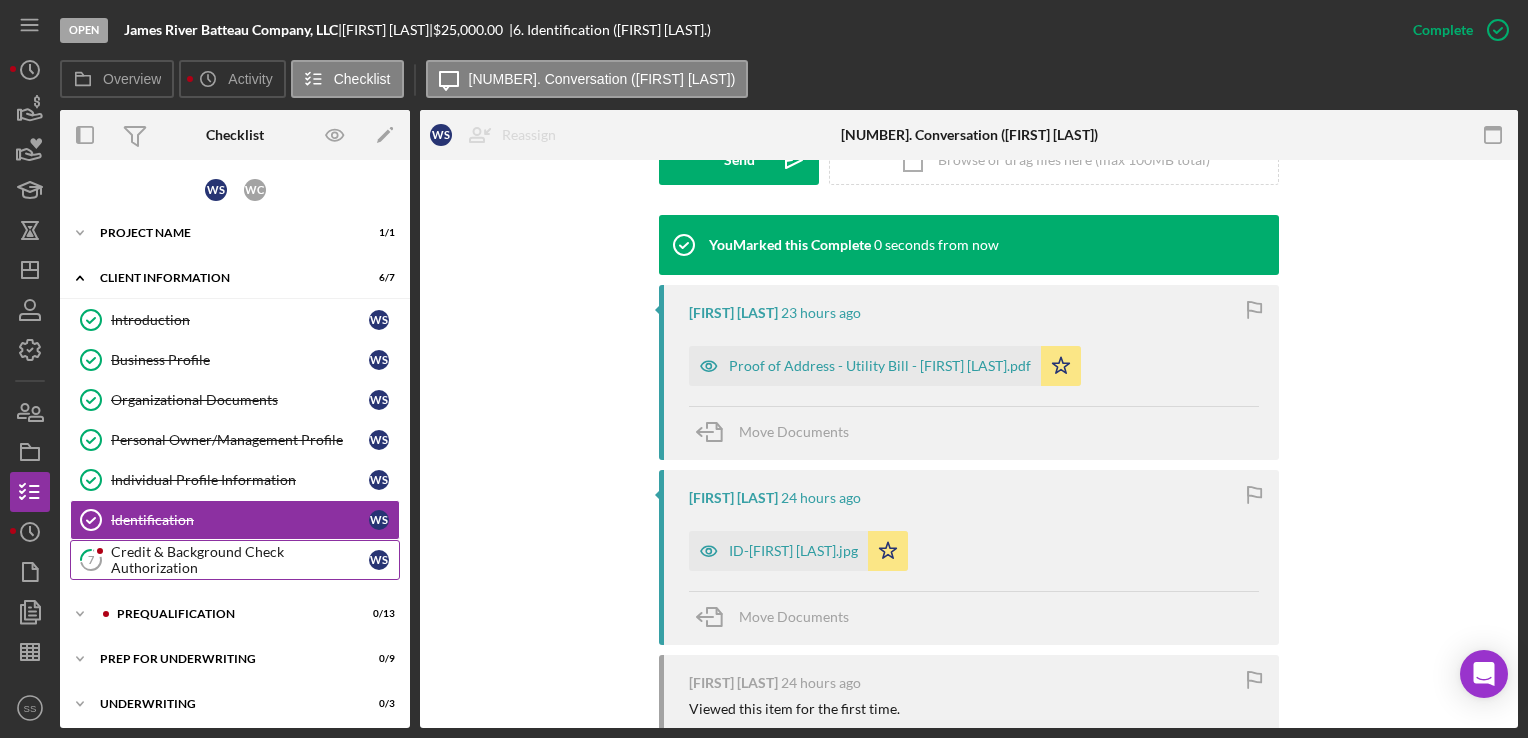 click on "Credit & Background Check Authorization" at bounding box center (240, 560) 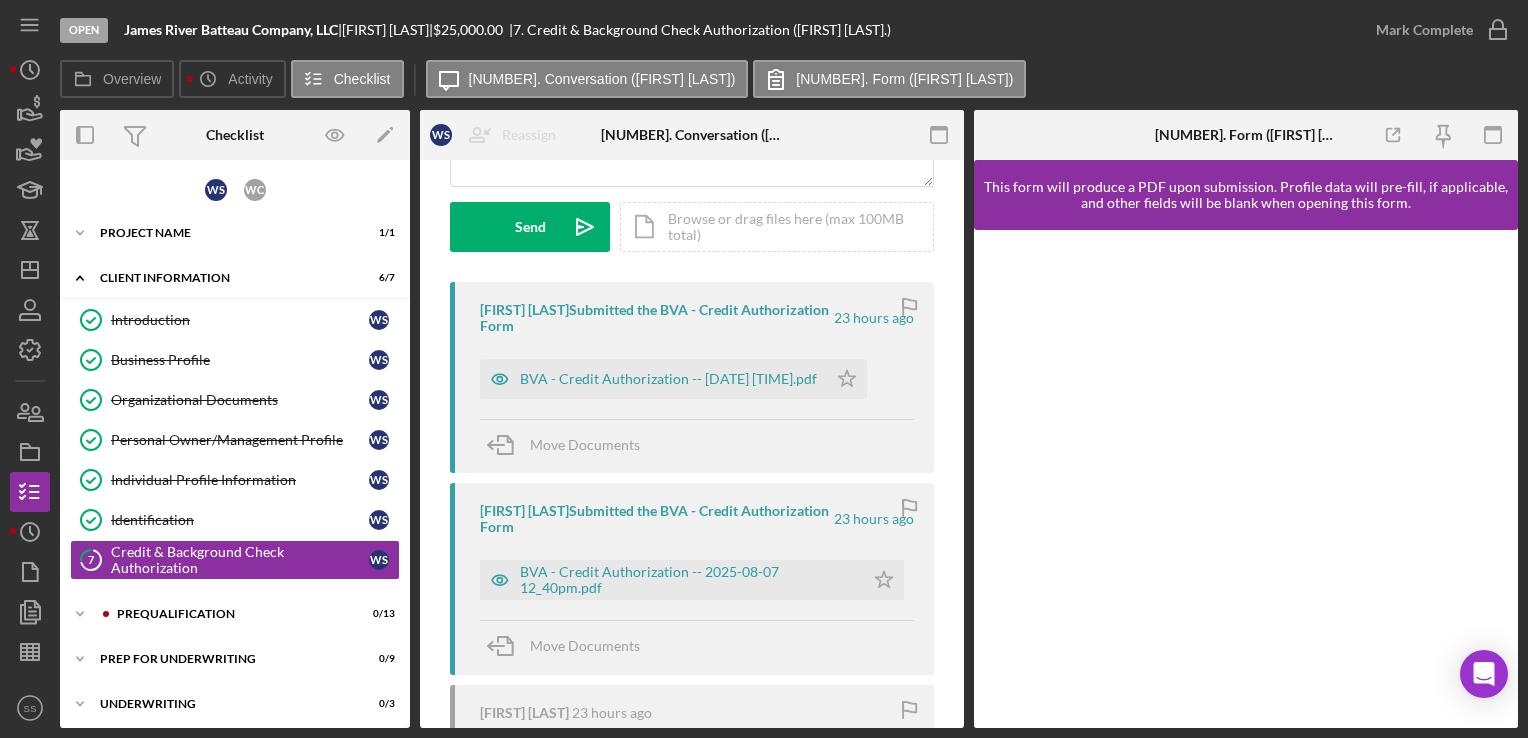 scroll, scrollTop: 271, scrollLeft: 0, axis: vertical 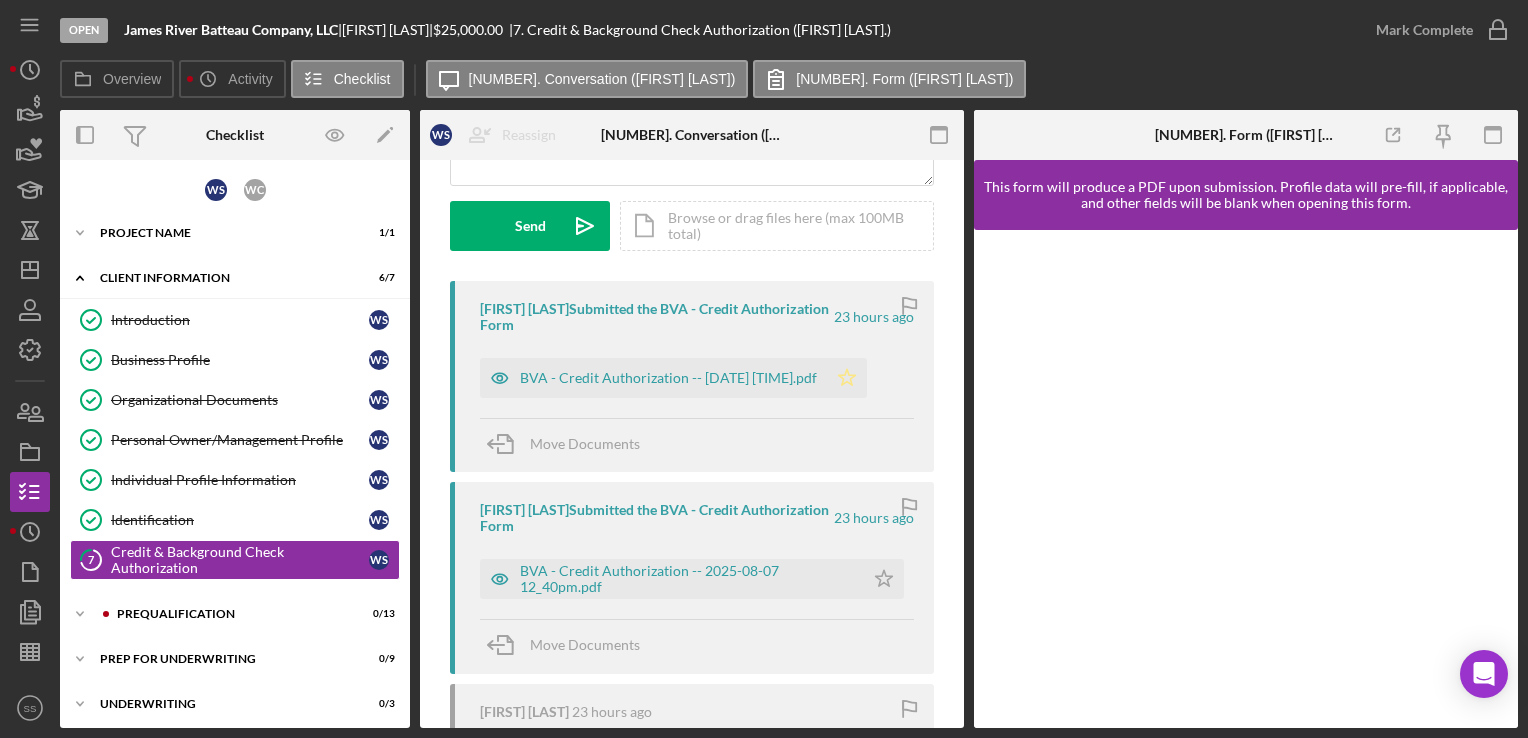 click on "Icon/Star" 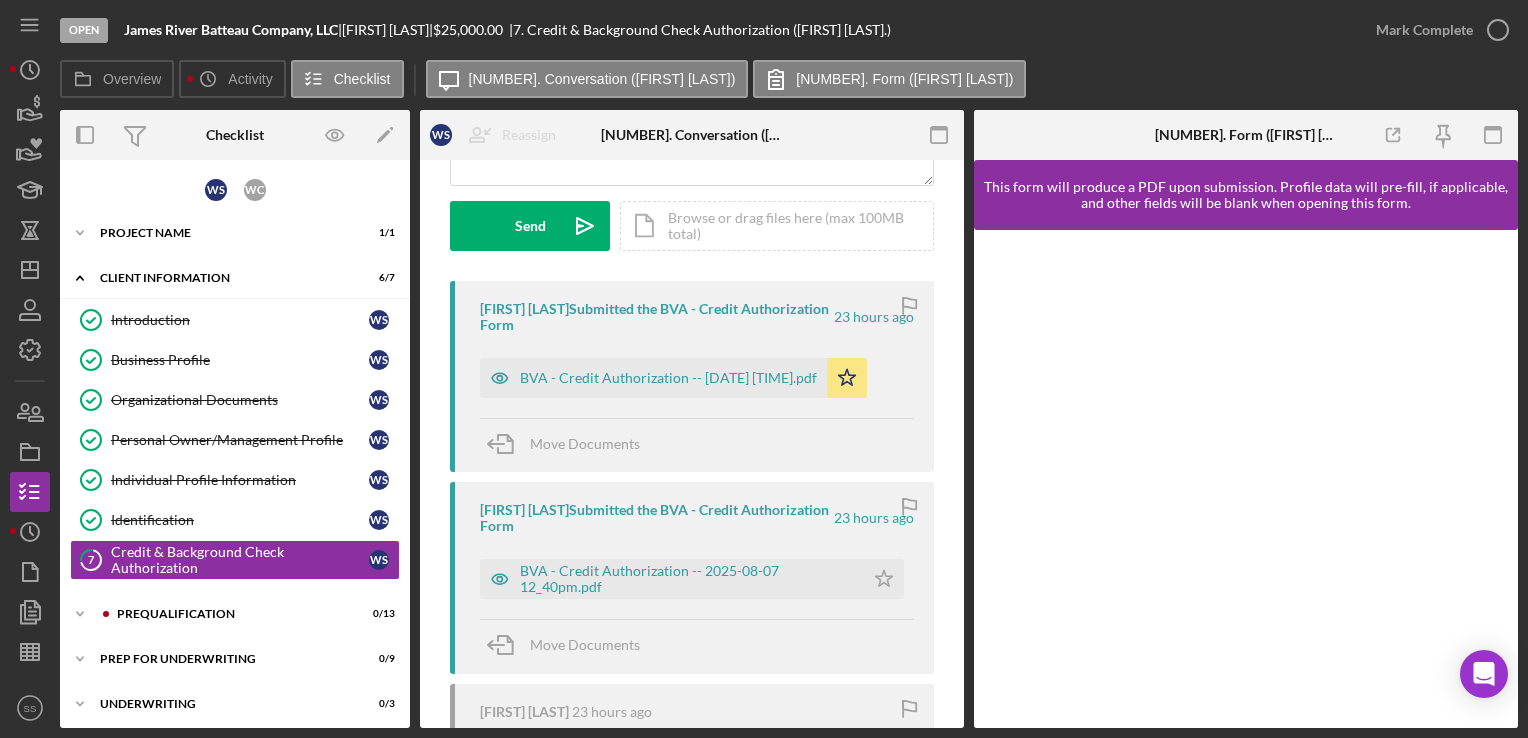 click on "Mark Complete" at bounding box center (1437, 30) 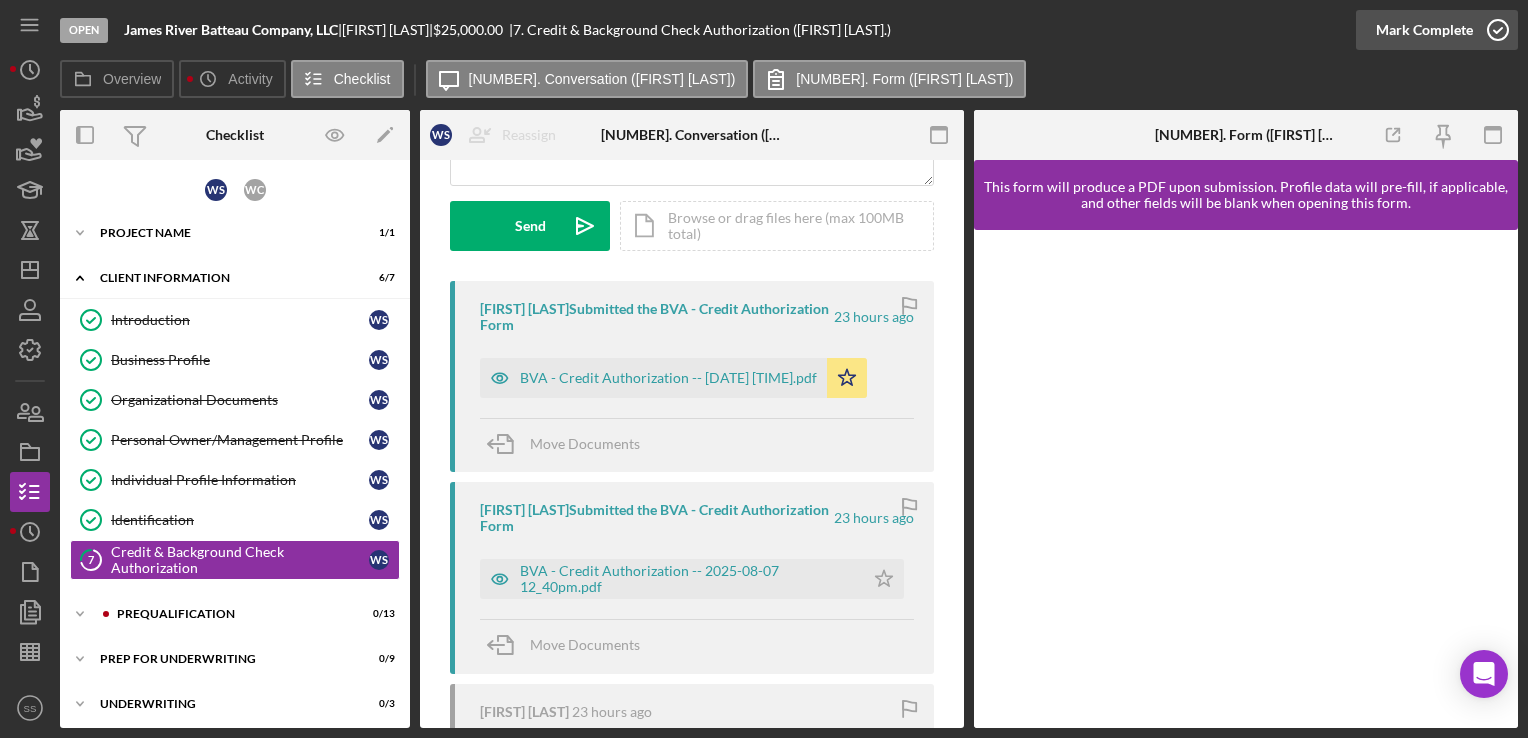 click on "Mark Complete" at bounding box center (1424, 30) 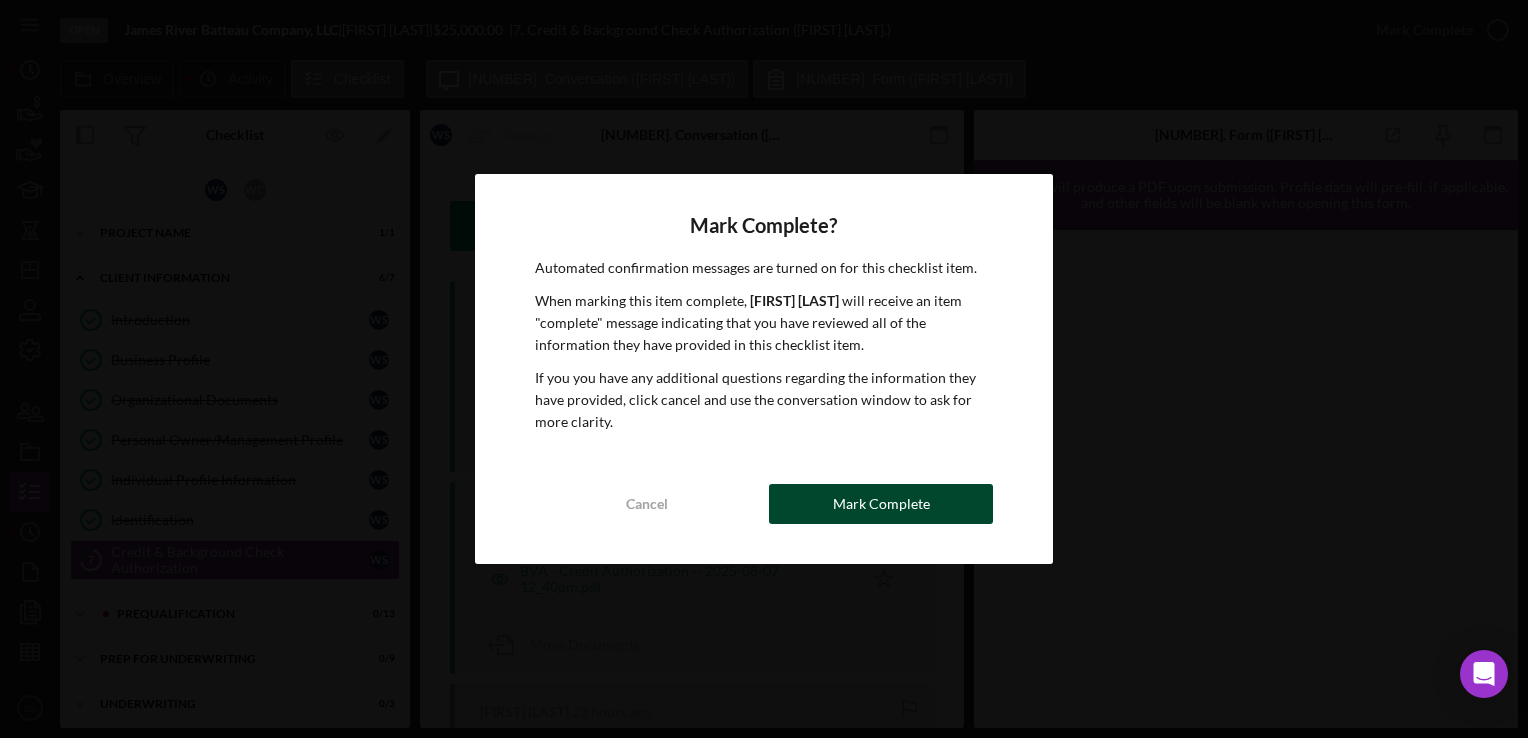 click on "Mark Complete" at bounding box center (881, 504) 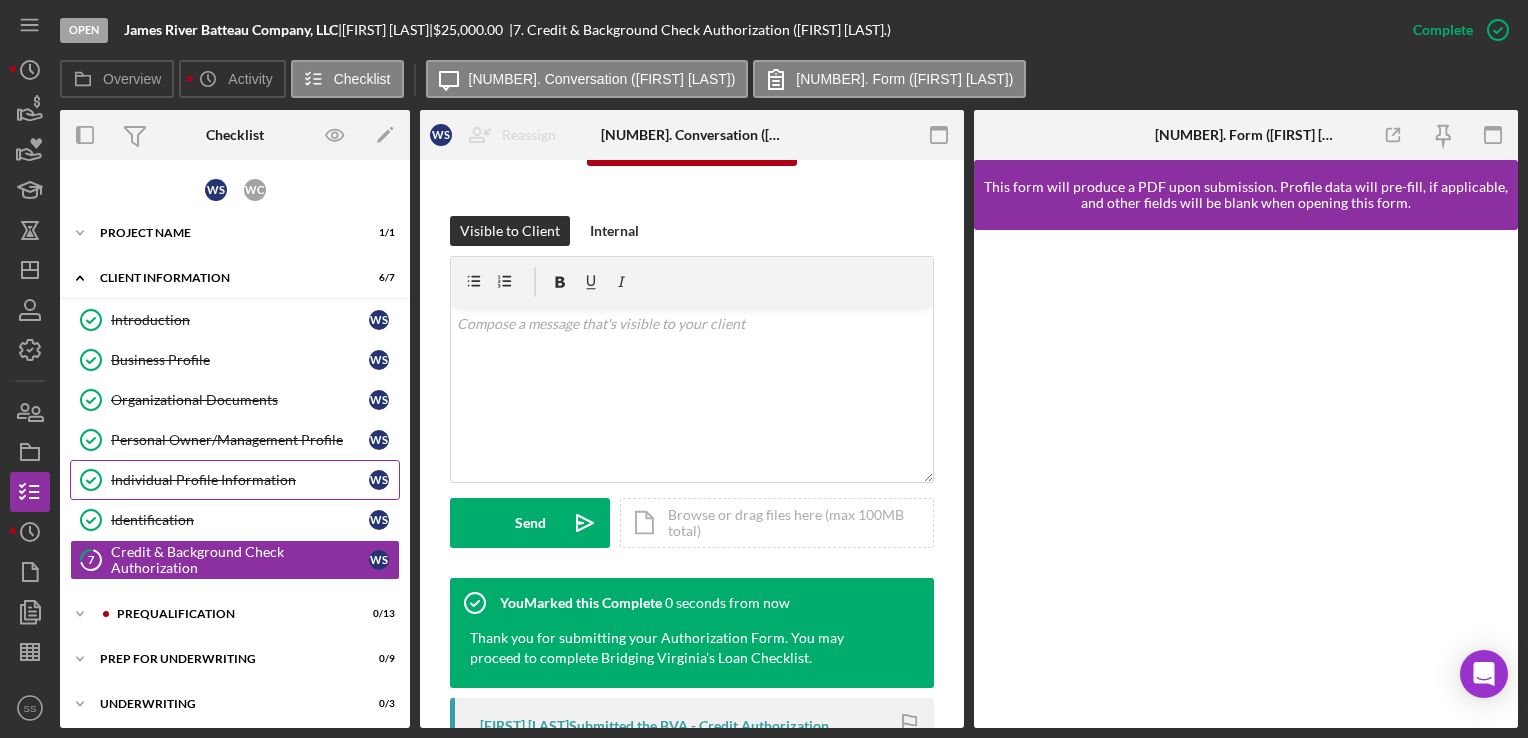 scroll, scrollTop: 568, scrollLeft: 0, axis: vertical 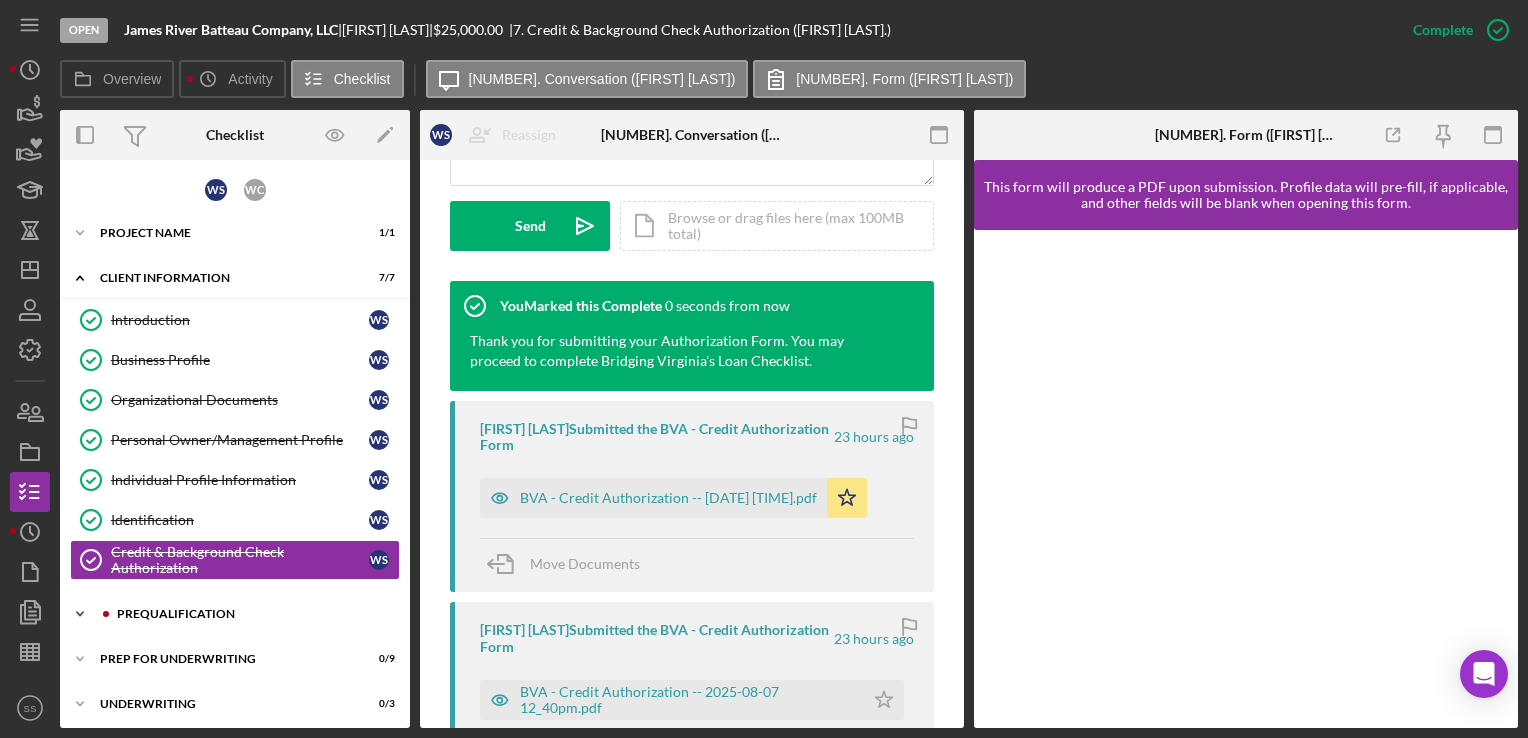 click on "Icon/Expander Prequalification 0 / 13" at bounding box center (235, 614) 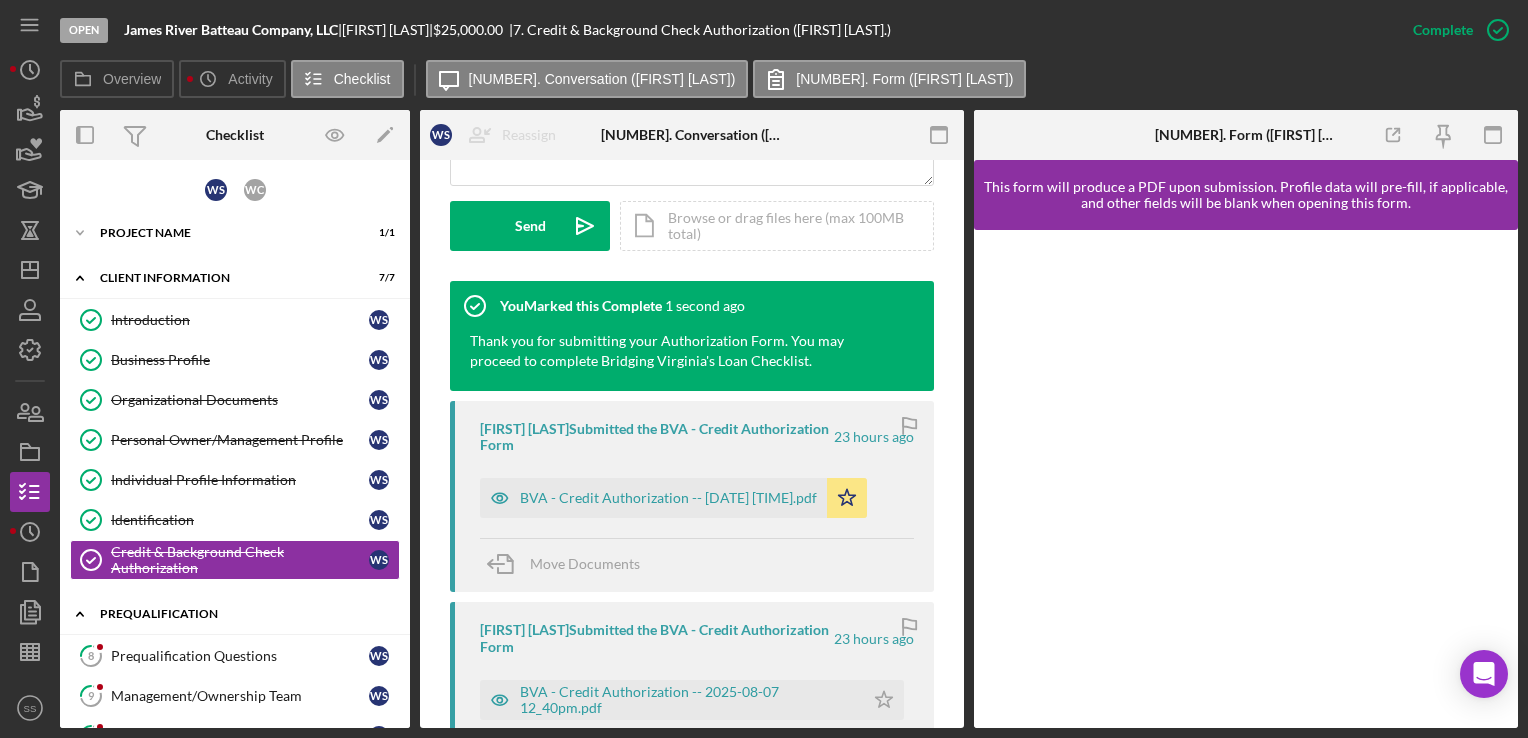 scroll, scrollTop: 184, scrollLeft: 0, axis: vertical 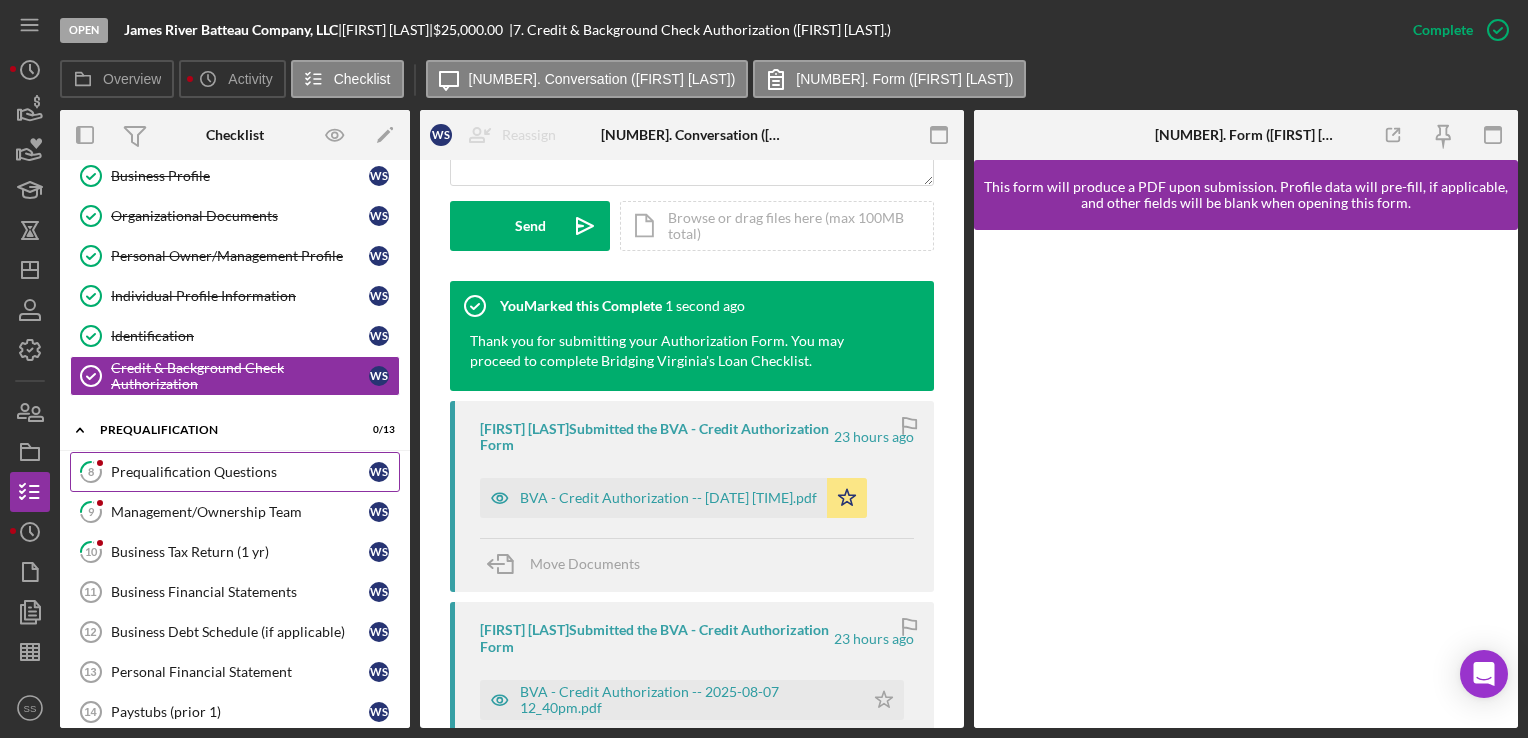 click on "Prequalification Questions" at bounding box center [240, 472] 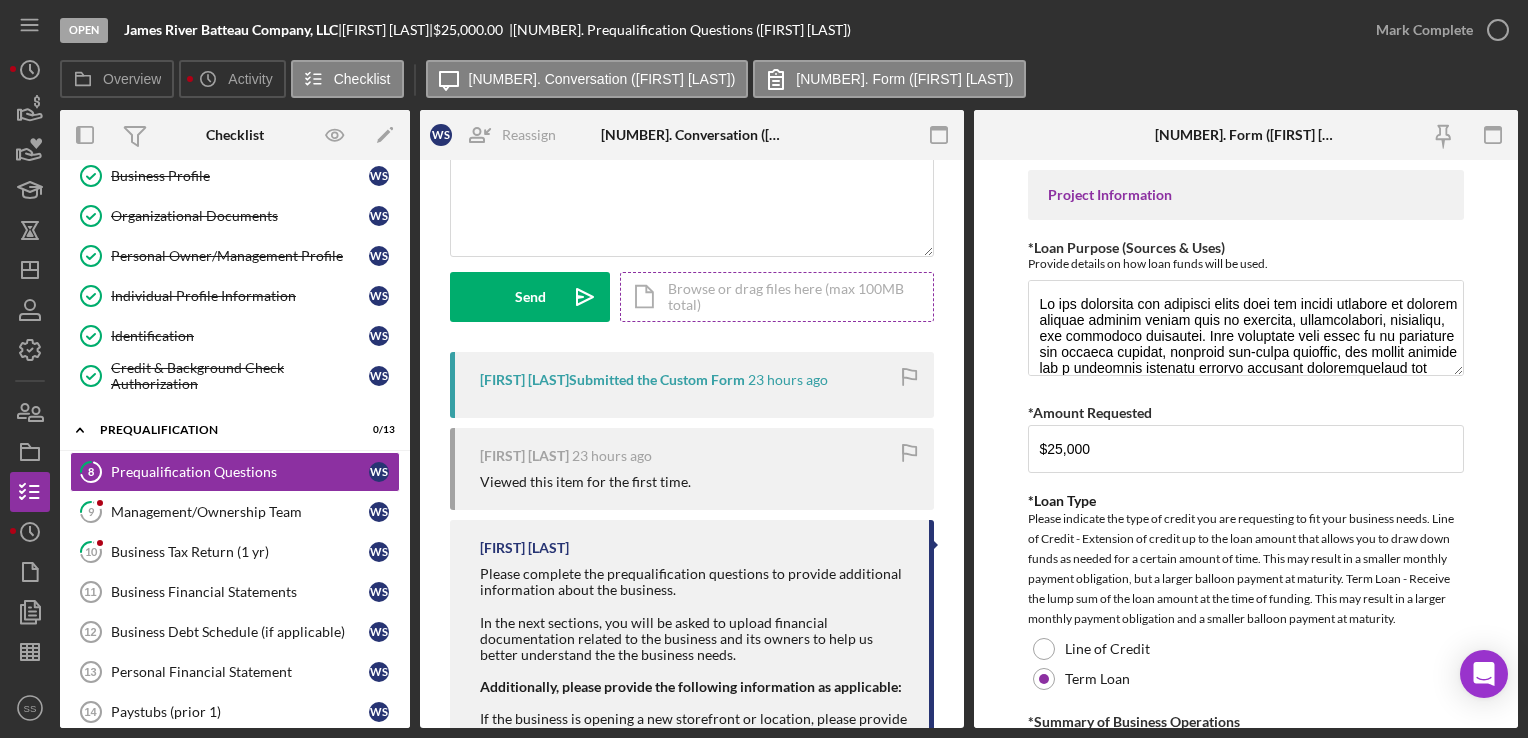 scroll, scrollTop: 0, scrollLeft: 0, axis: both 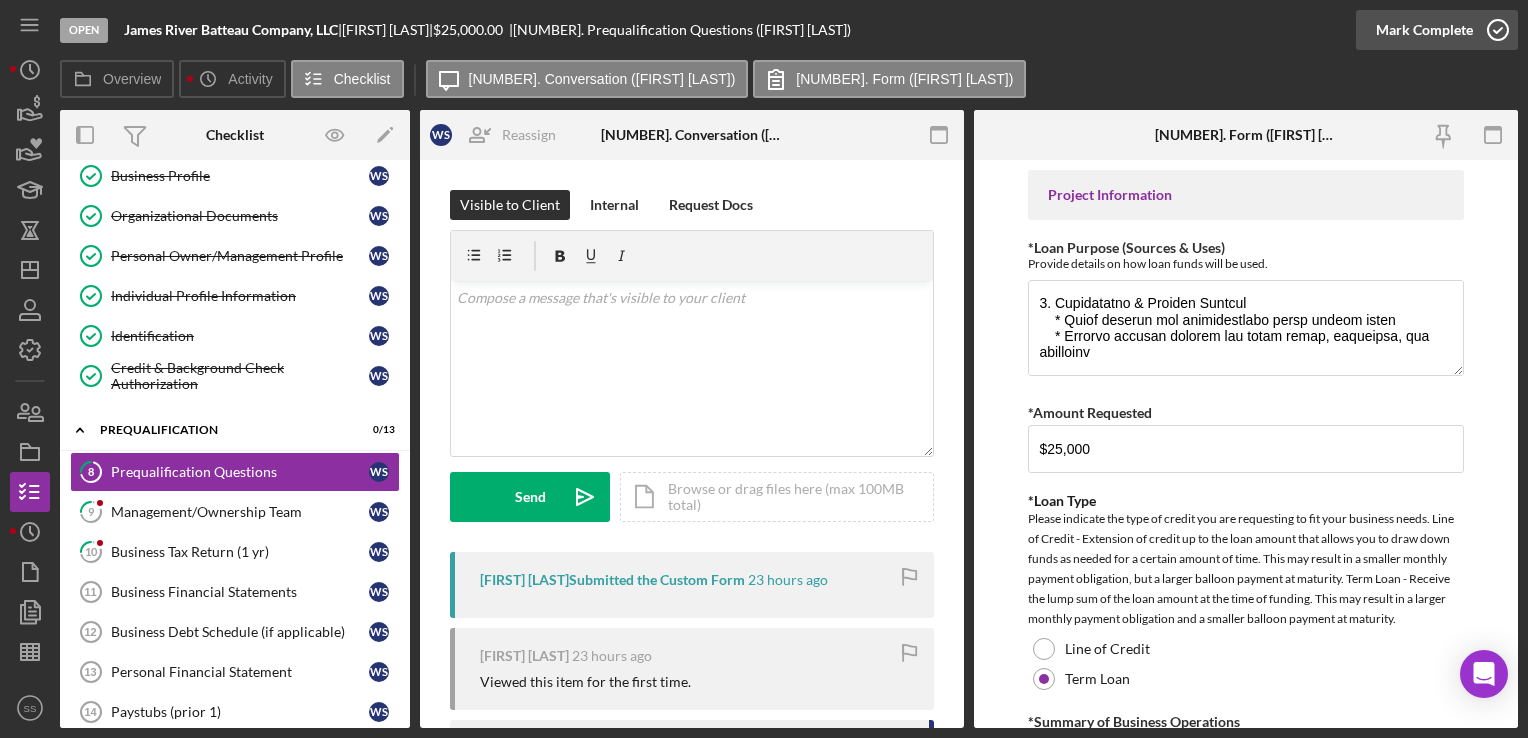 click 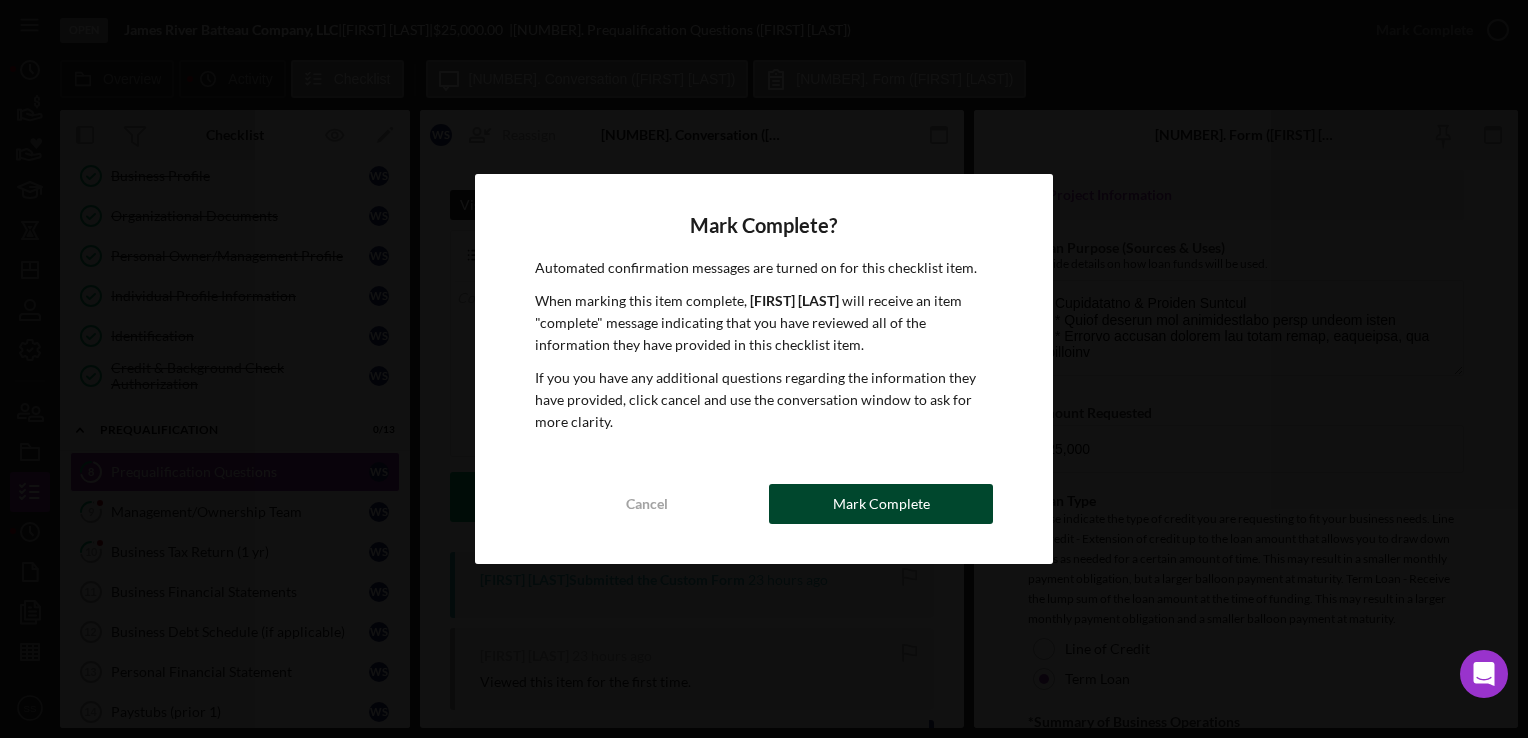 click on "Mark Complete" at bounding box center [881, 504] 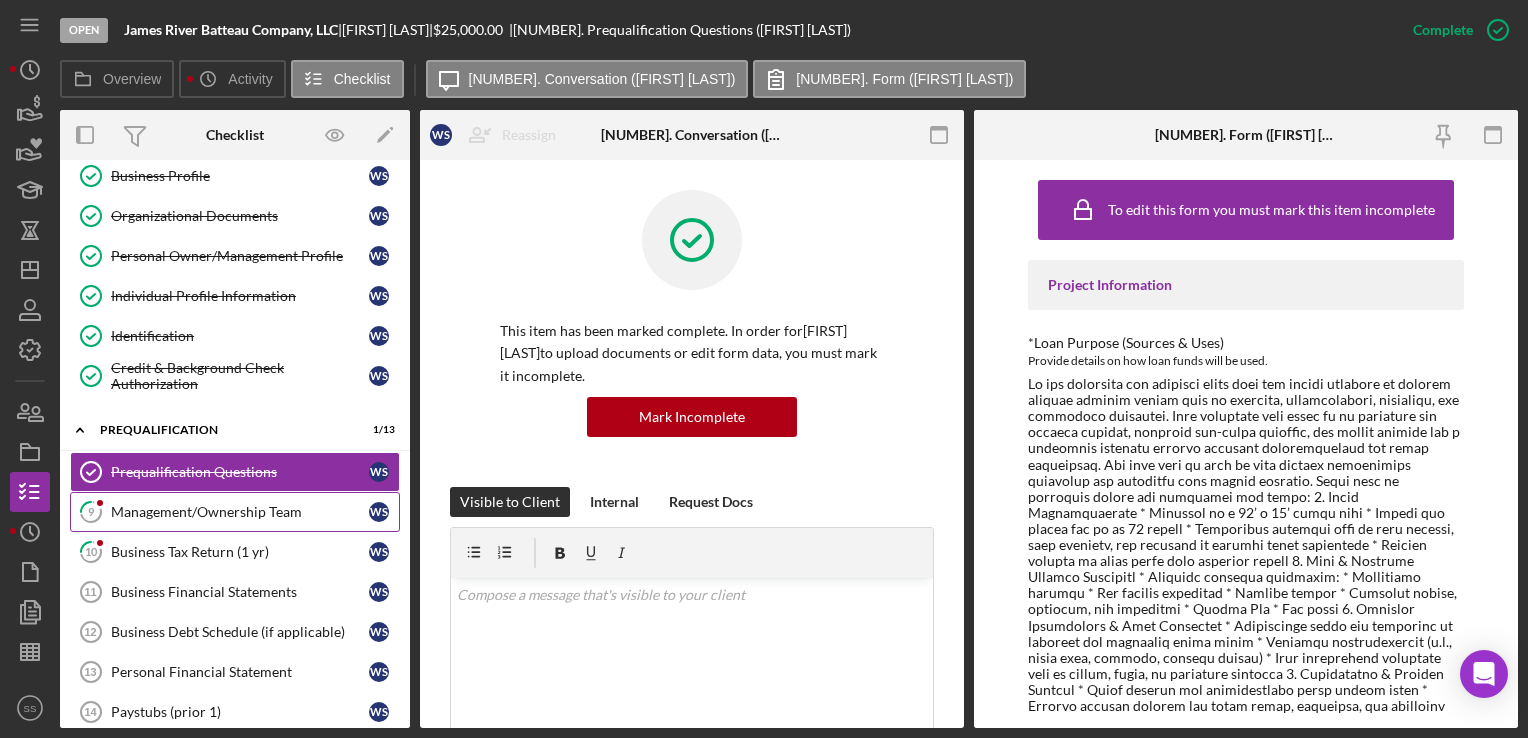 click on "[NUMBER] Management/Ownership Team [FIRST] [LAST]" at bounding box center (235, 512) 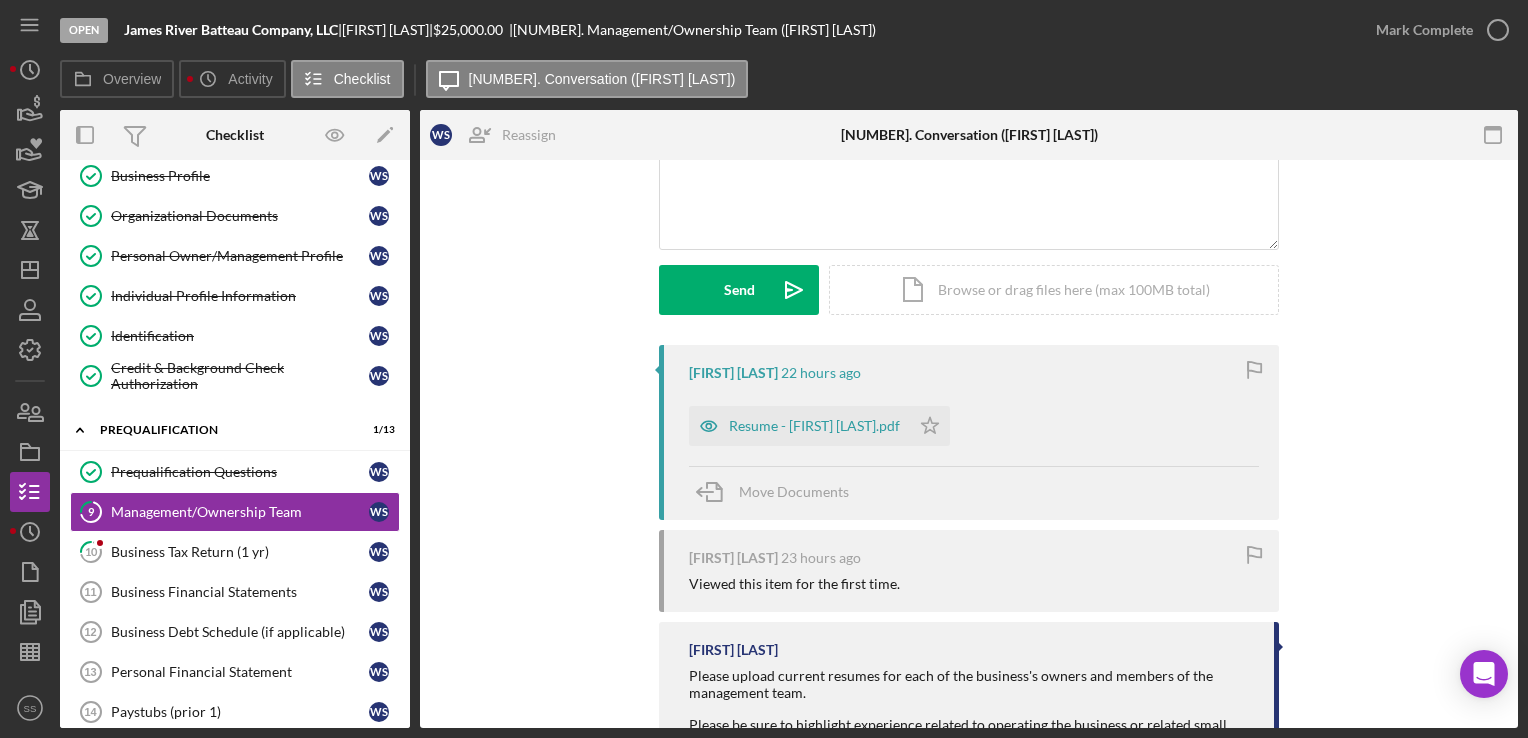 scroll, scrollTop: 208, scrollLeft: 0, axis: vertical 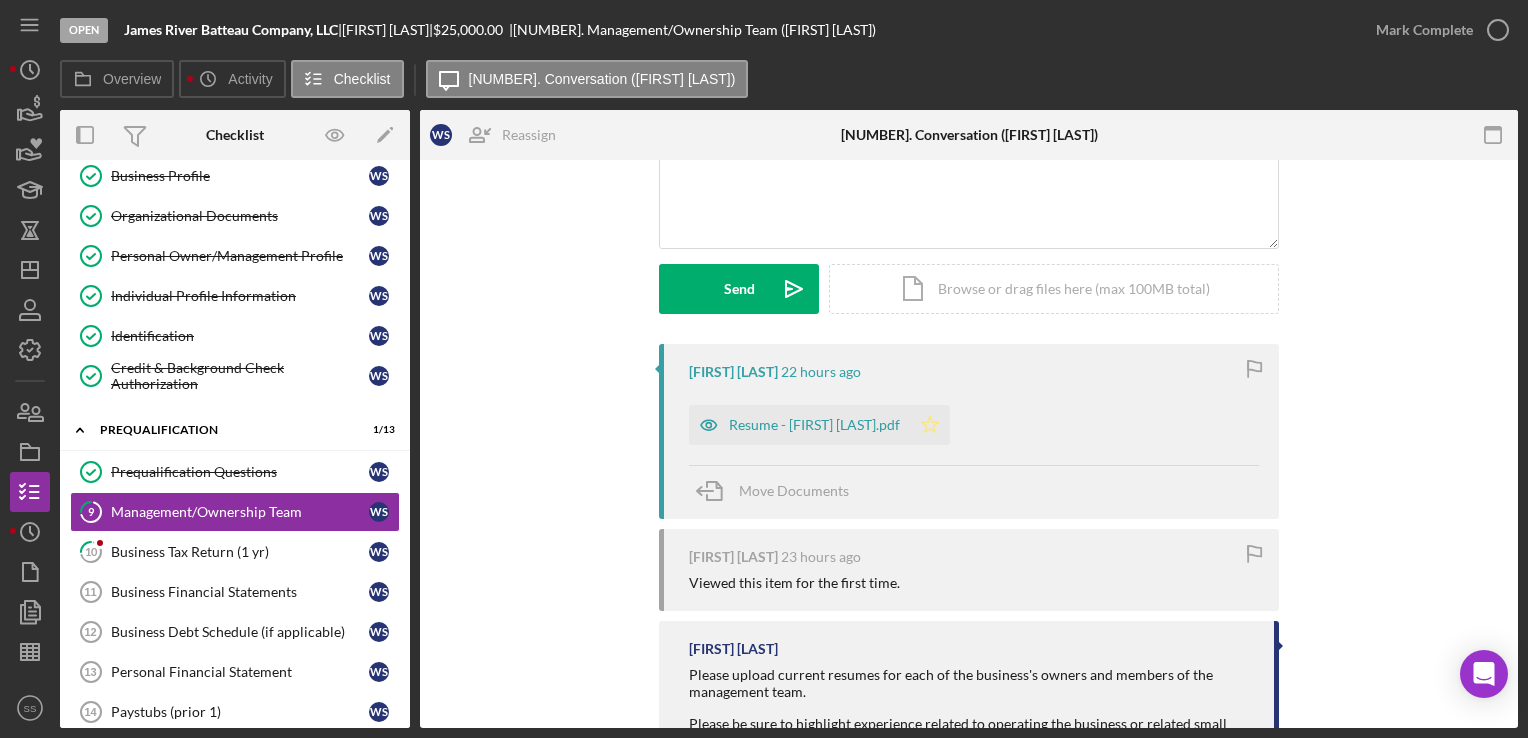 click on "Icon/Star" 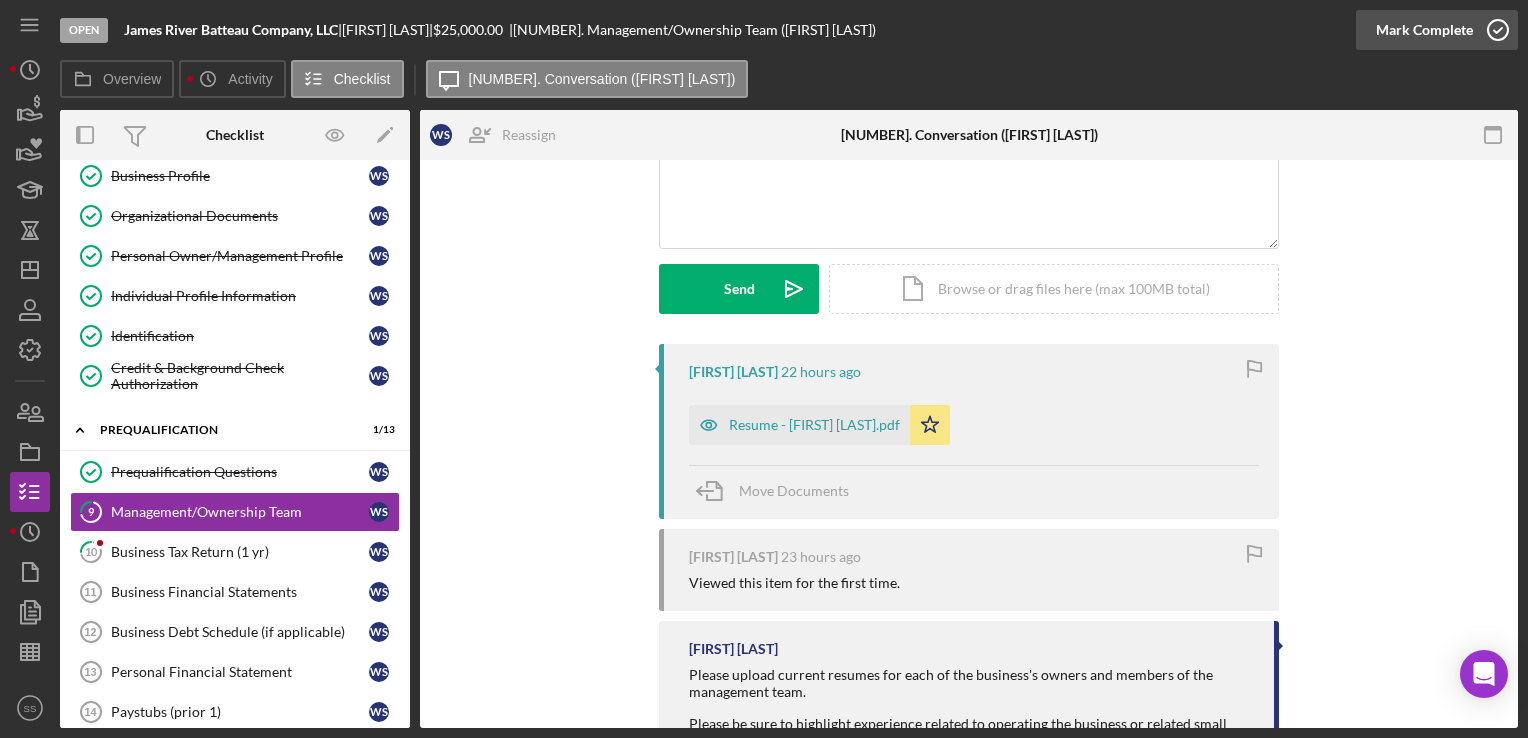 click on "Mark Complete" at bounding box center [1424, 30] 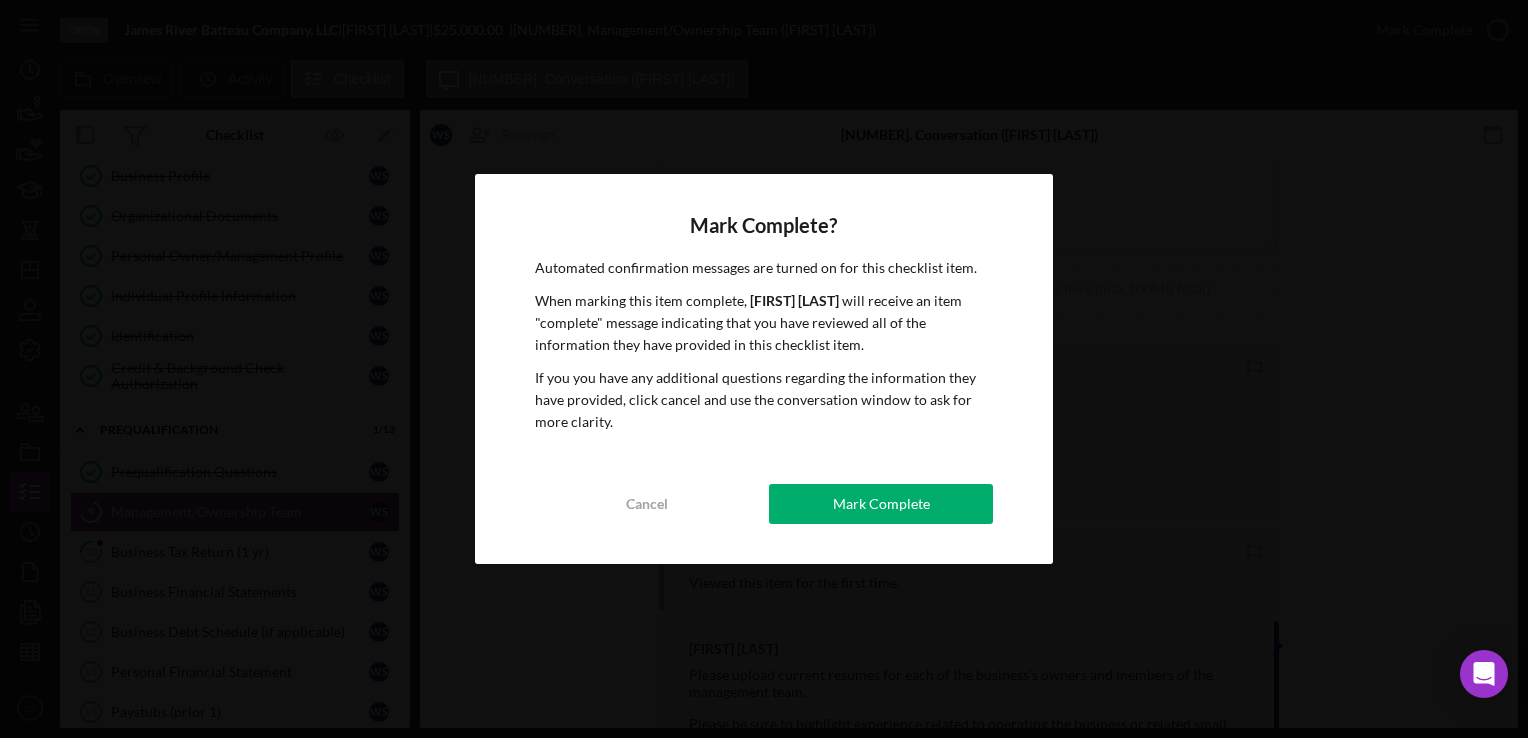 click on "Mark Complete? Automated confirmation messages are turned on for this checklist item. When marking this item complete,   [FIRST]   [LAST]   will receive an item "complete" message indicating that you have reviewed all of the information they have provided in this checklist item. If you you have any additional questions regarding the information they have provided, click cancel and use the conversation window to ask for more clarity. Cancel Mark Complete" at bounding box center (764, 369) 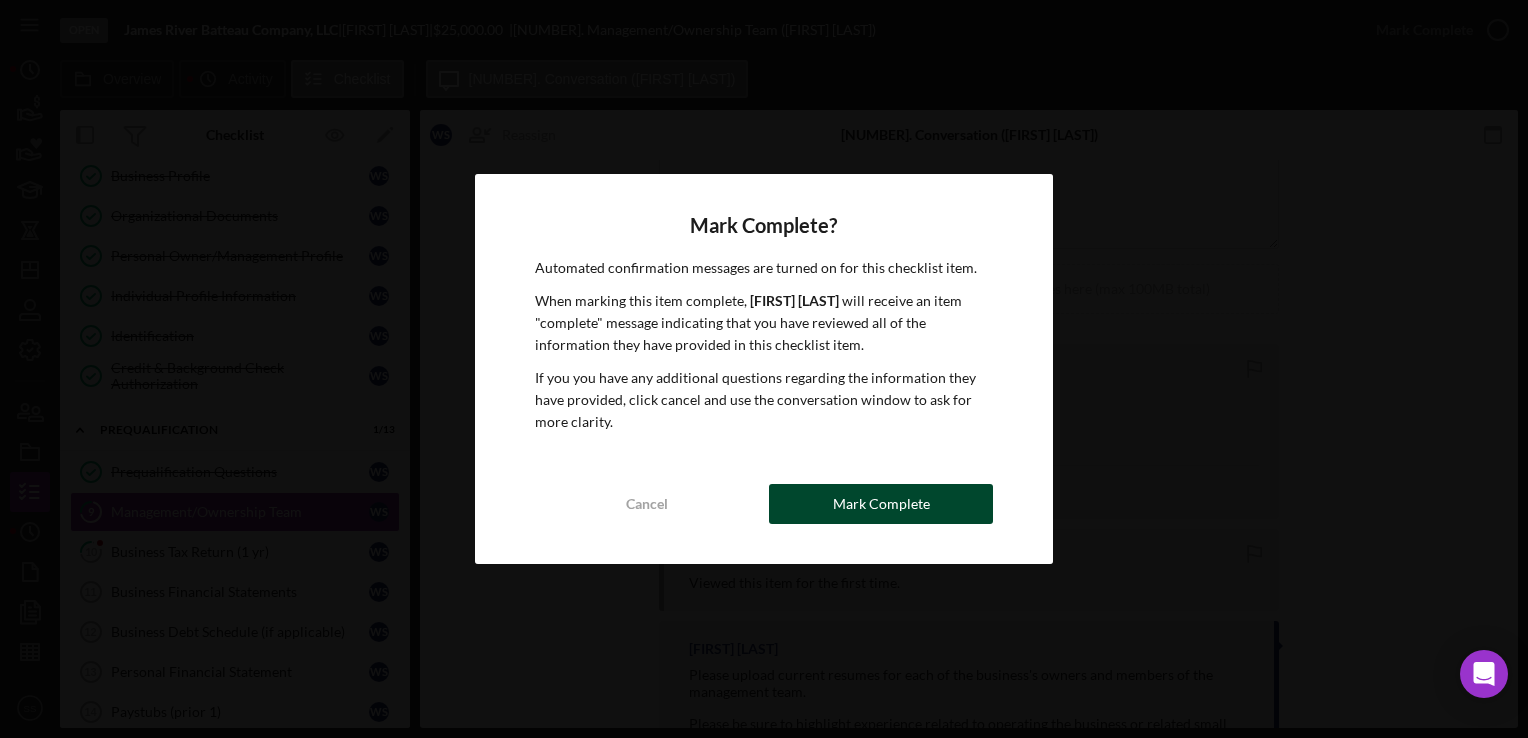click on "Mark Complete" at bounding box center [881, 504] 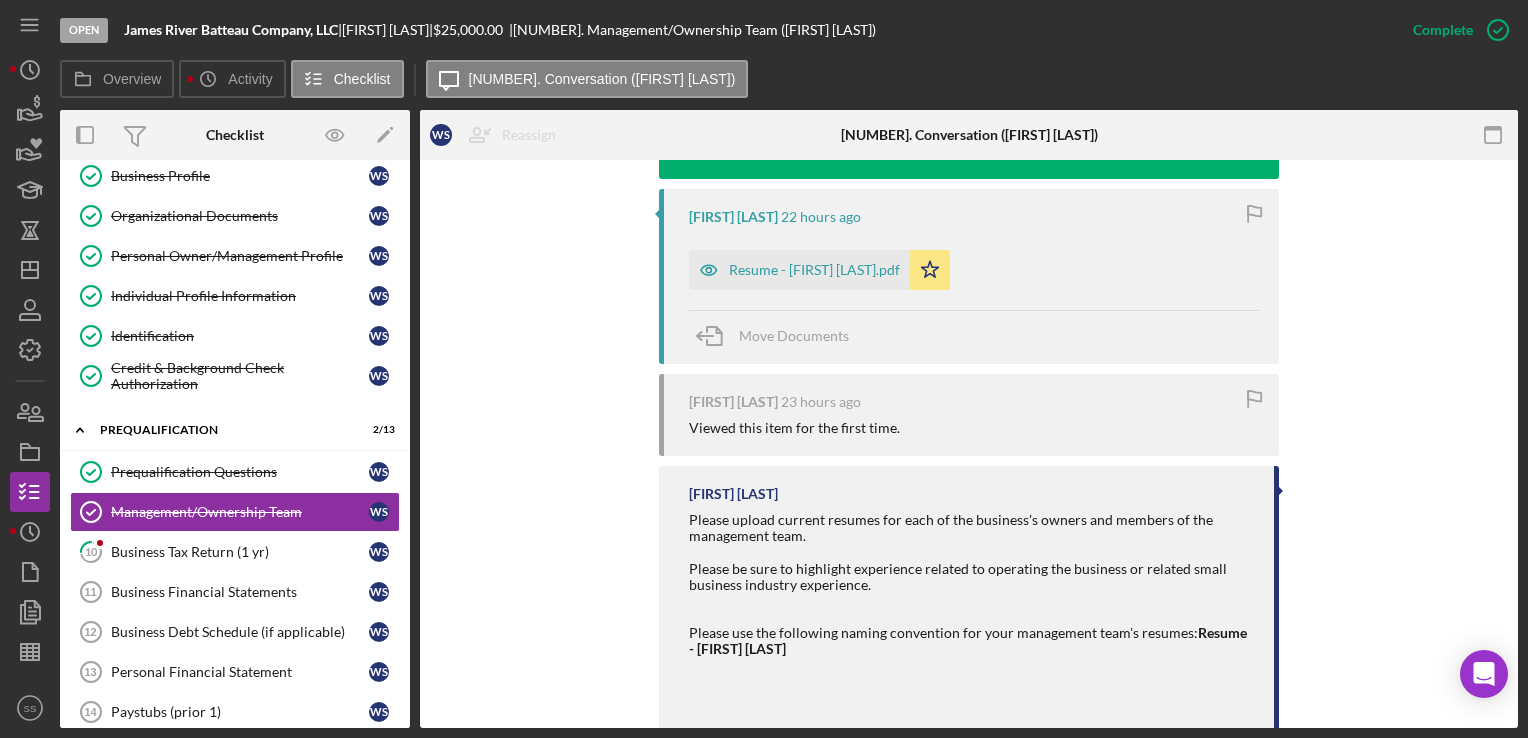 scroll, scrollTop: 799, scrollLeft: 0, axis: vertical 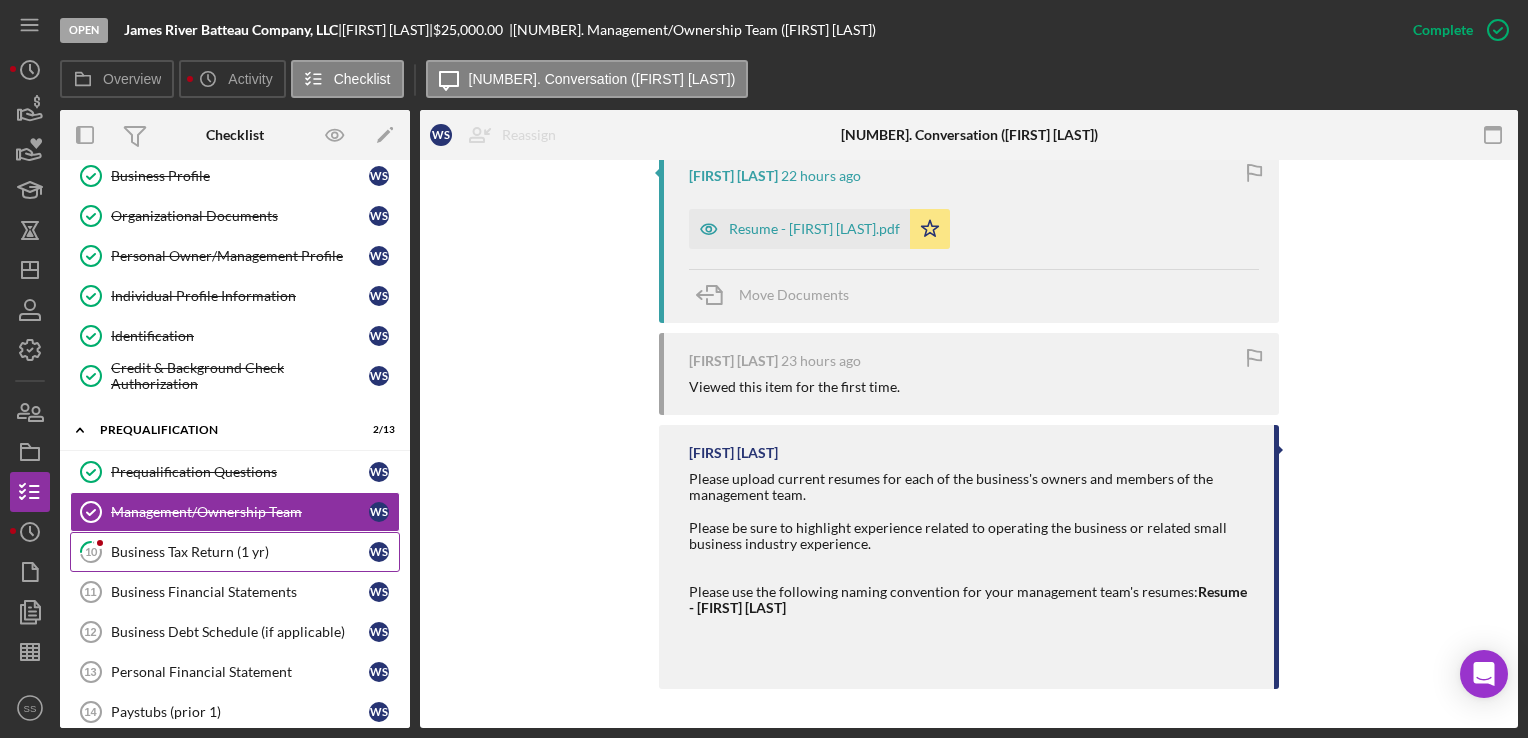 click on "10 Business Tax Return (1 yr) [FIRST] [LAST]" at bounding box center [235, 552] 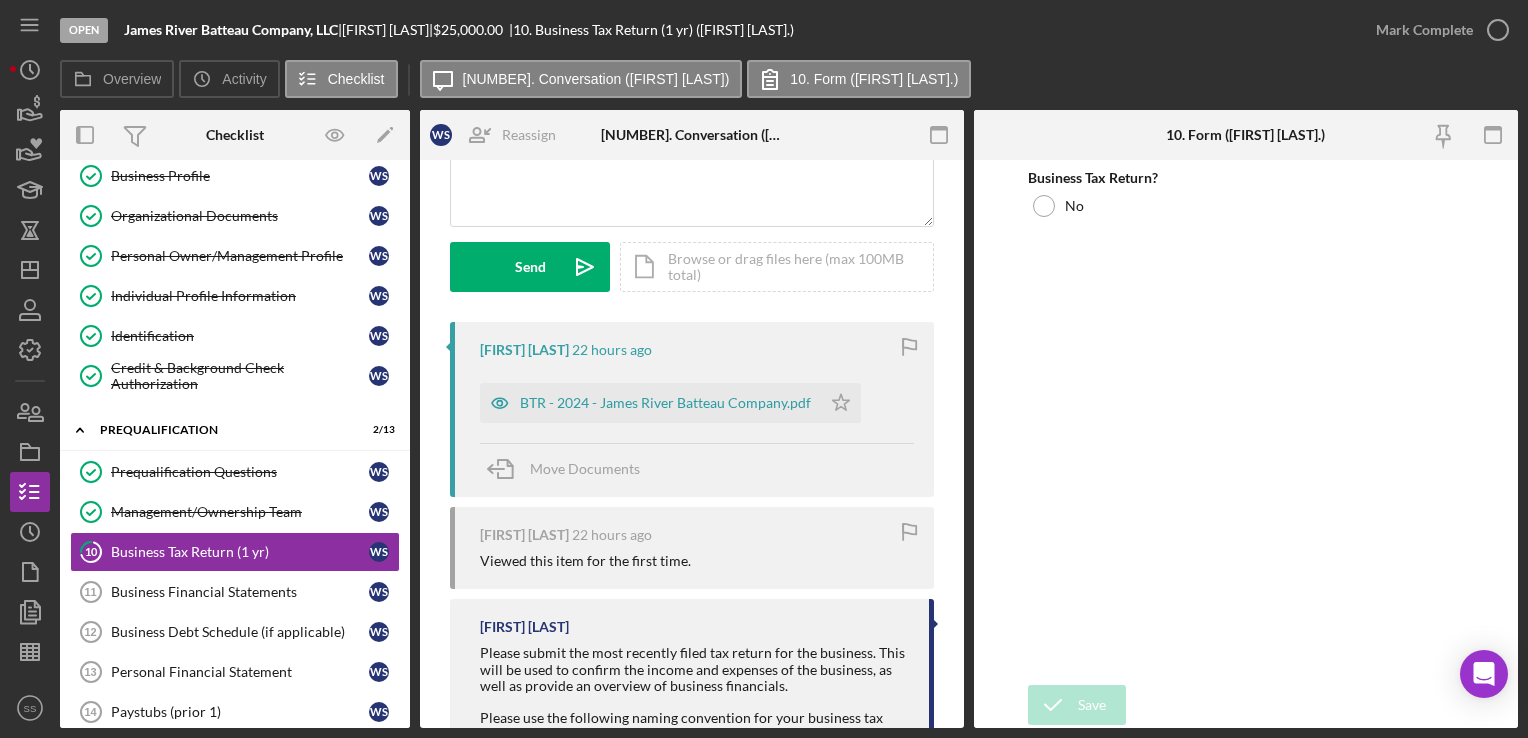 scroll, scrollTop: 232, scrollLeft: 0, axis: vertical 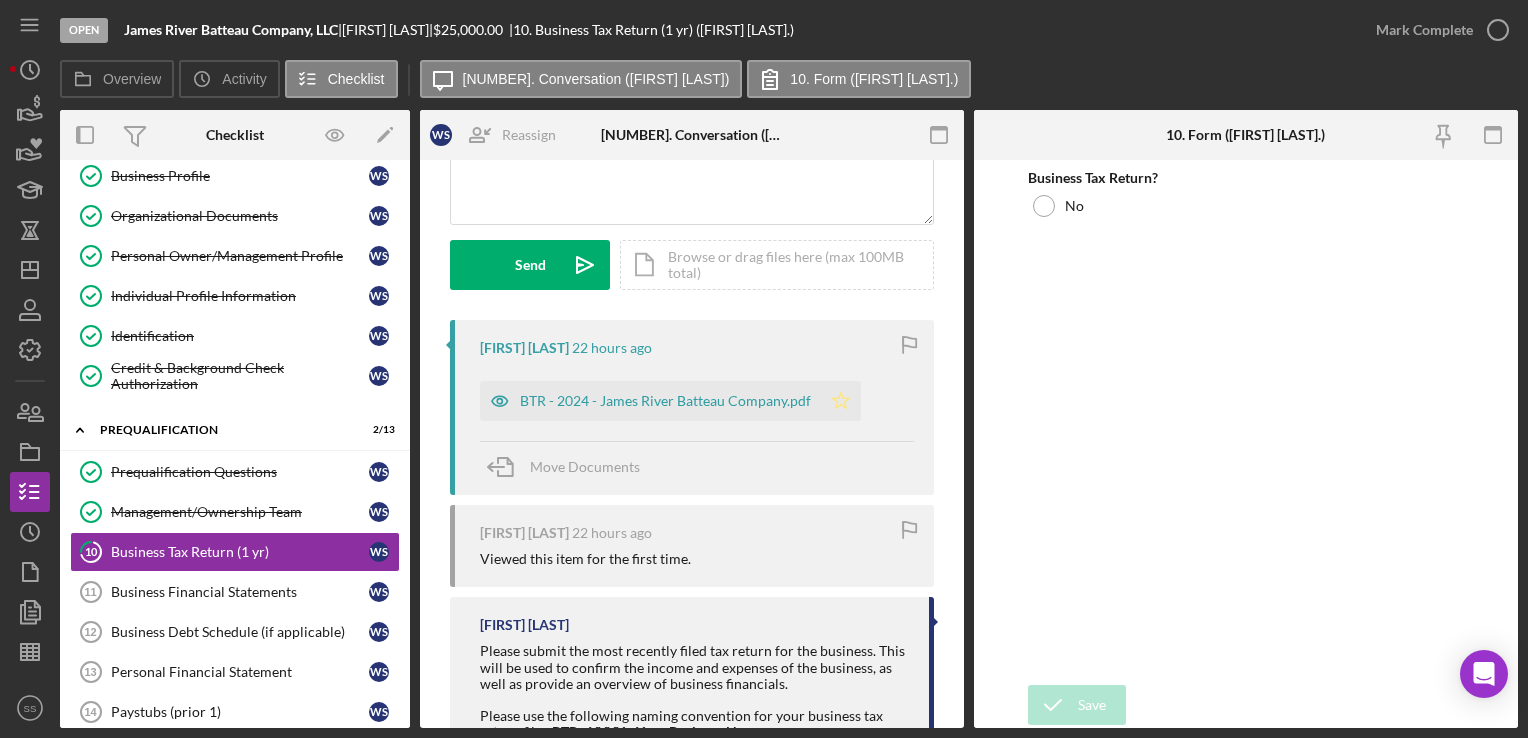 click on "Icon/Star" 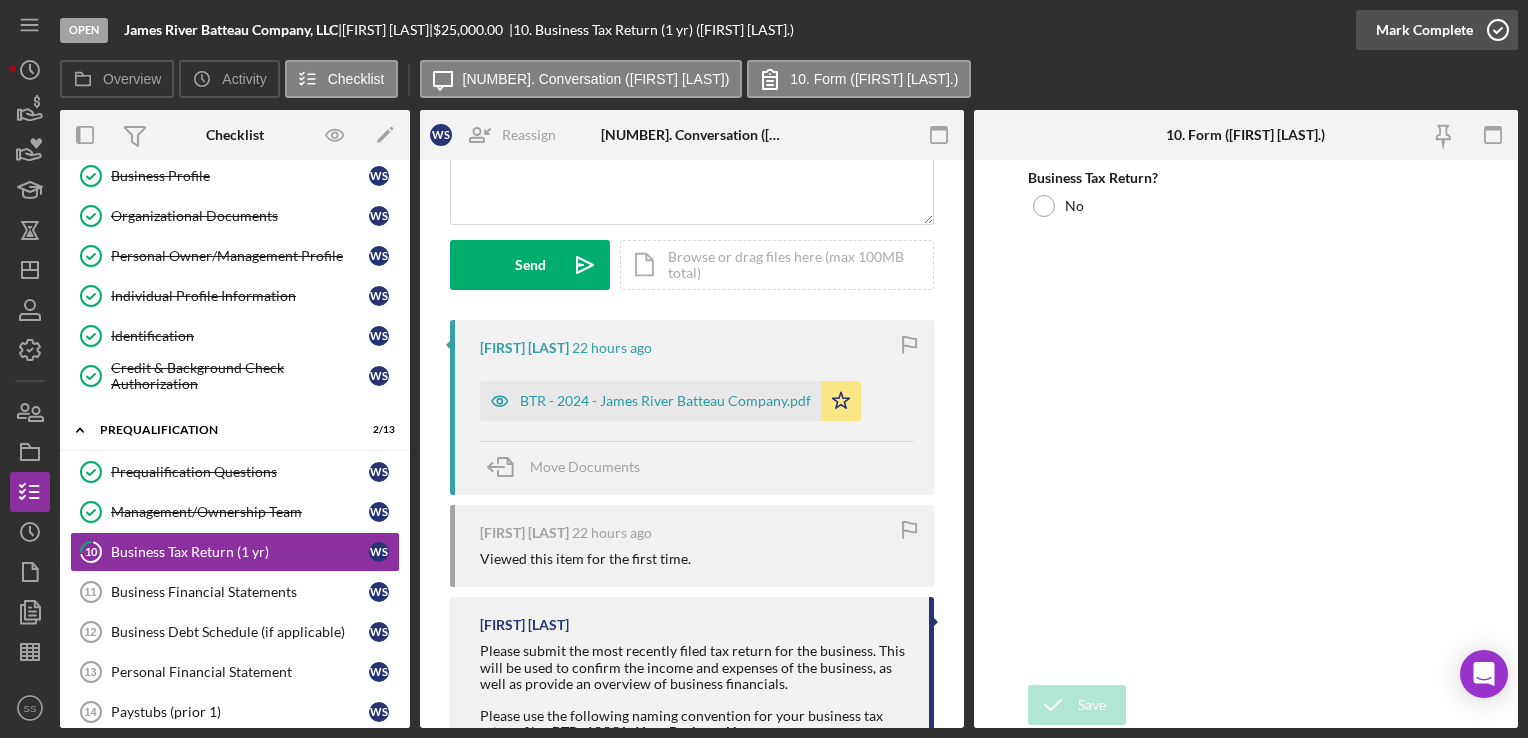 click 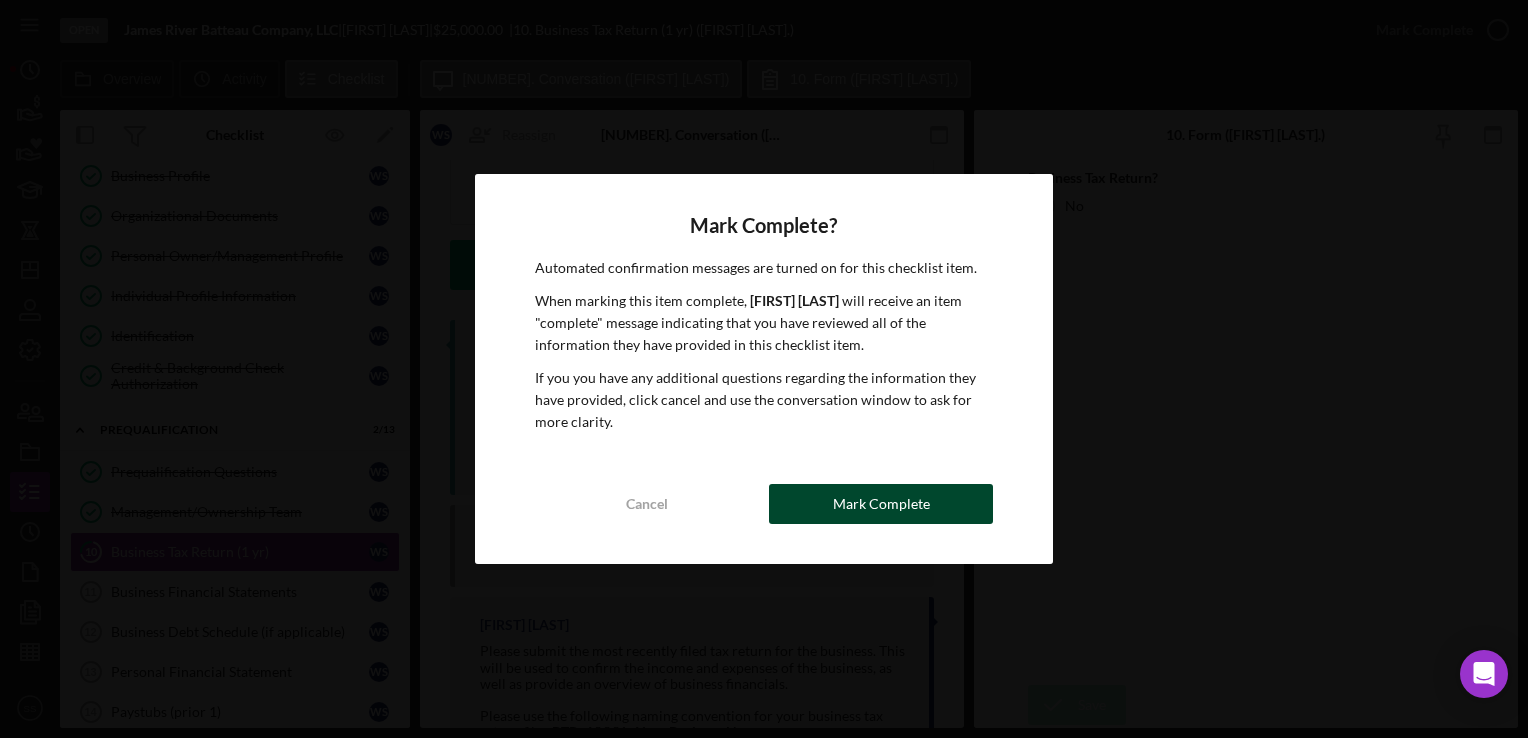 click on "Mark Complete" at bounding box center [881, 504] 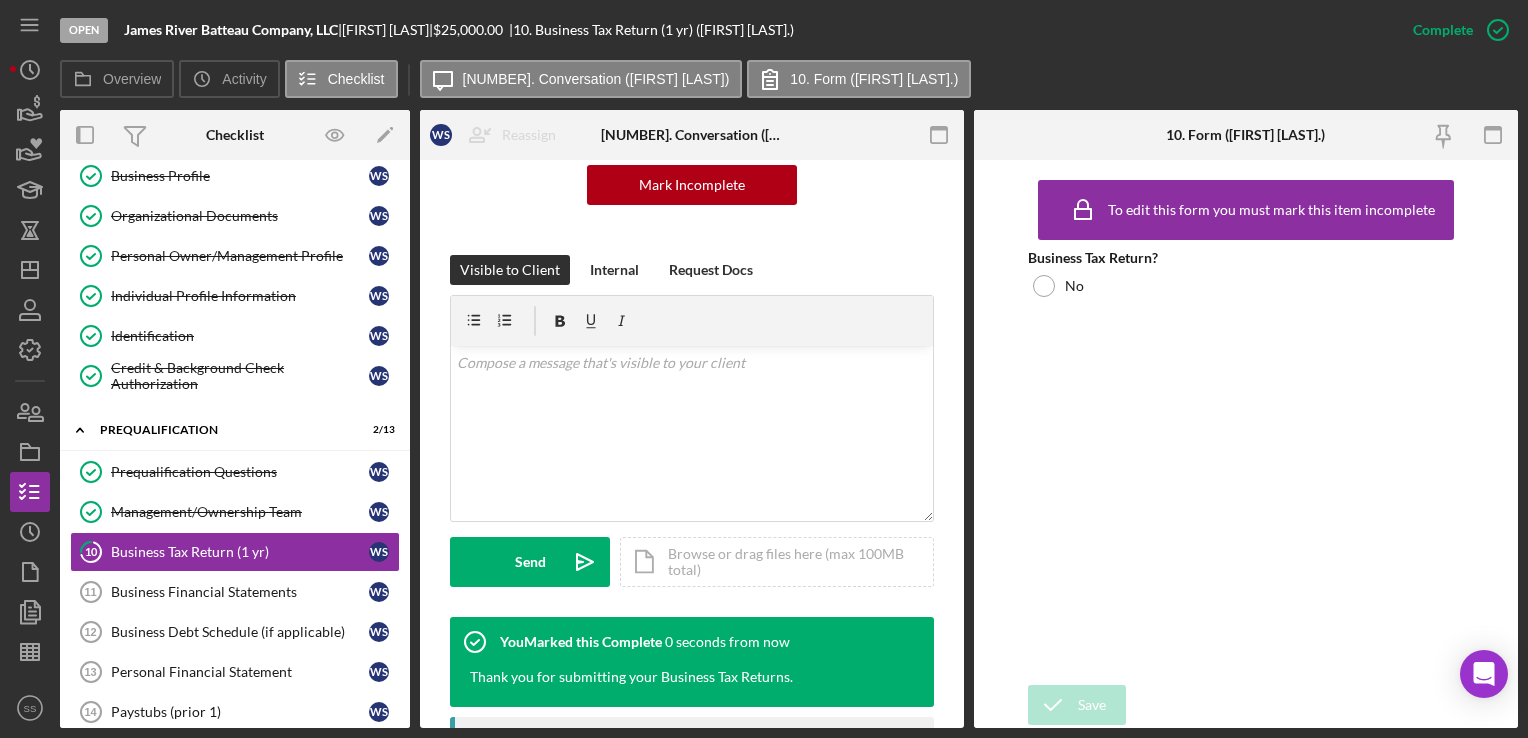 scroll, scrollTop: 529, scrollLeft: 0, axis: vertical 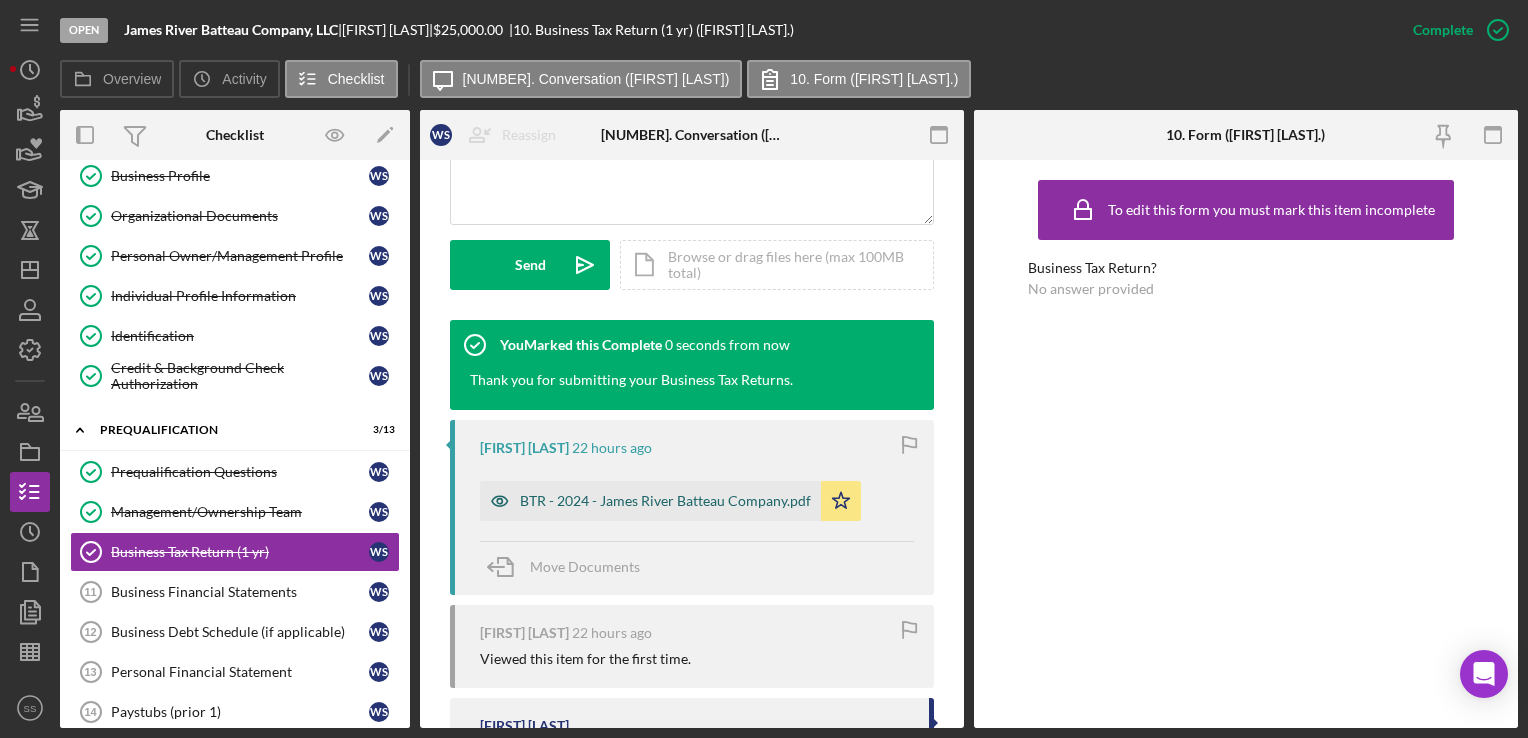 click on "BTR - 2024 - James River Batteau Company.pdf" at bounding box center (665, 501) 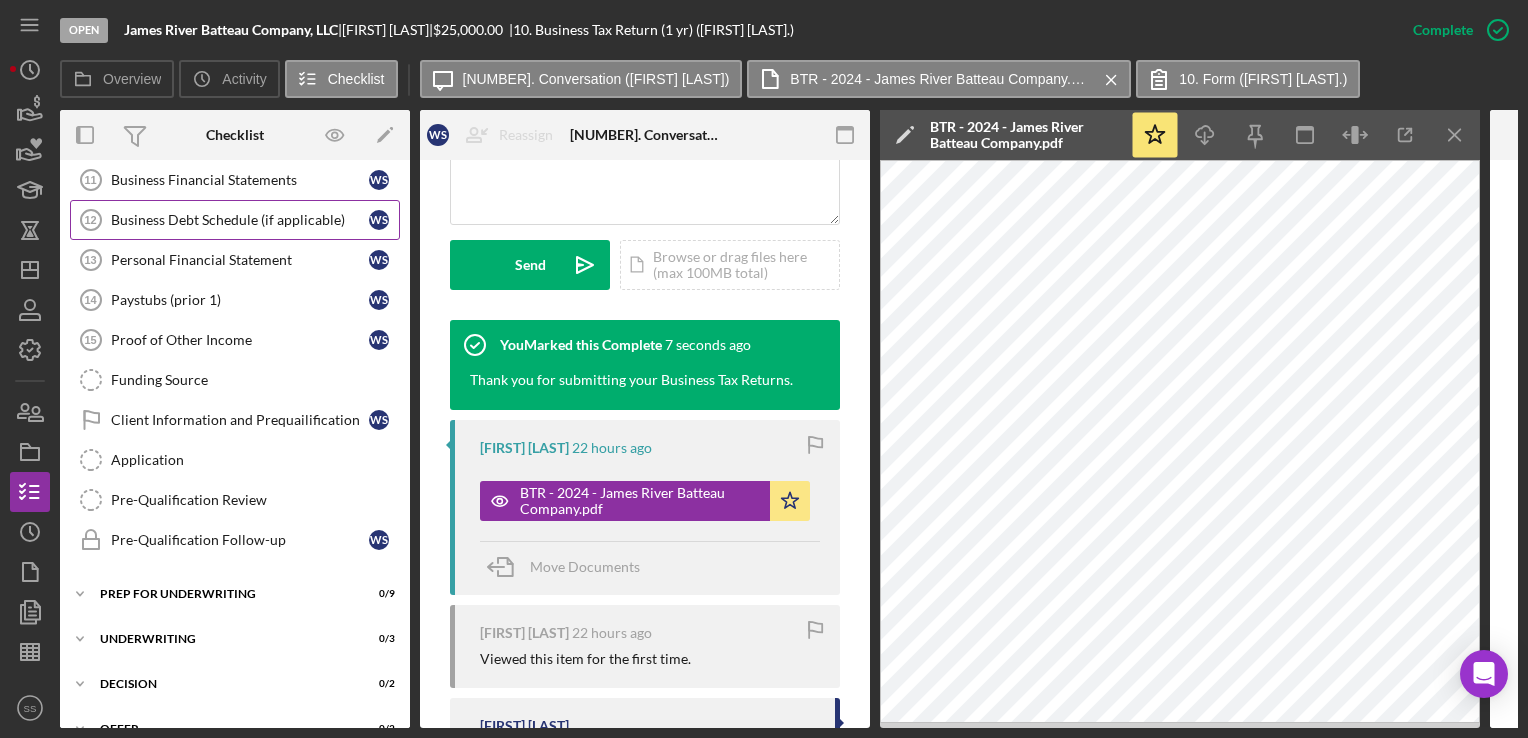 scroll, scrollTop: 608, scrollLeft: 0, axis: vertical 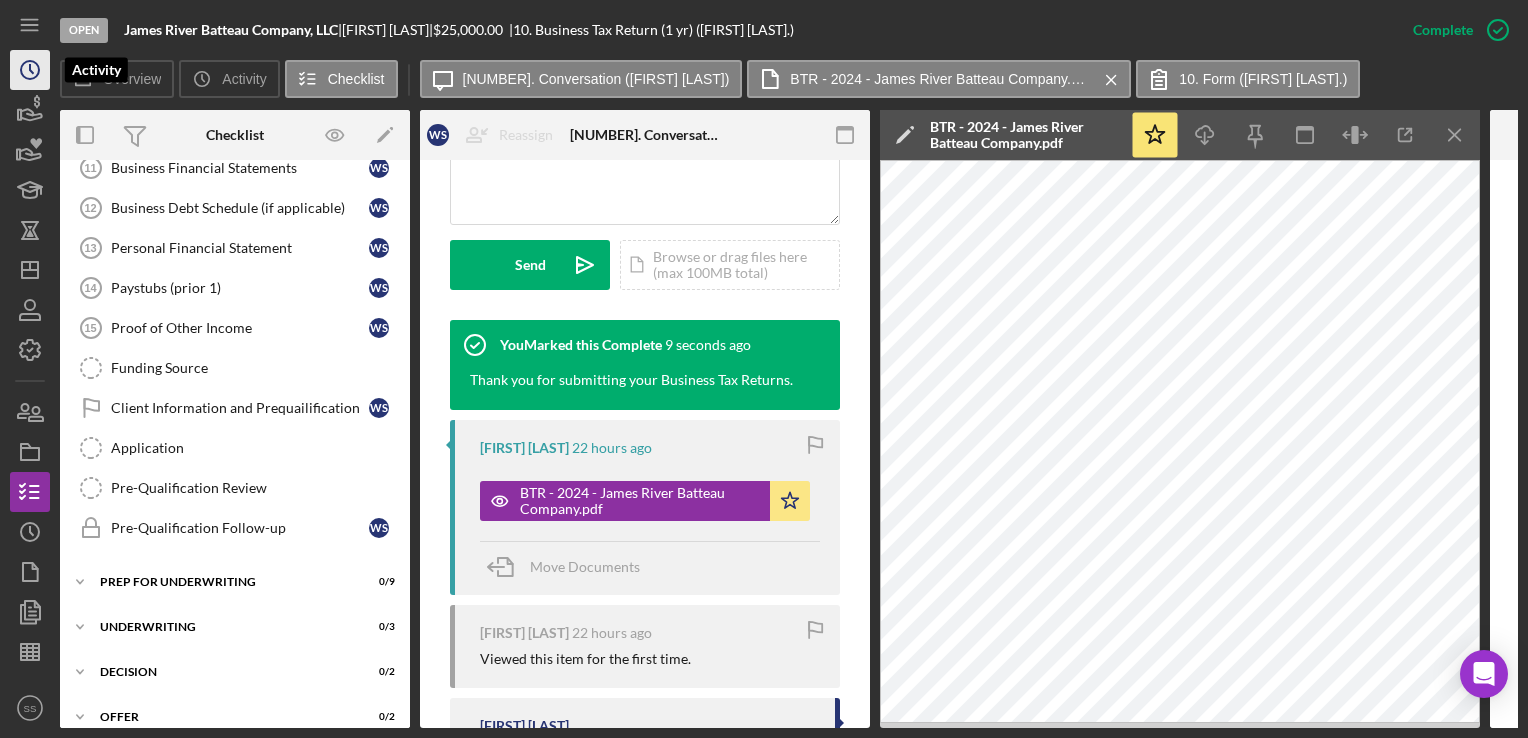 click on "Icon/History" 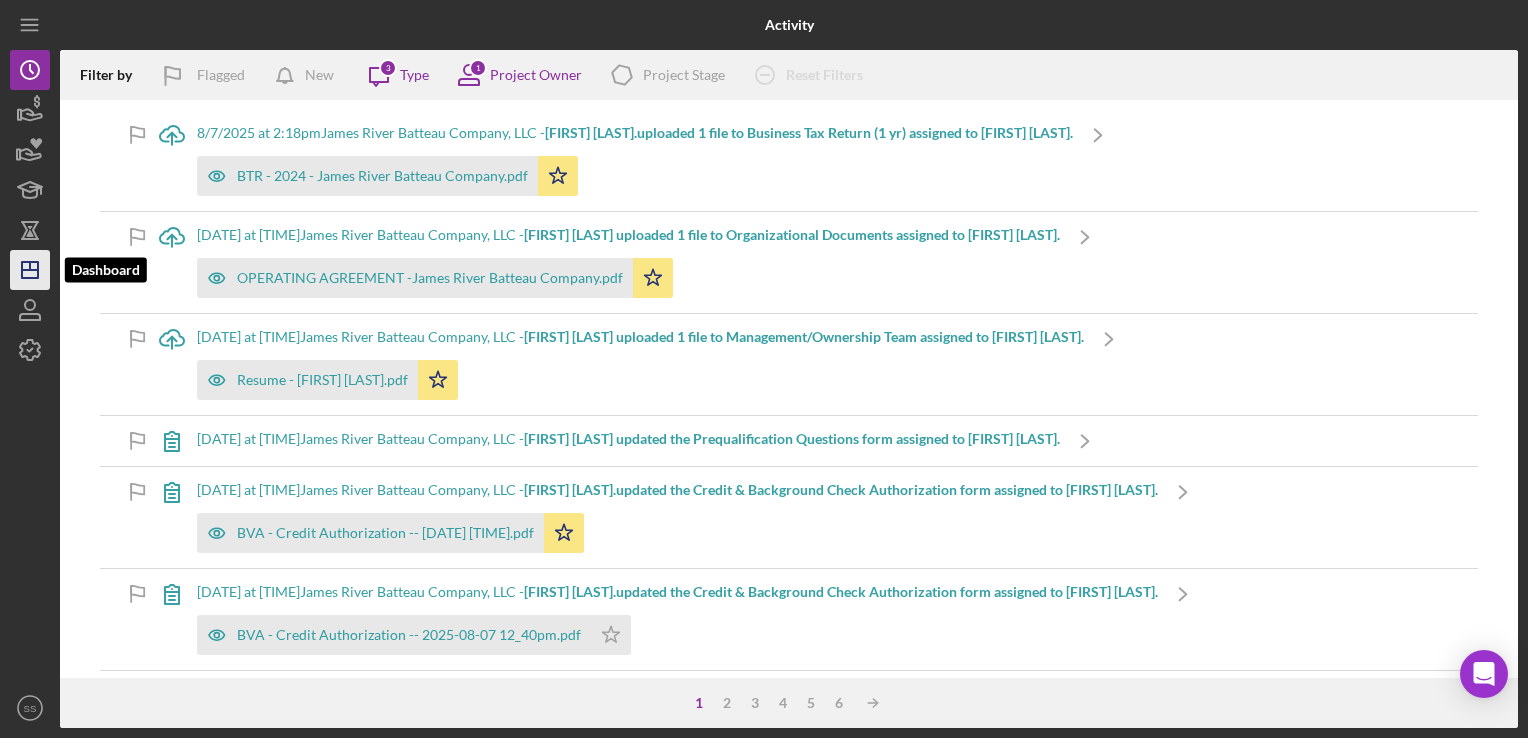 click on "Icon/Dashboard" 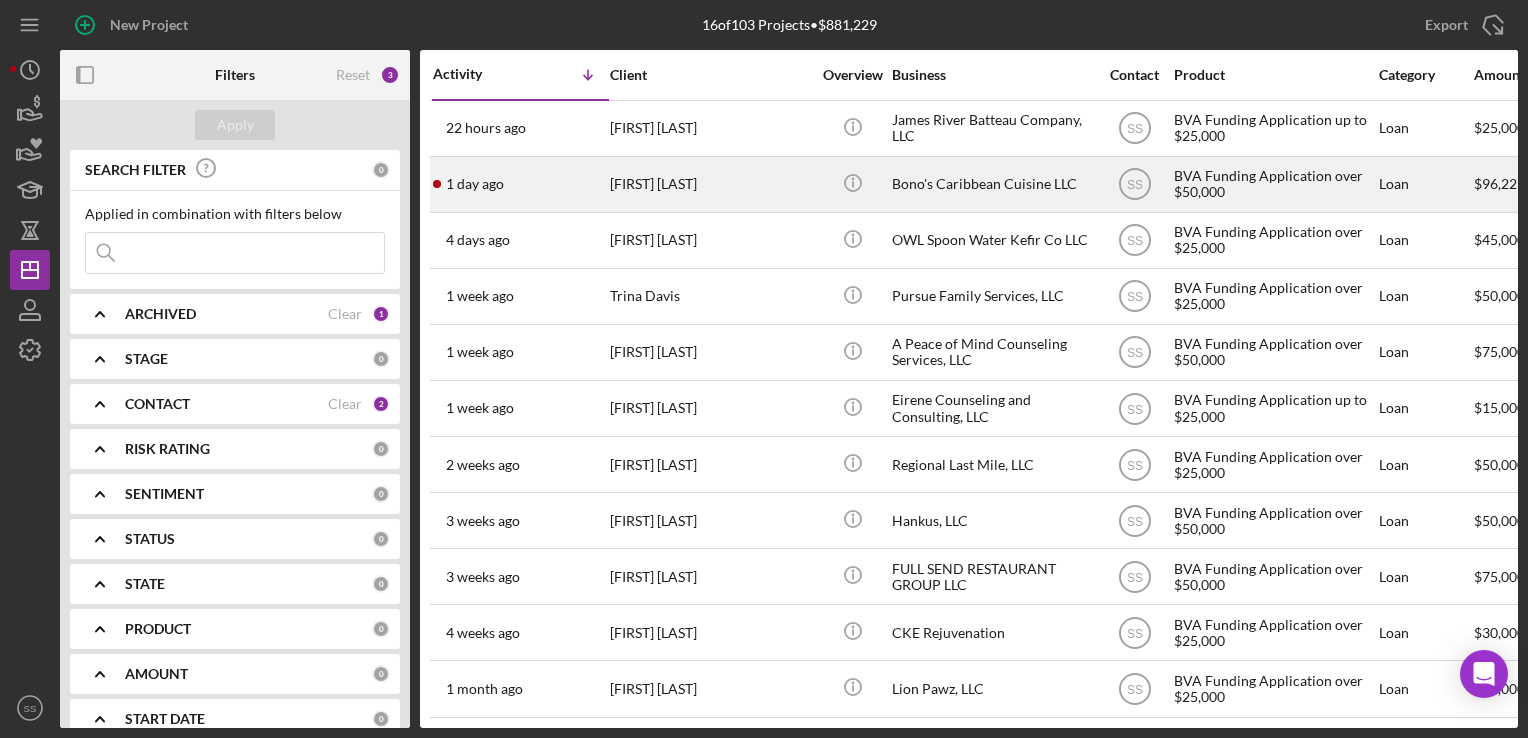 click on "[FIRST] [LAST]" at bounding box center [710, 184] 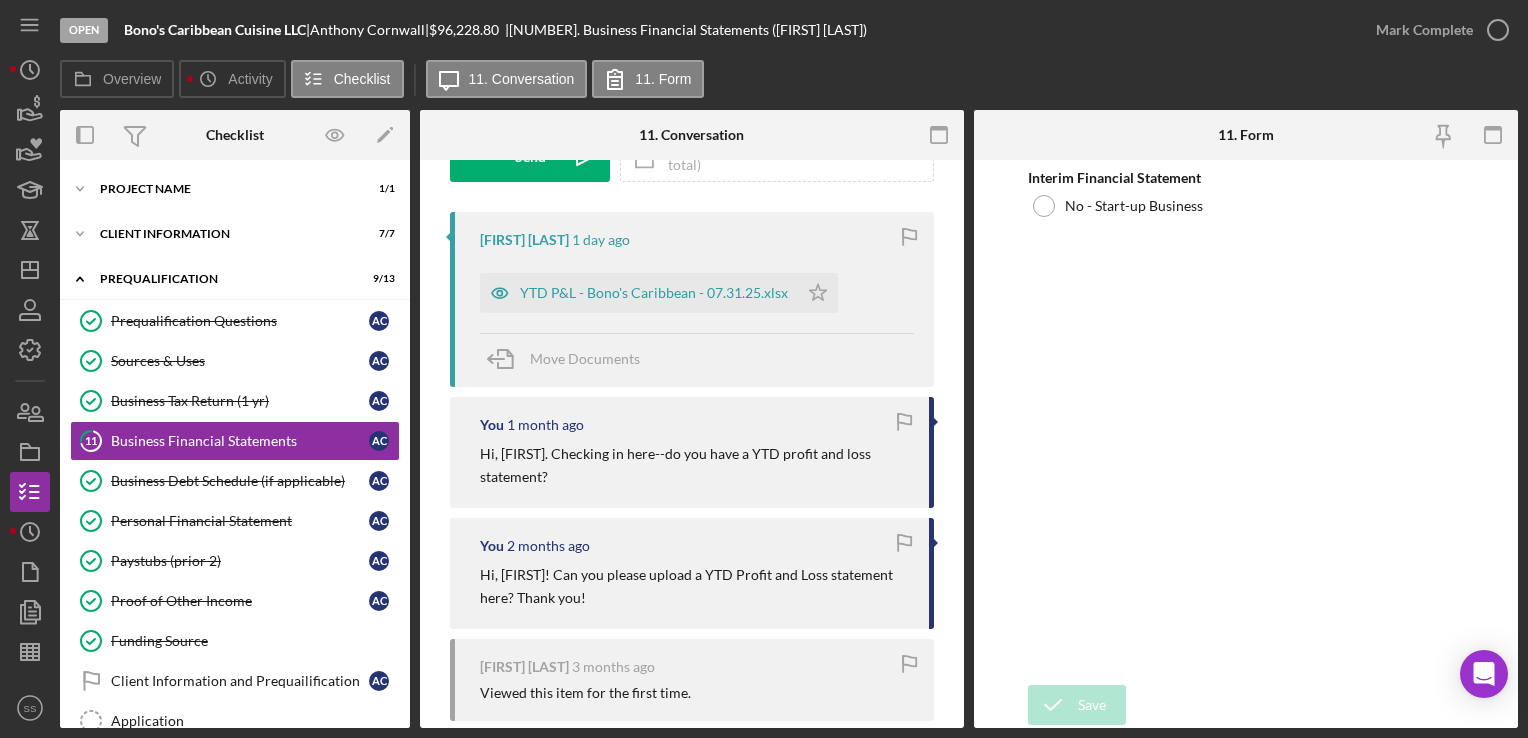 scroll, scrollTop: 380, scrollLeft: 0, axis: vertical 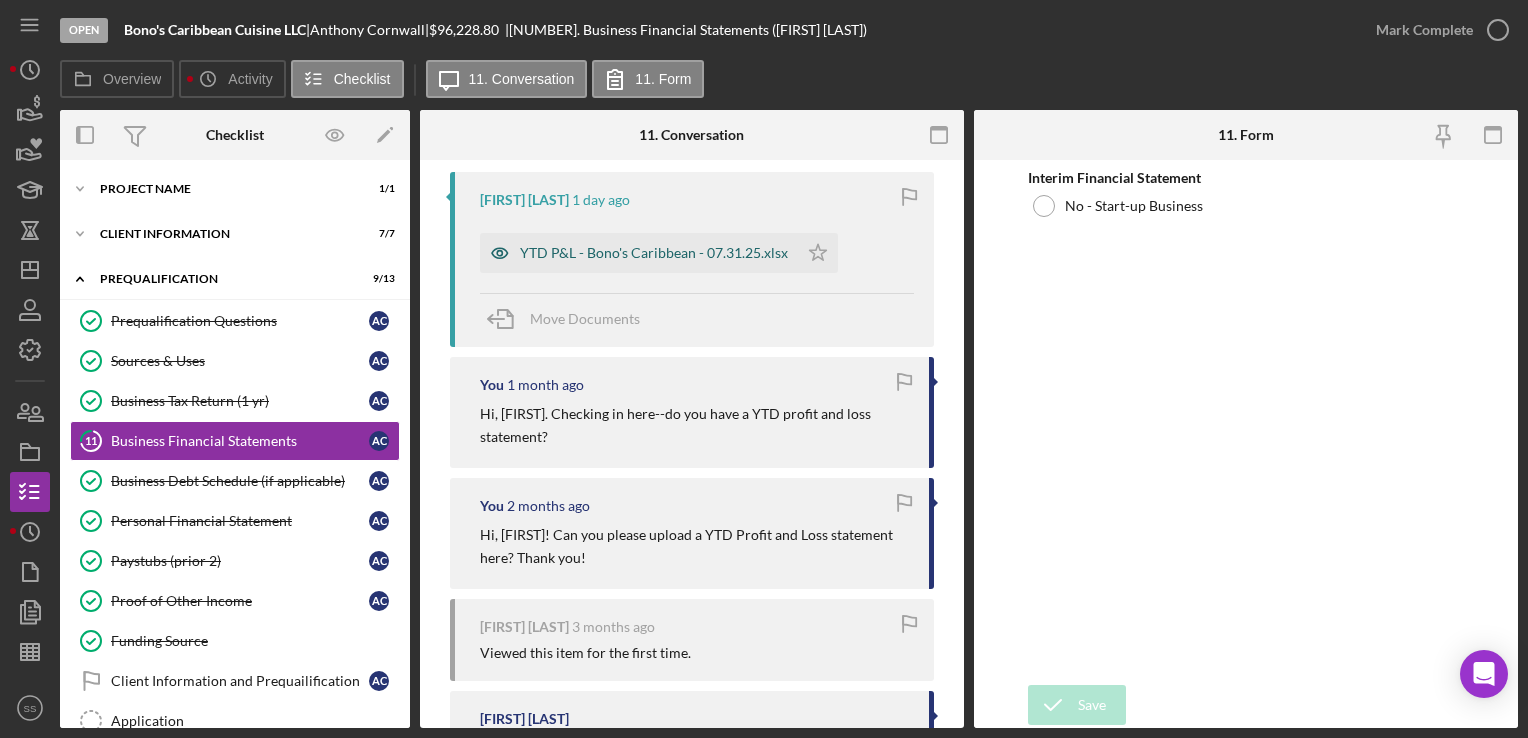 click on "YTD P&L - Bono's Caribbean - 07.31.25.xlsx" at bounding box center [639, 253] 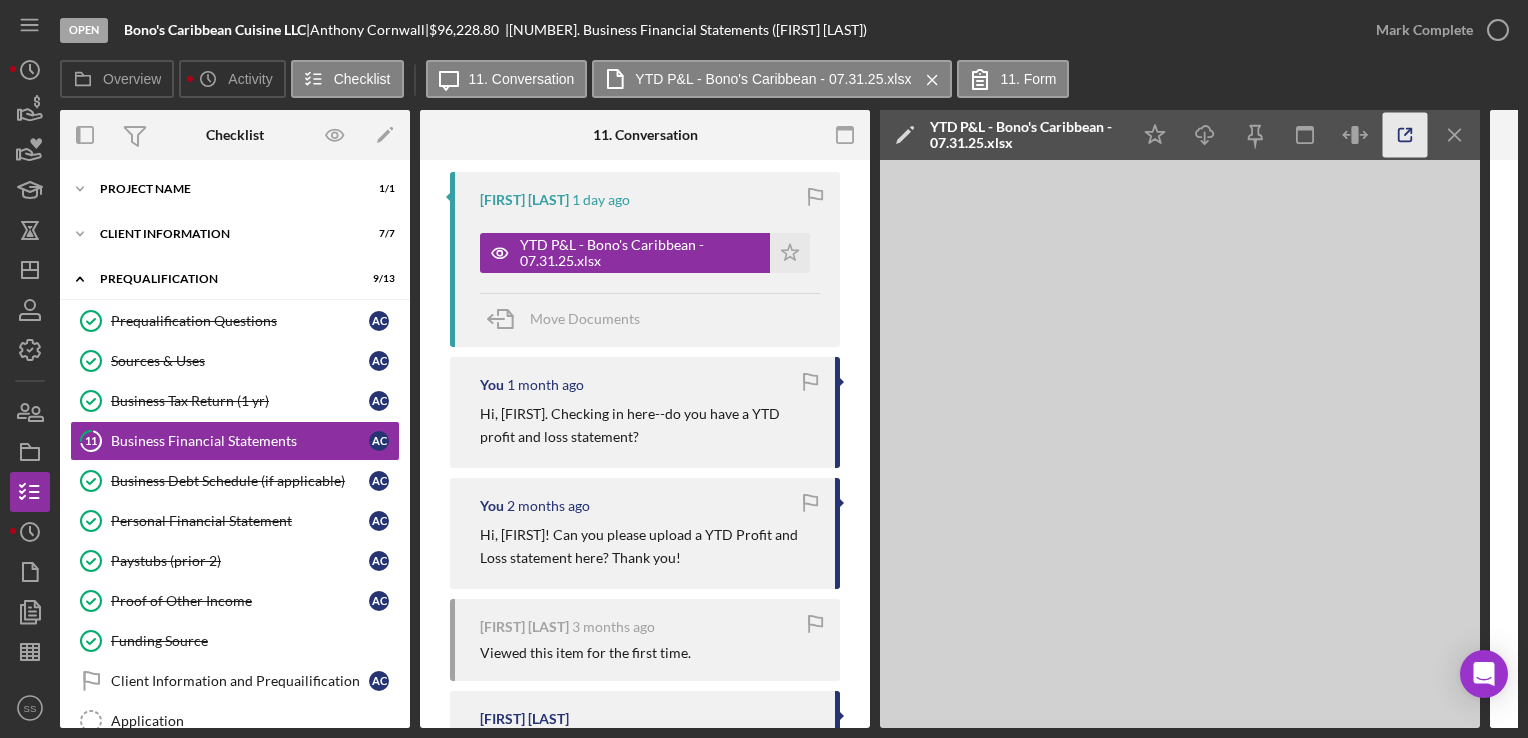 click 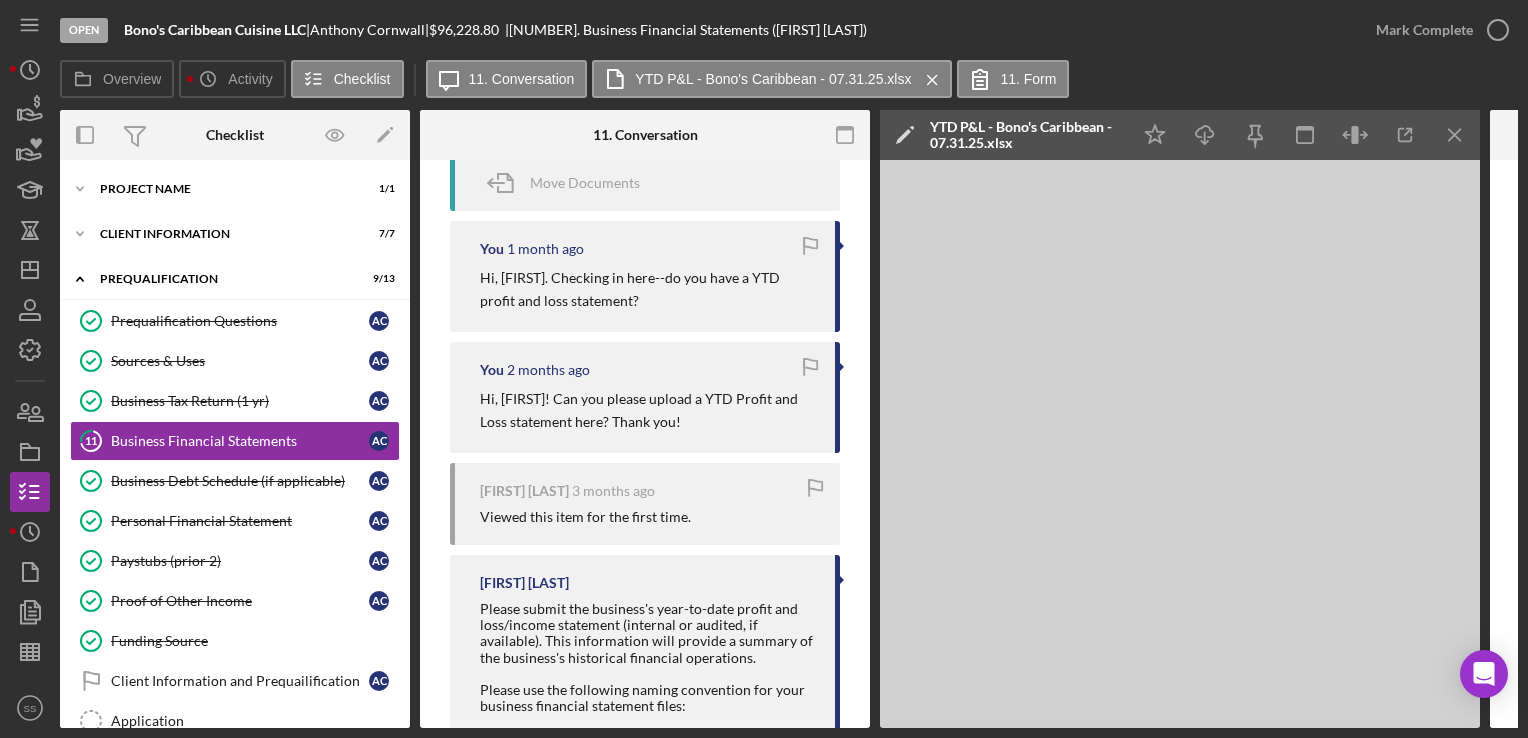 scroll, scrollTop: 0, scrollLeft: 0, axis: both 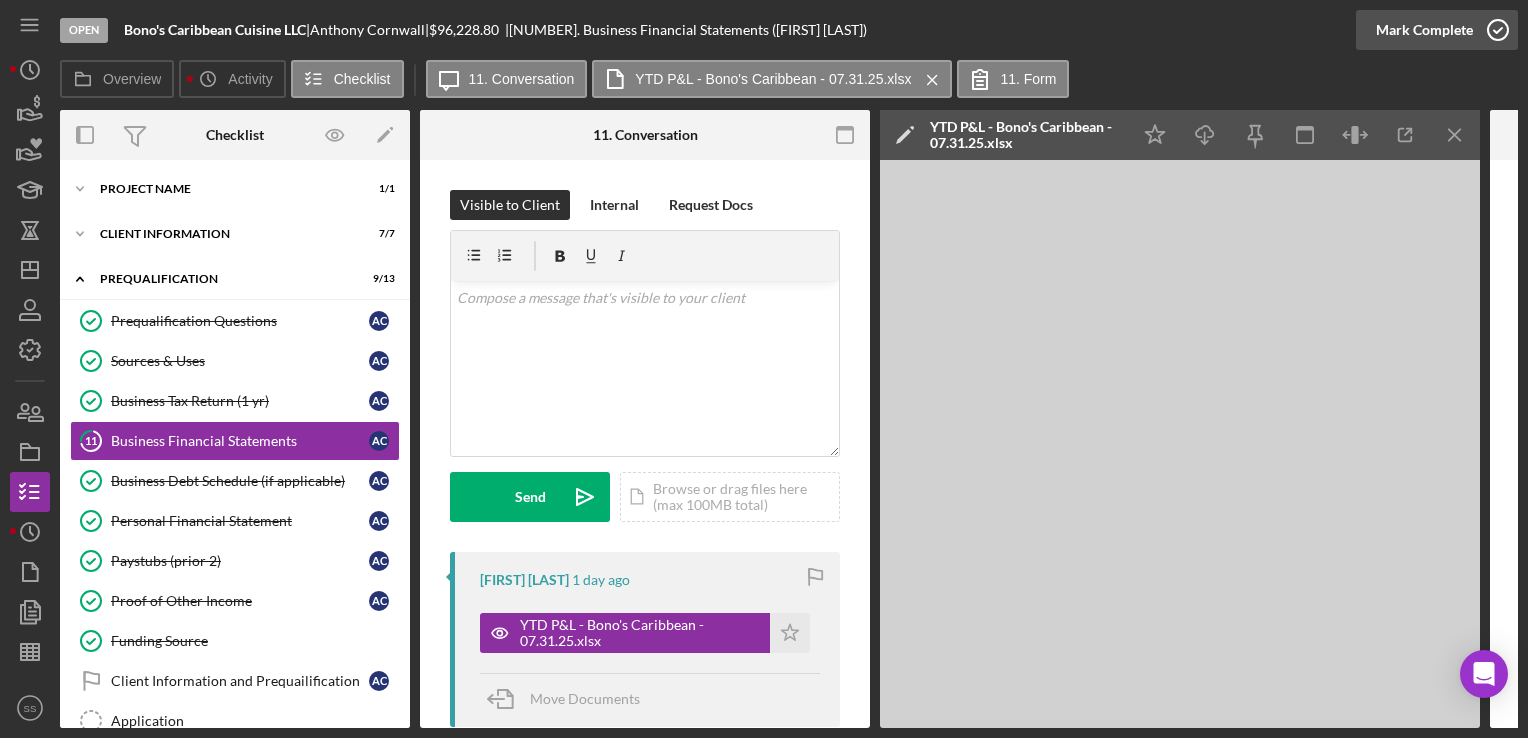 click 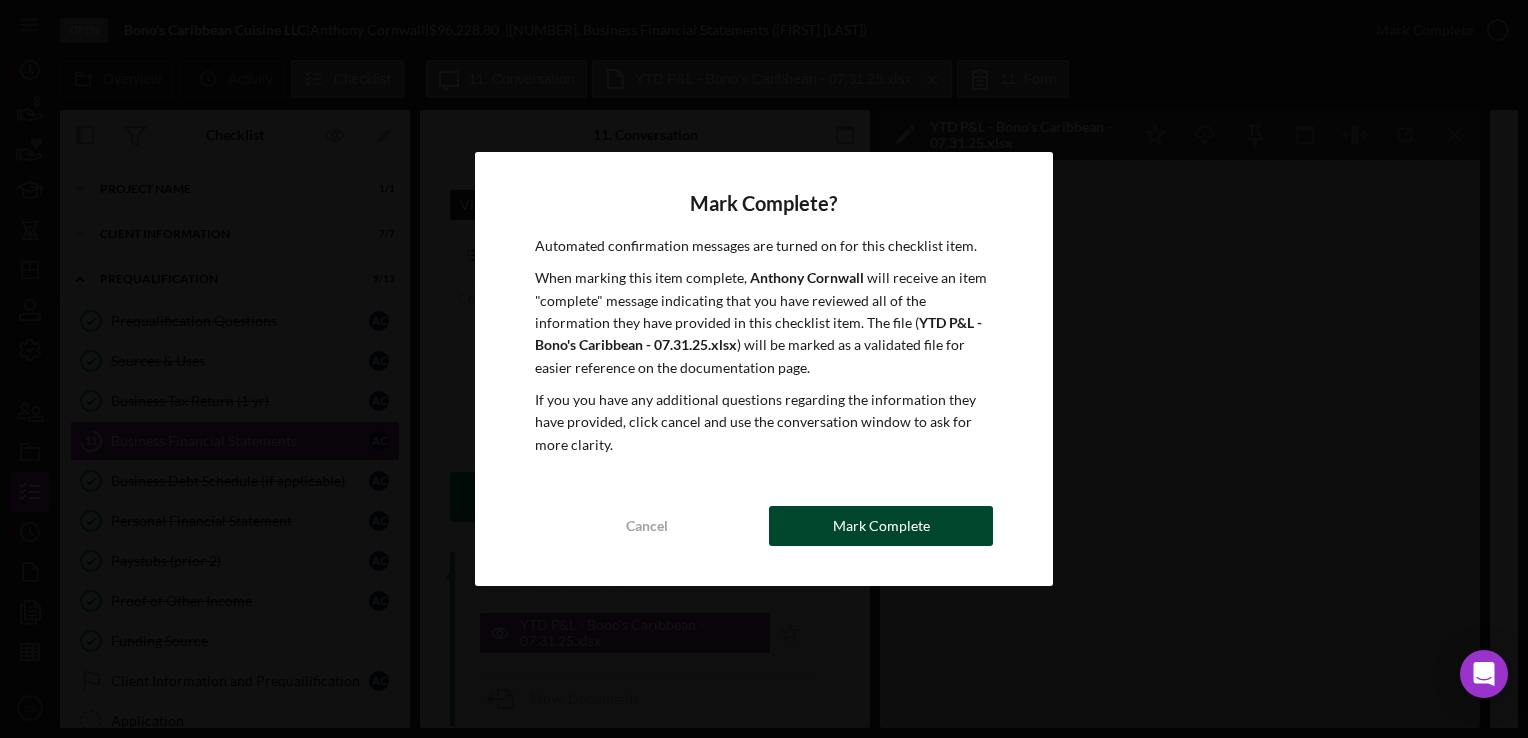 click on "Mark Complete" at bounding box center [881, 526] 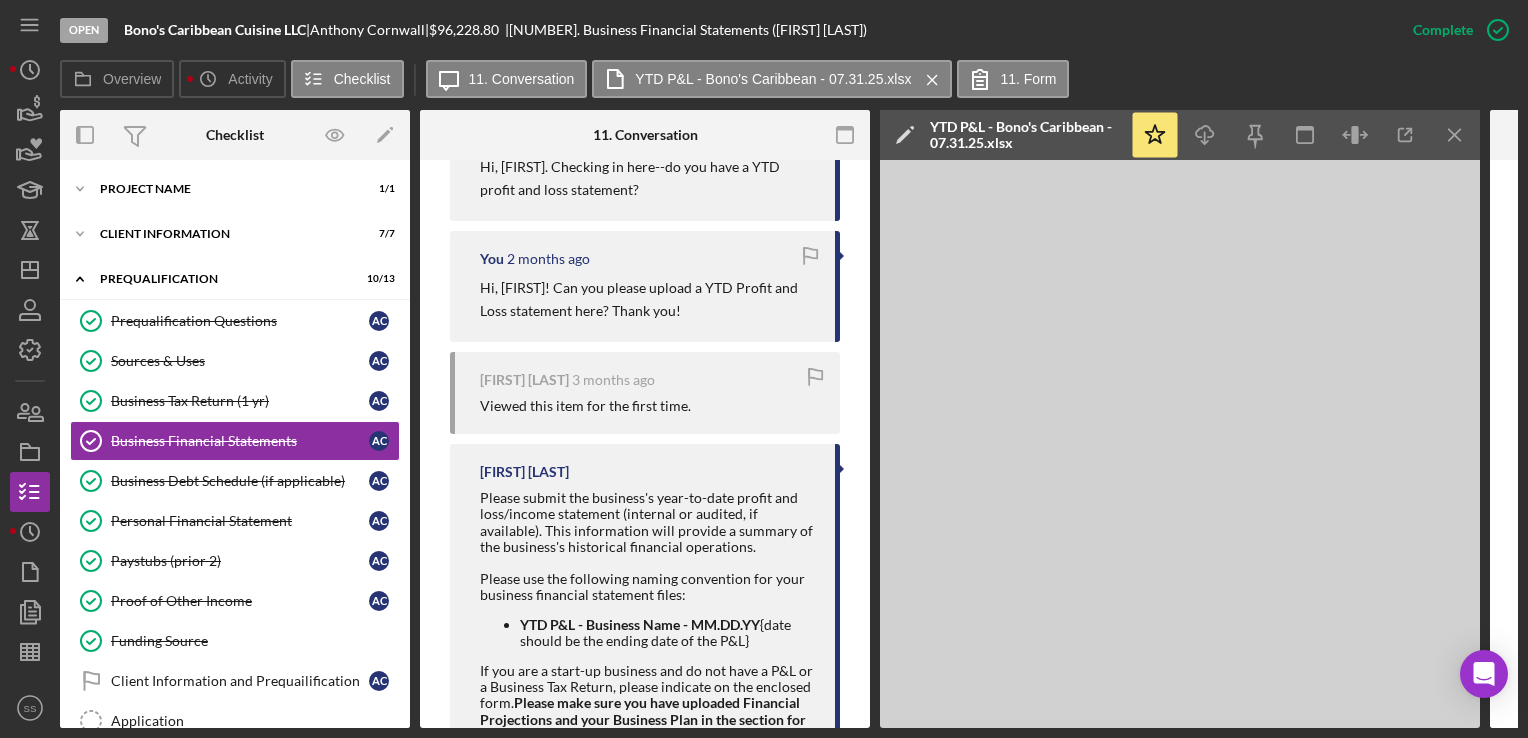 scroll, scrollTop: 1149, scrollLeft: 0, axis: vertical 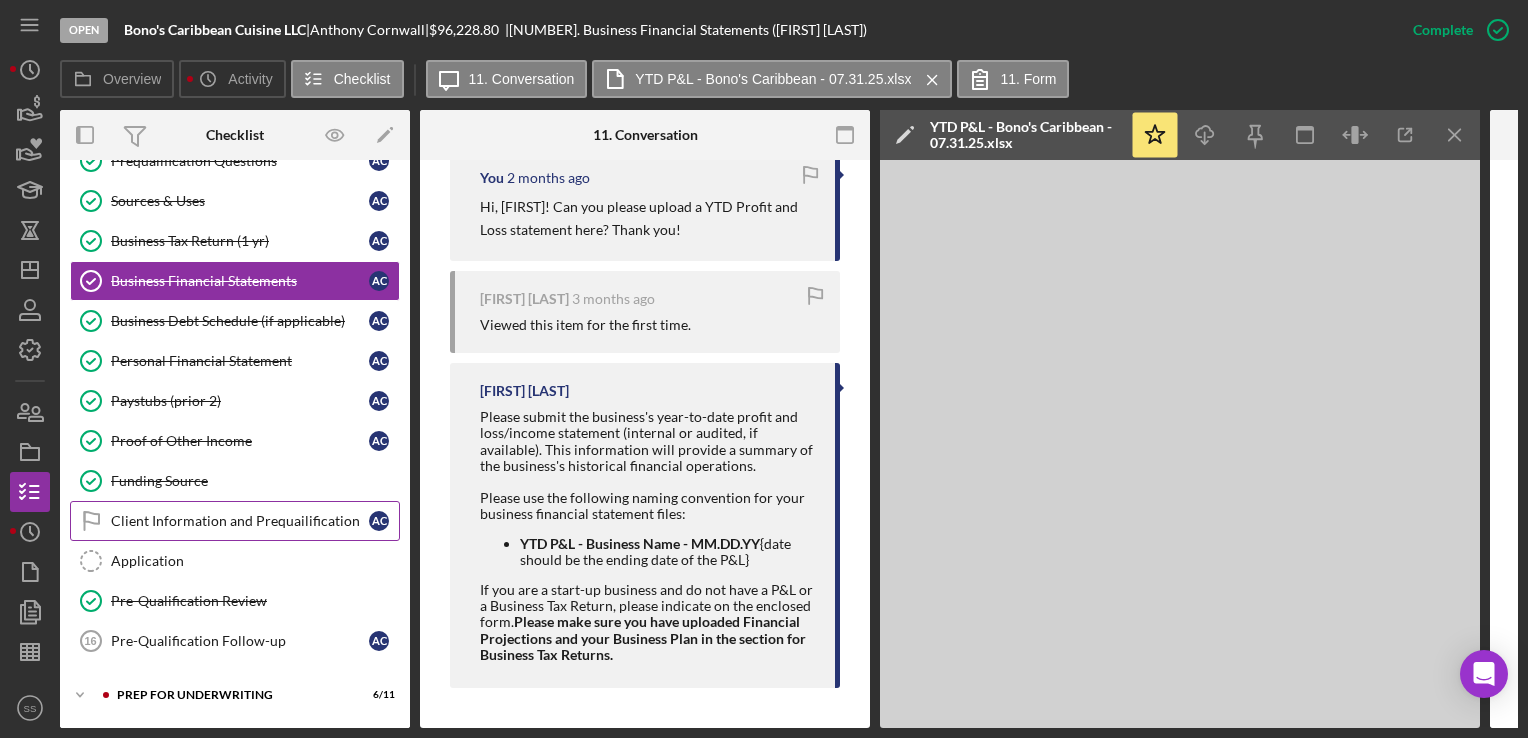 click on "Client Information and Prequailification Client Information and Prequailification [FIRST] [LAST]" at bounding box center (235, 521) 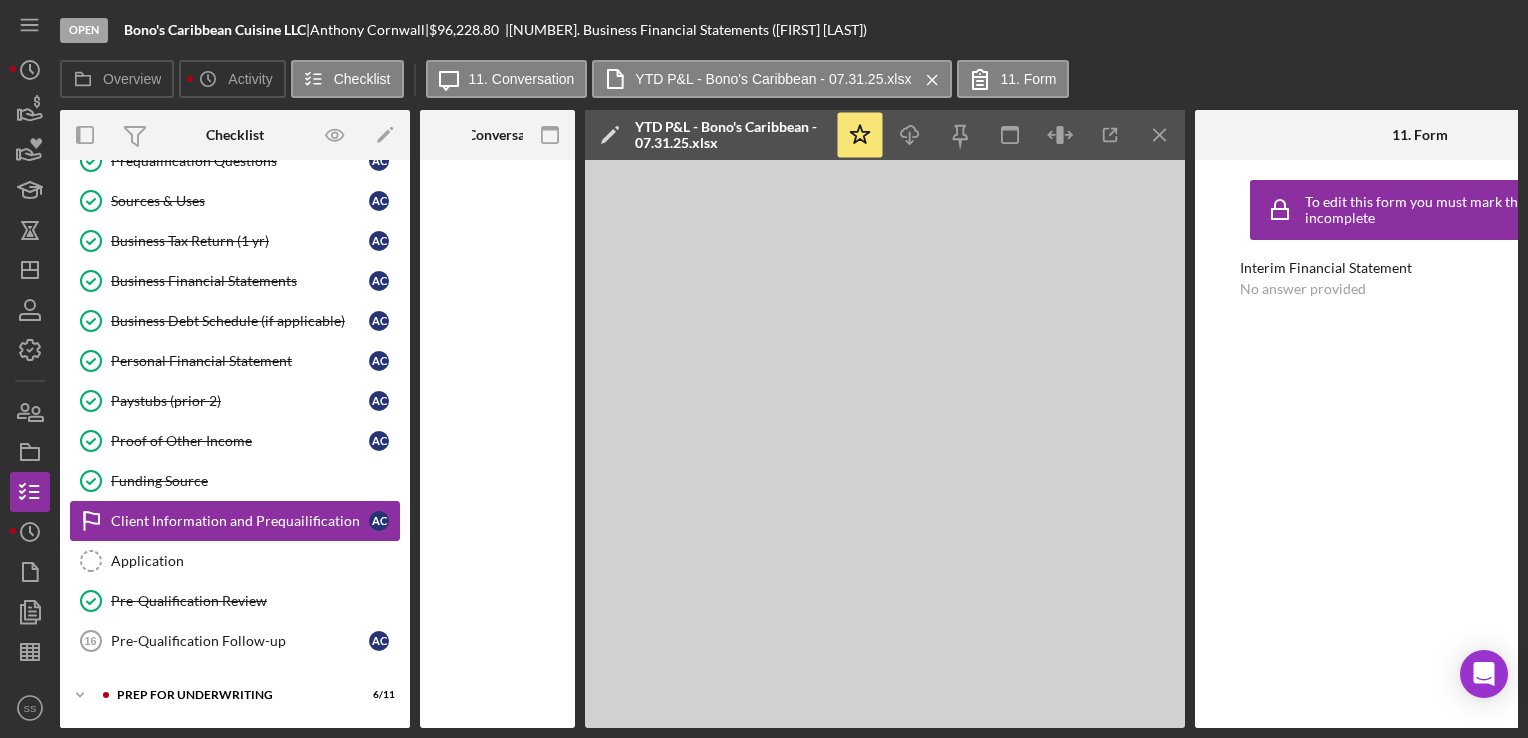 scroll, scrollTop: 0, scrollLeft: 0, axis: both 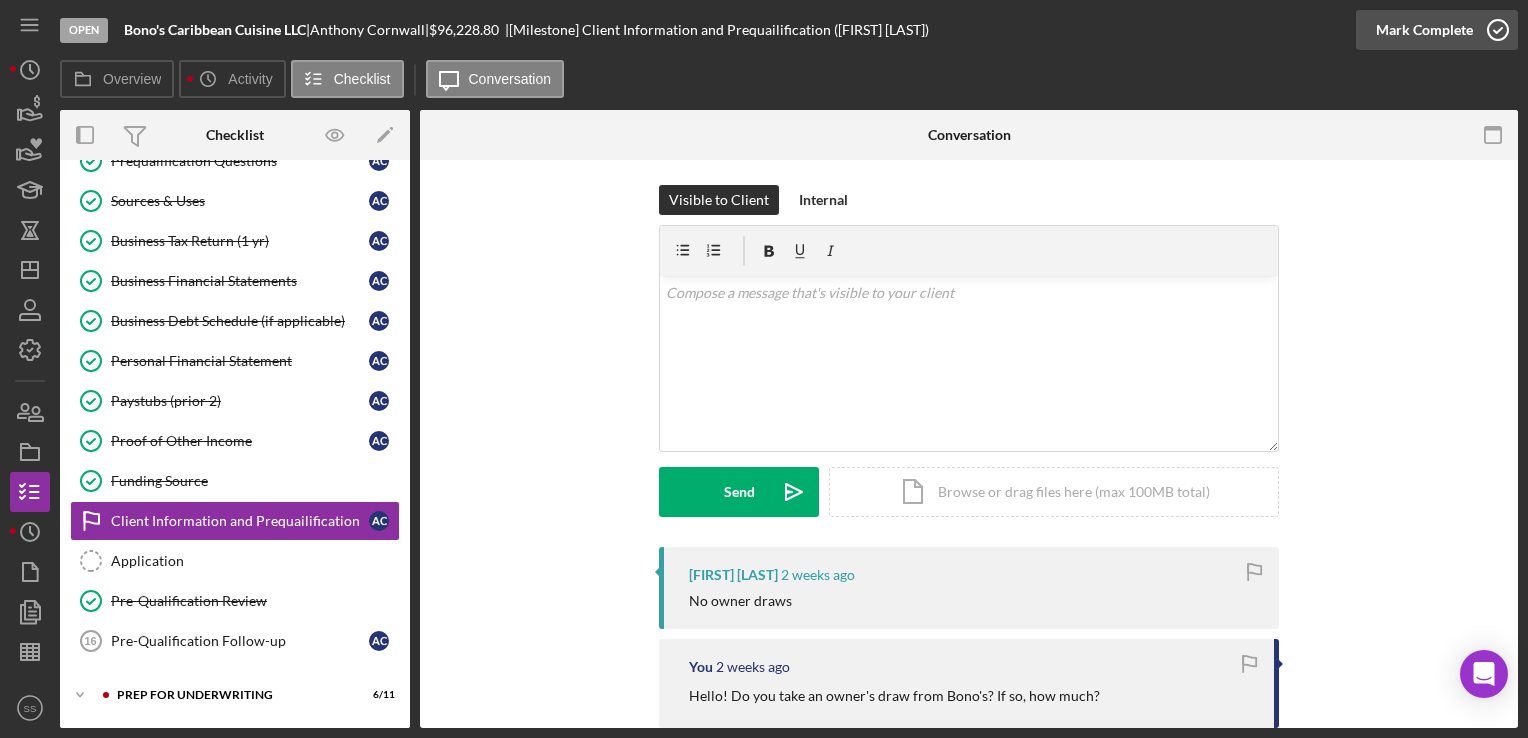 click 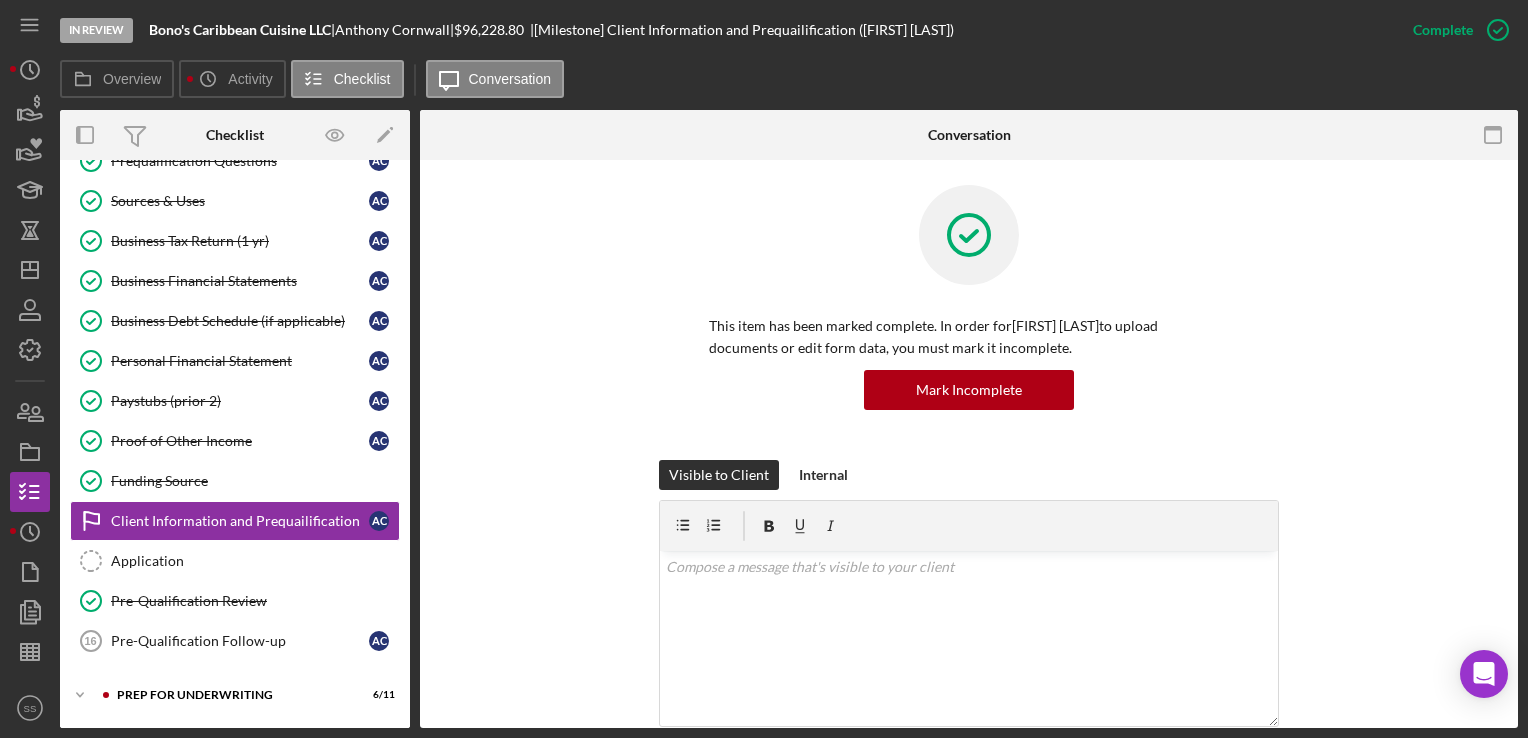 scroll, scrollTop: 280, scrollLeft: 0, axis: vertical 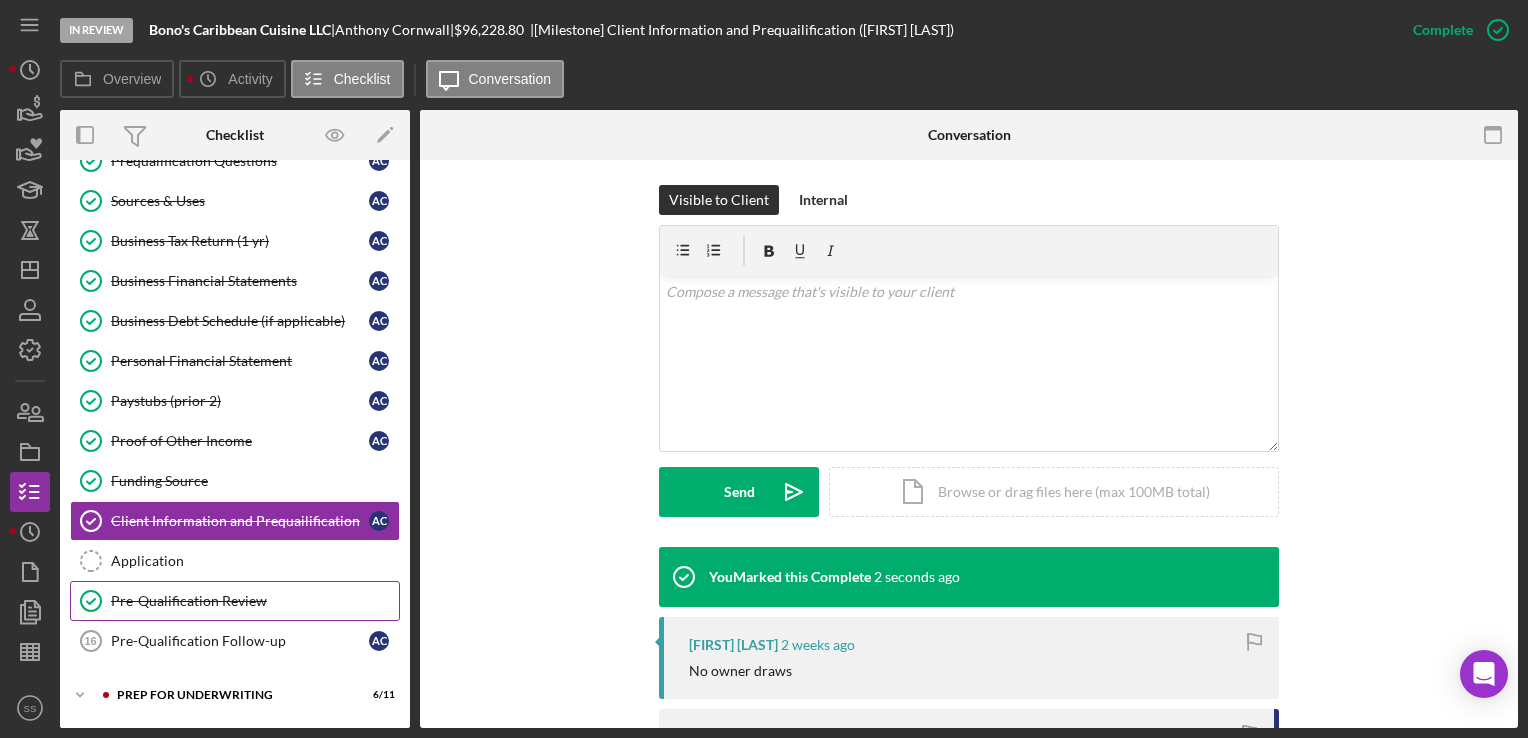 click on "Pre-Qualification Review" at bounding box center (255, 601) 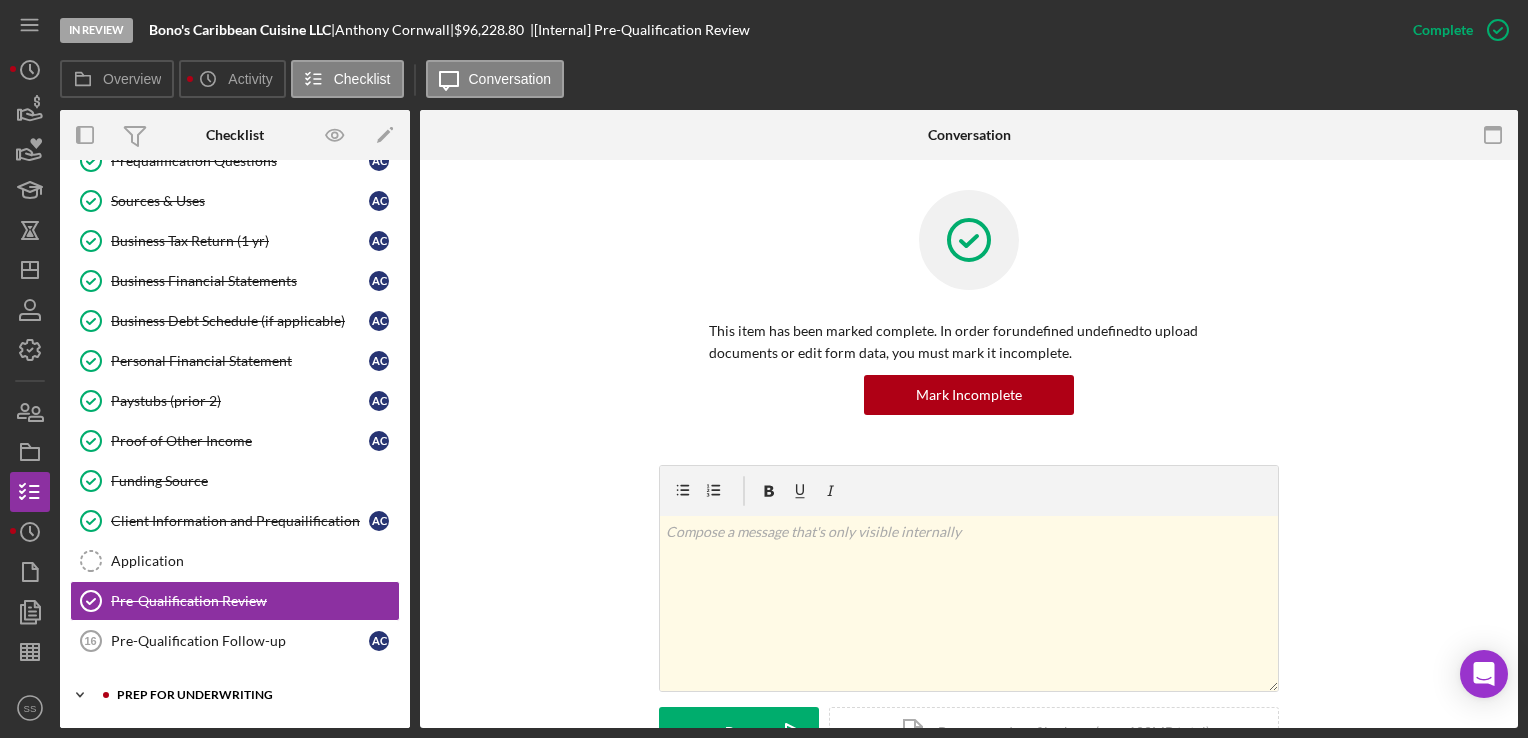 click on "Prep for Underwriting" at bounding box center [251, 695] 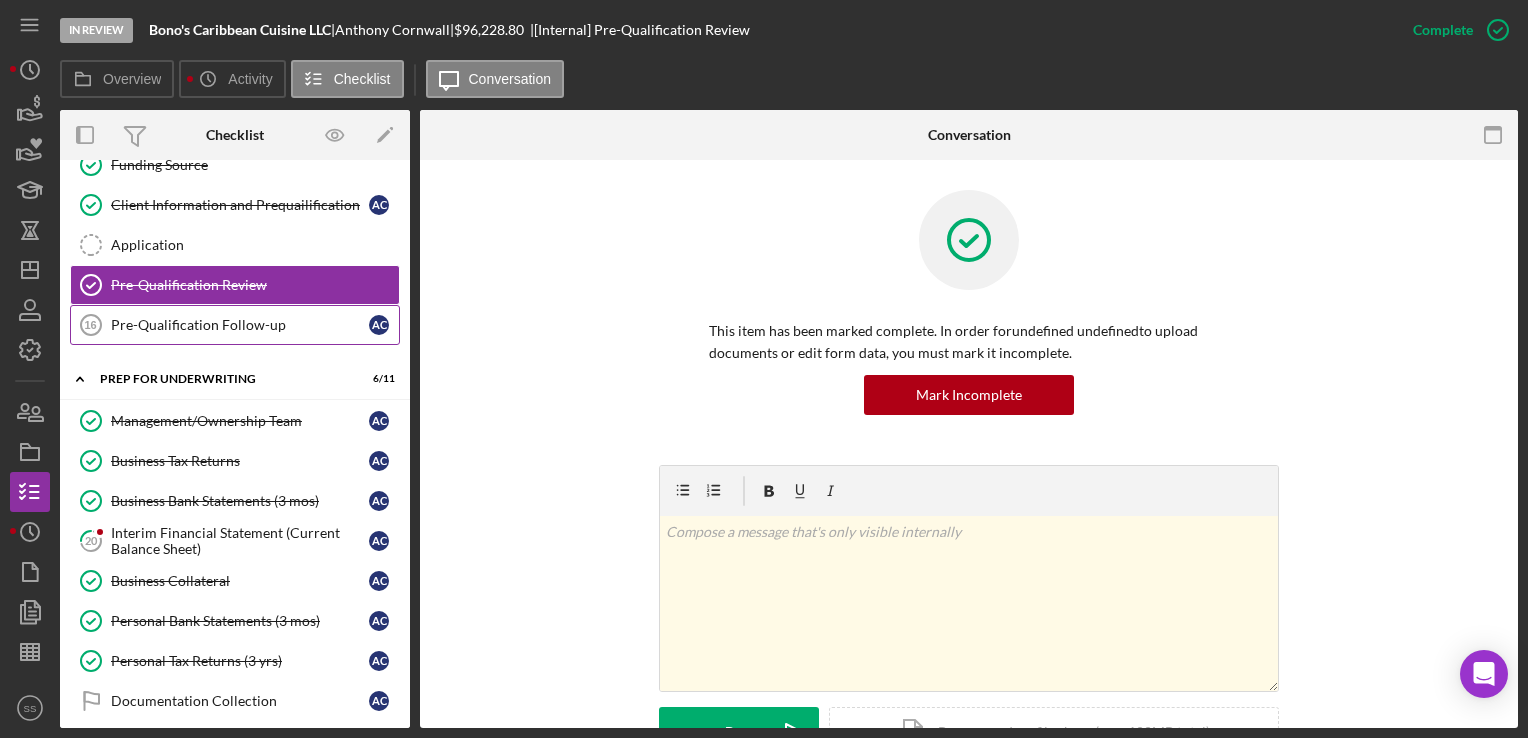 scroll, scrollTop: 482, scrollLeft: 0, axis: vertical 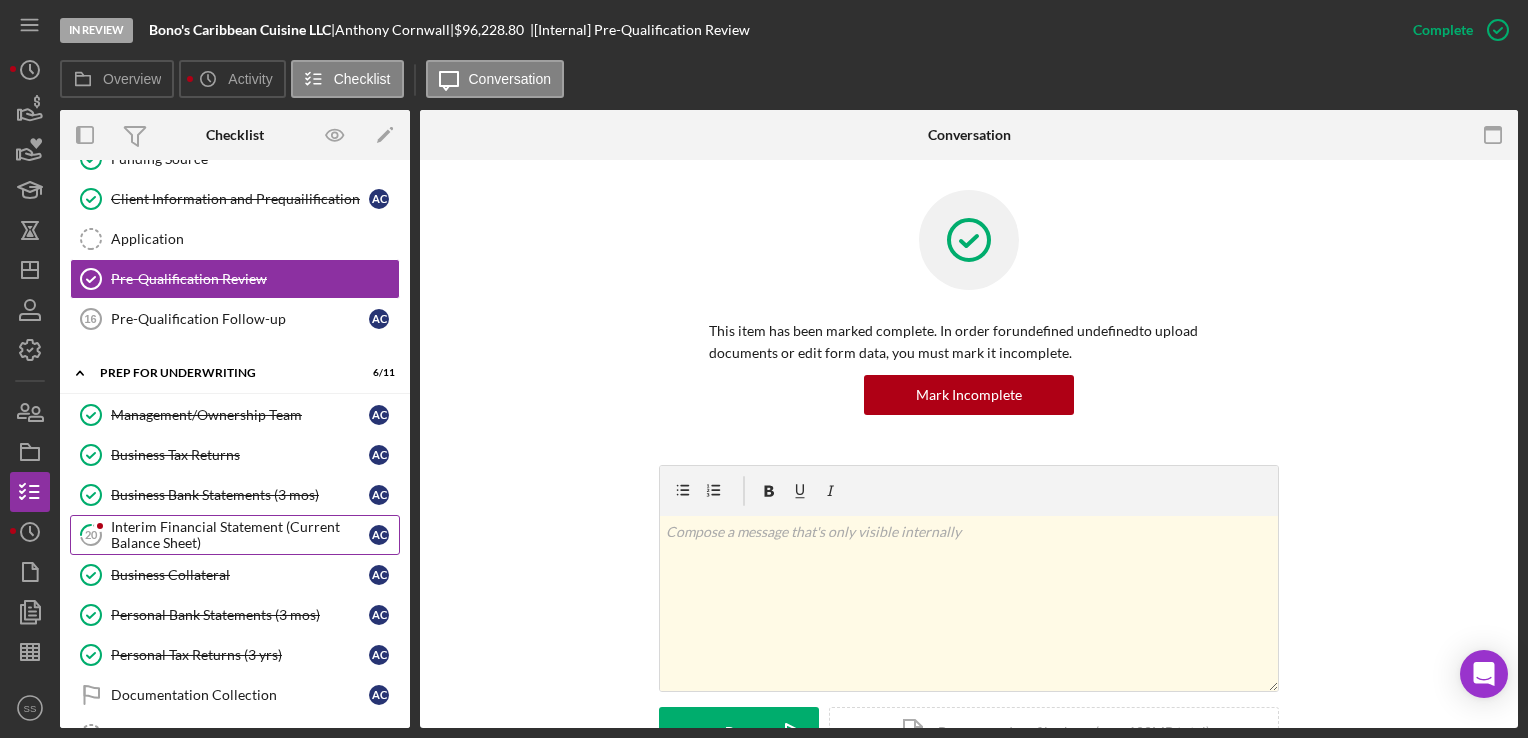click on "Interim Financial Statement (Current Balance Sheet)" at bounding box center [240, 535] 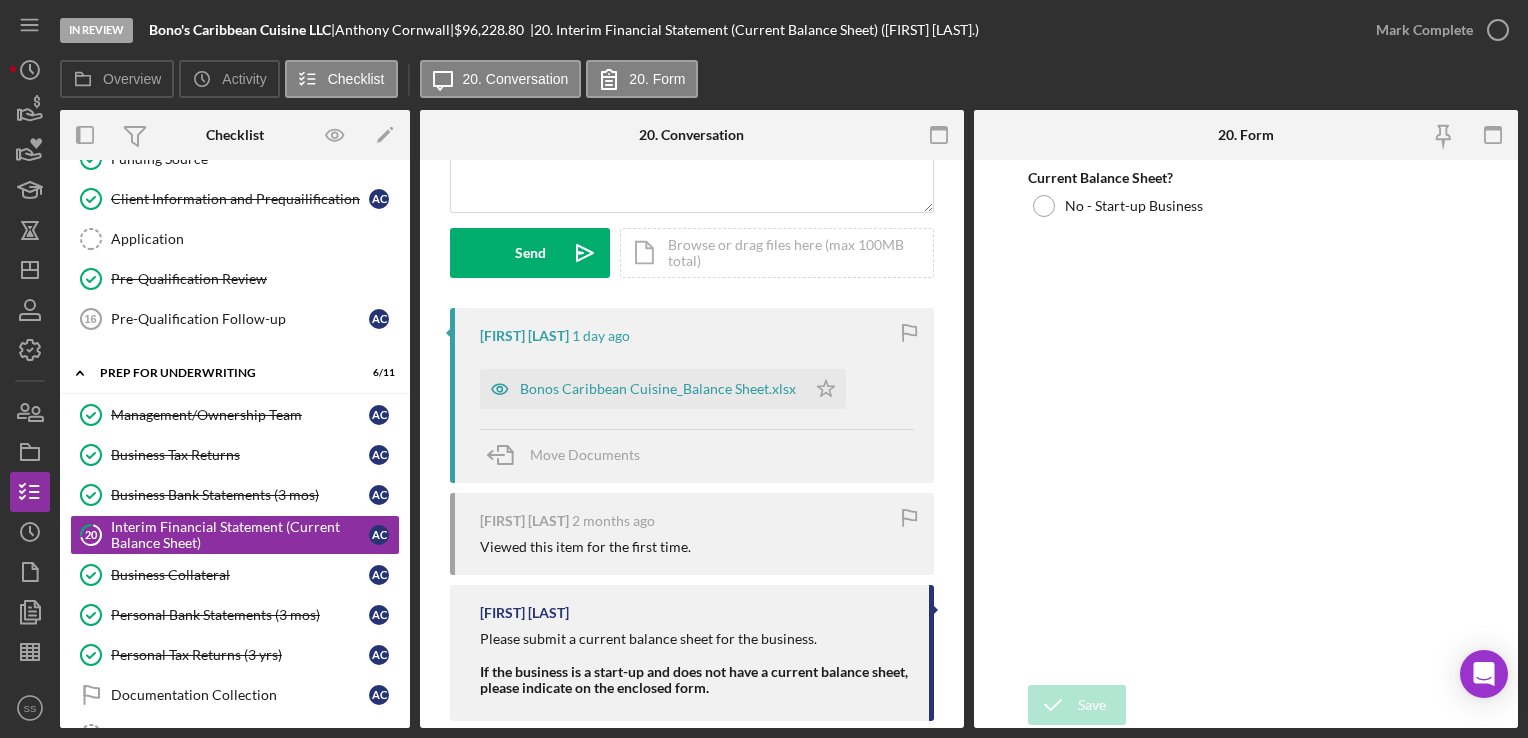 scroll, scrollTop: 247, scrollLeft: 0, axis: vertical 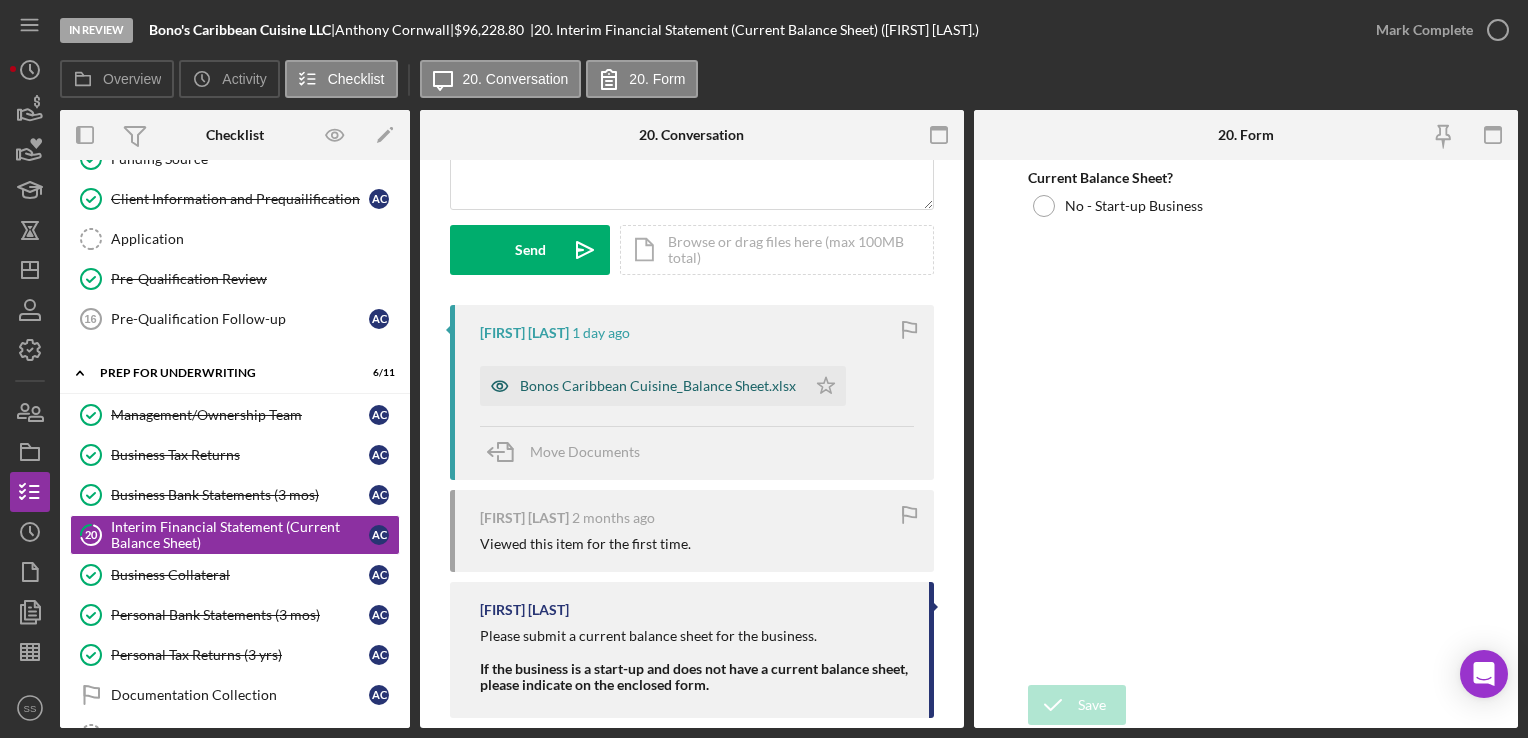 click on "Bonos Caribbean Cuisine_Balance Sheet.xlsx" at bounding box center (658, 386) 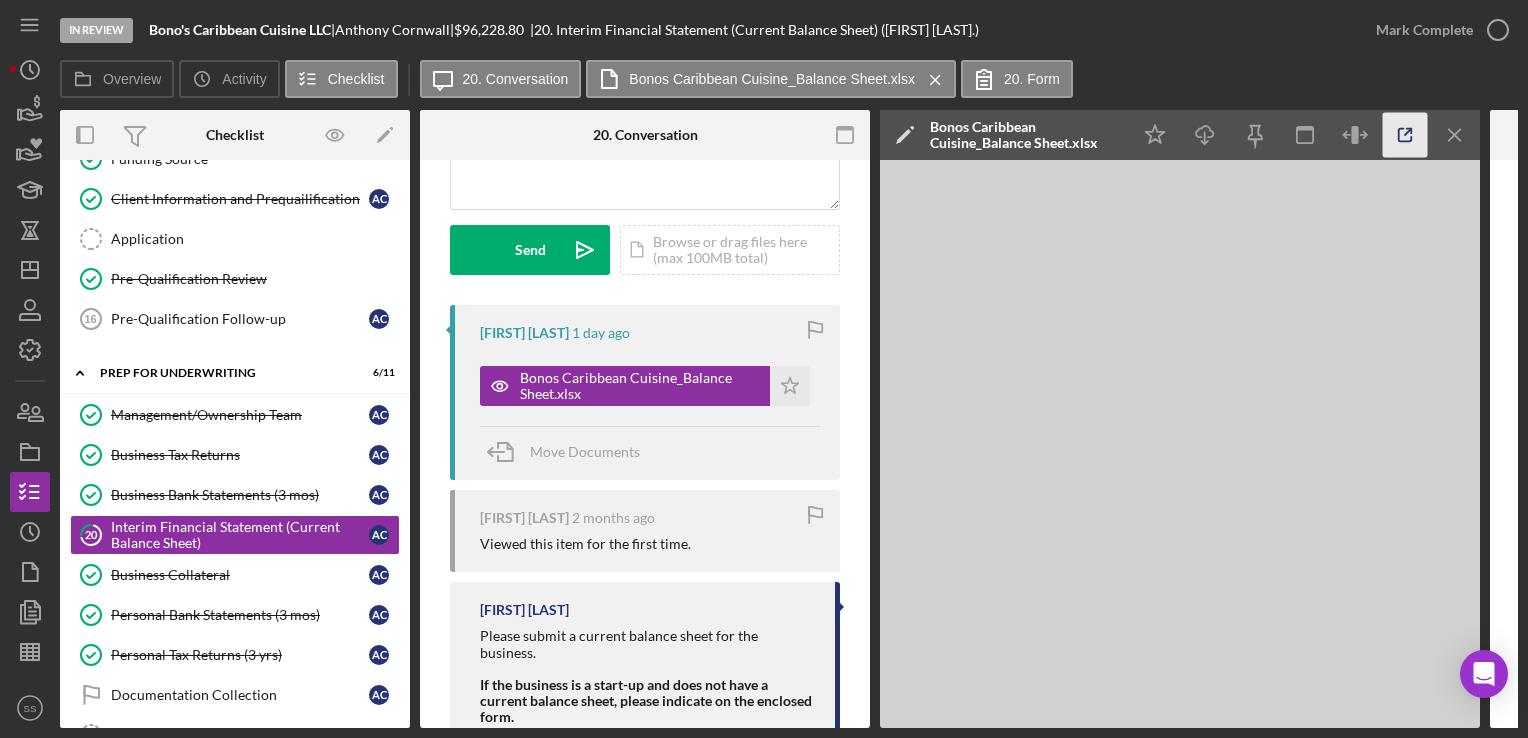 click 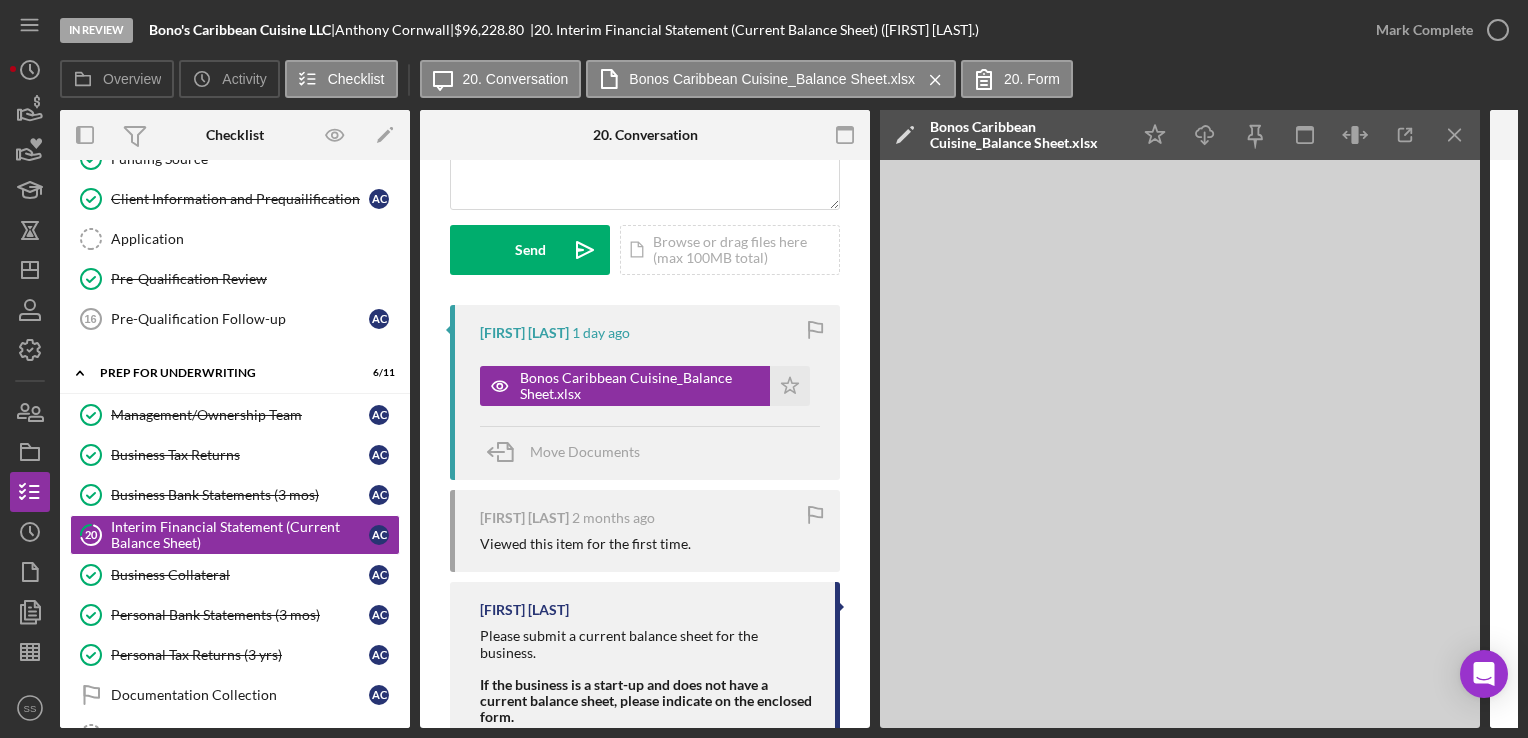 scroll, scrollTop: 313, scrollLeft: 0, axis: vertical 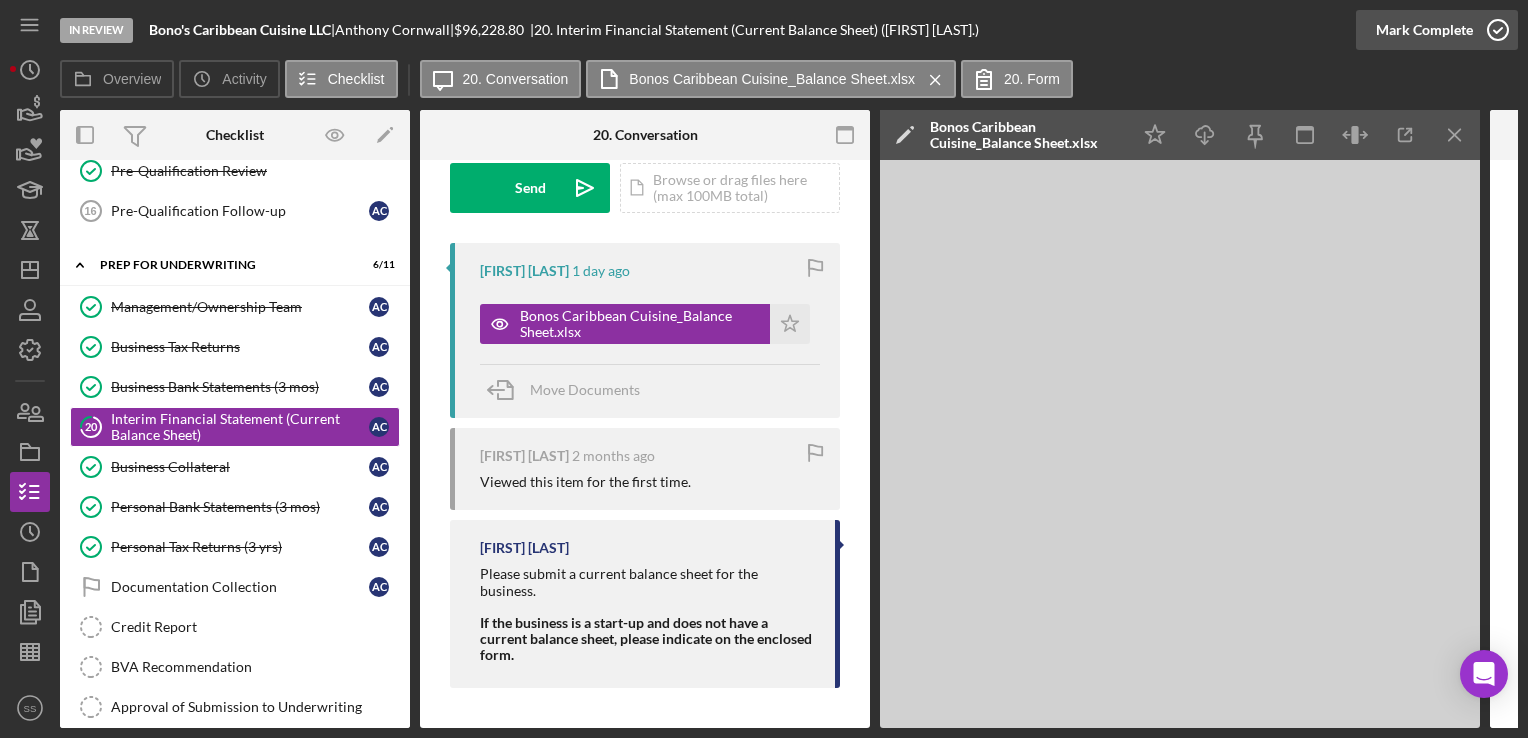 click 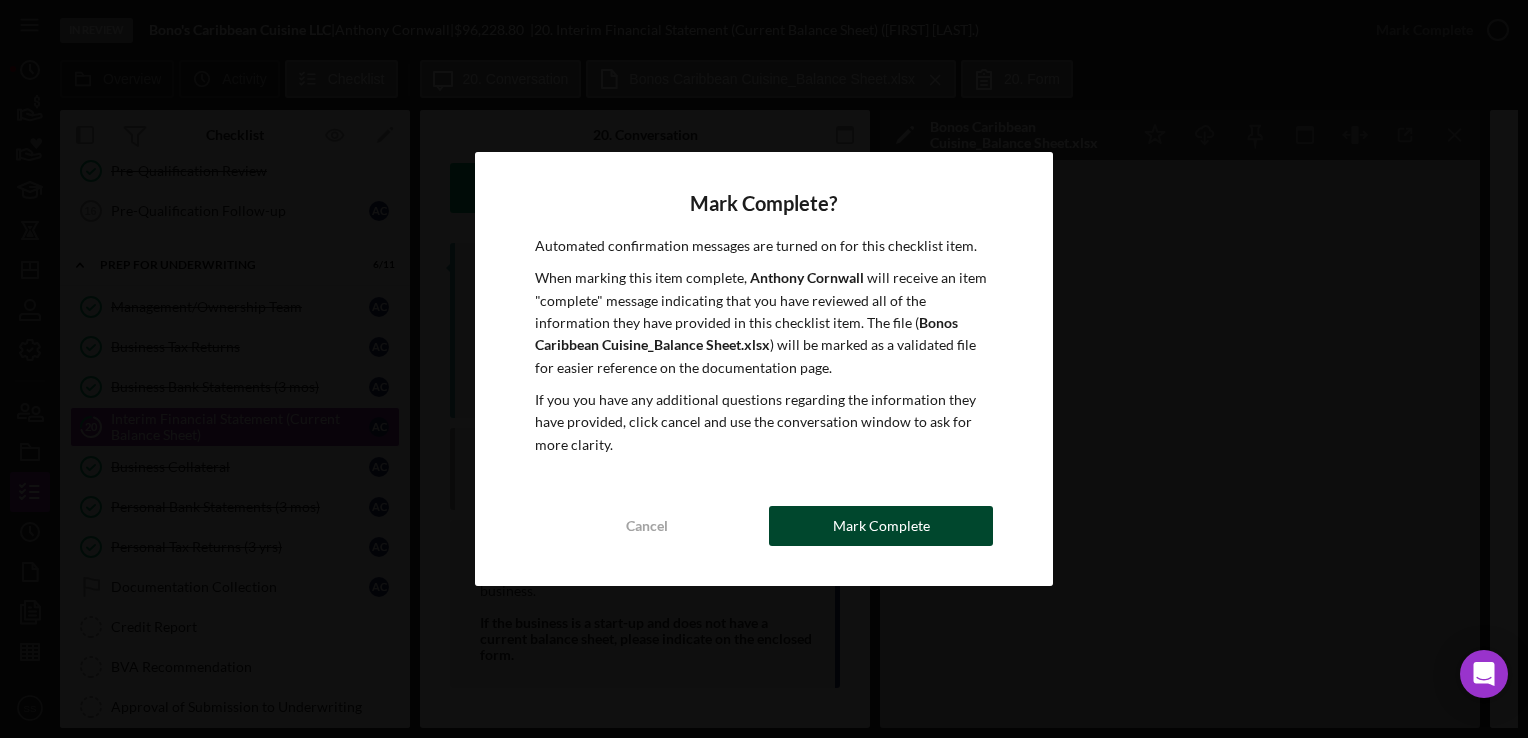 click on "Mark Complete" at bounding box center [881, 526] 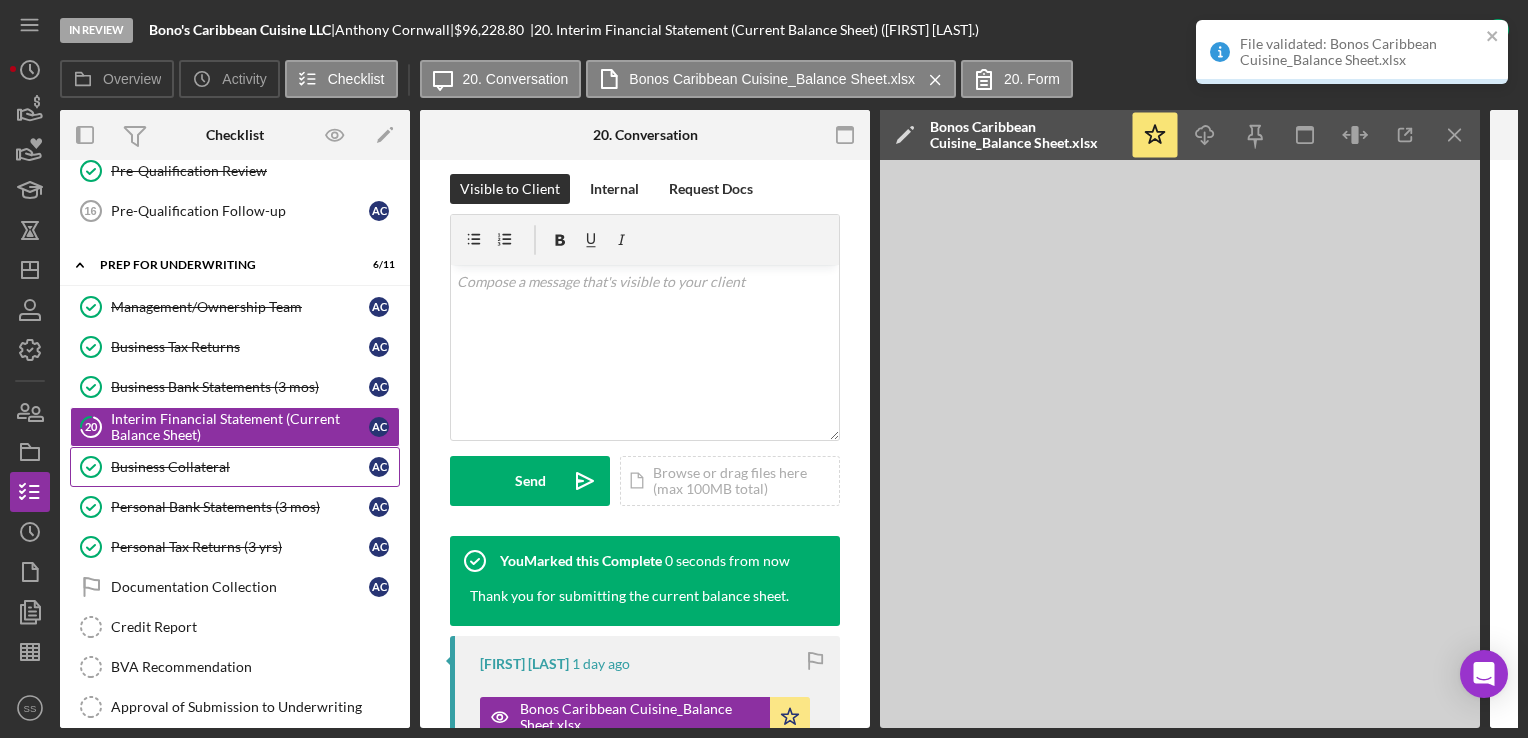 scroll, scrollTop: 610, scrollLeft: 0, axis: vertical 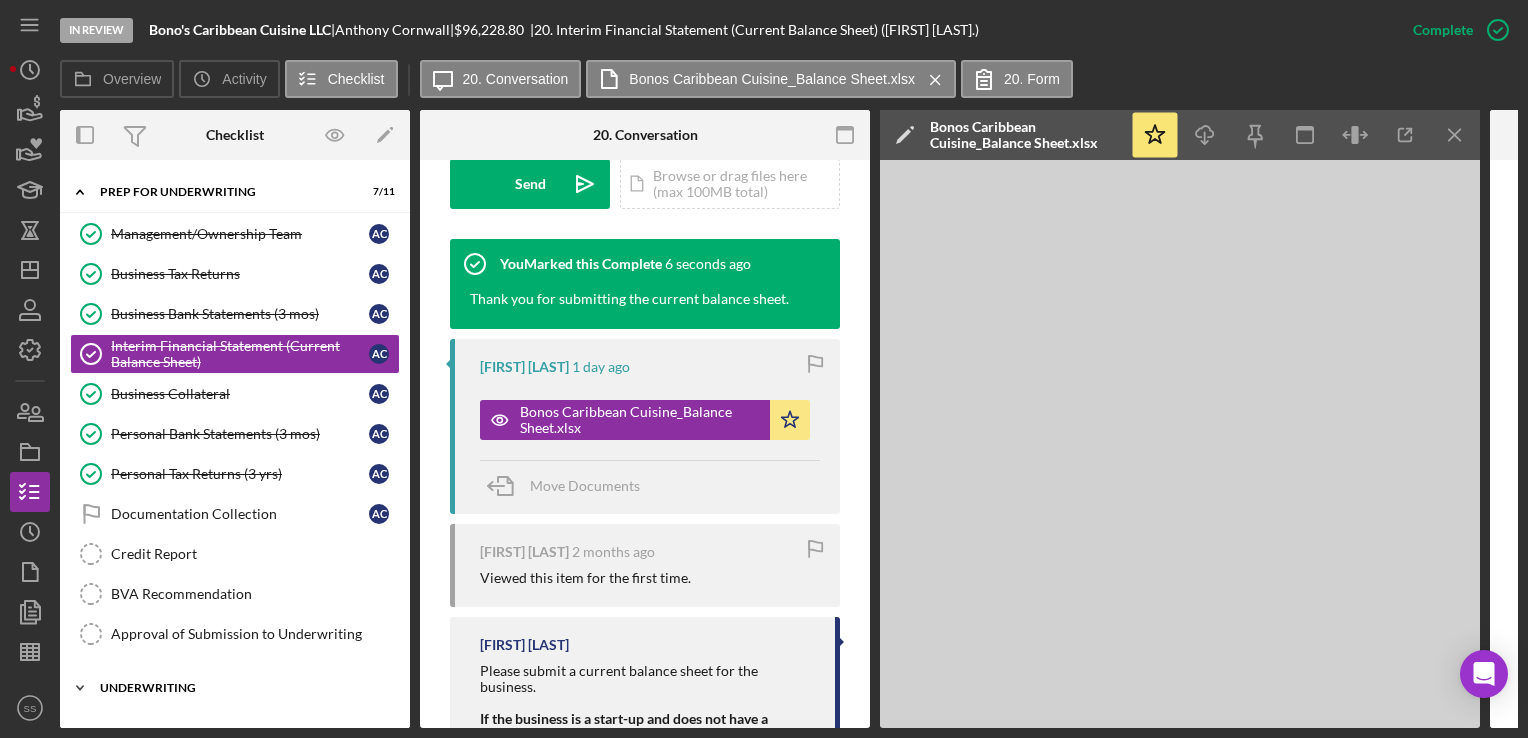 click on "Credit Report Credit Report" at bounding box center [235, 554] 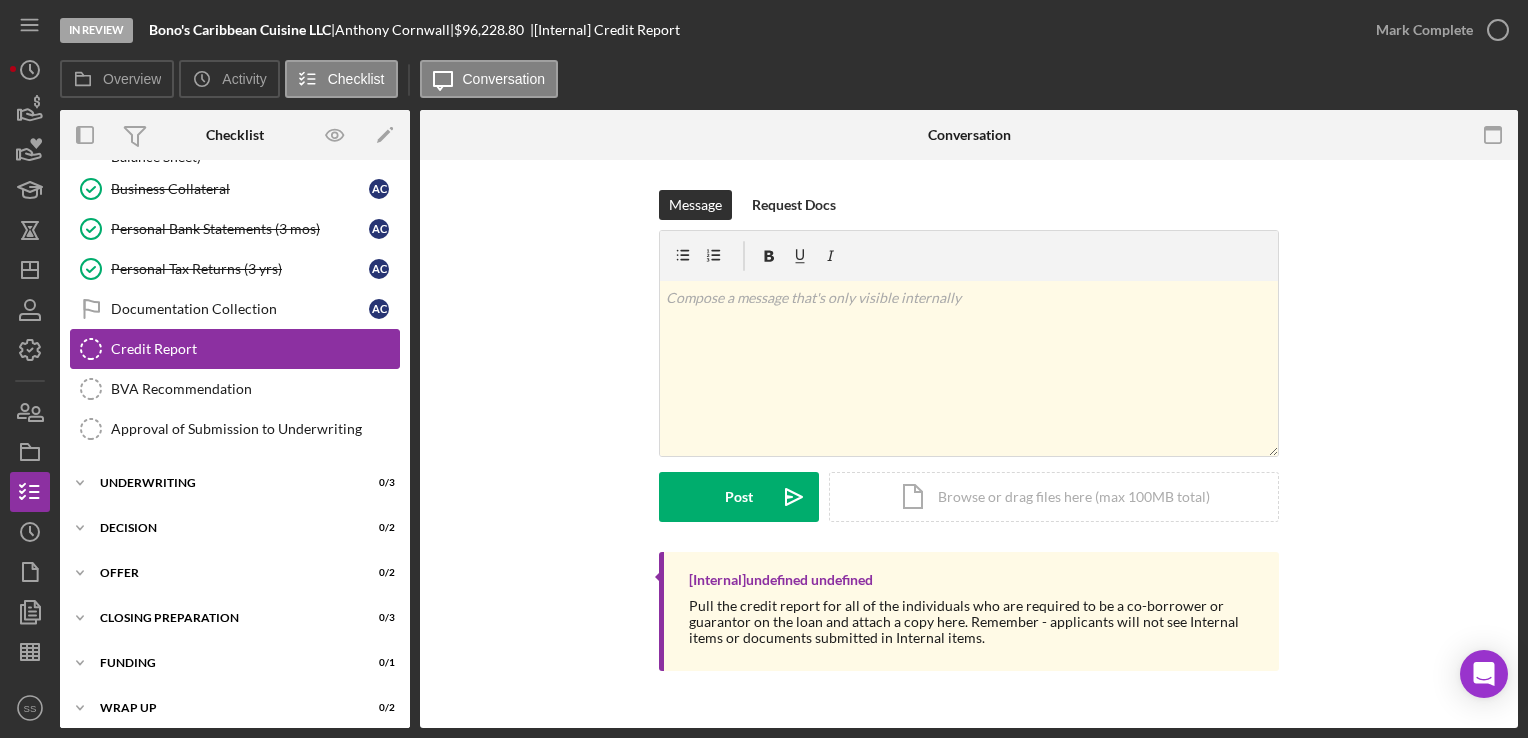 scroll, scrollTop: 0, scrollLeft: 0, axis: both 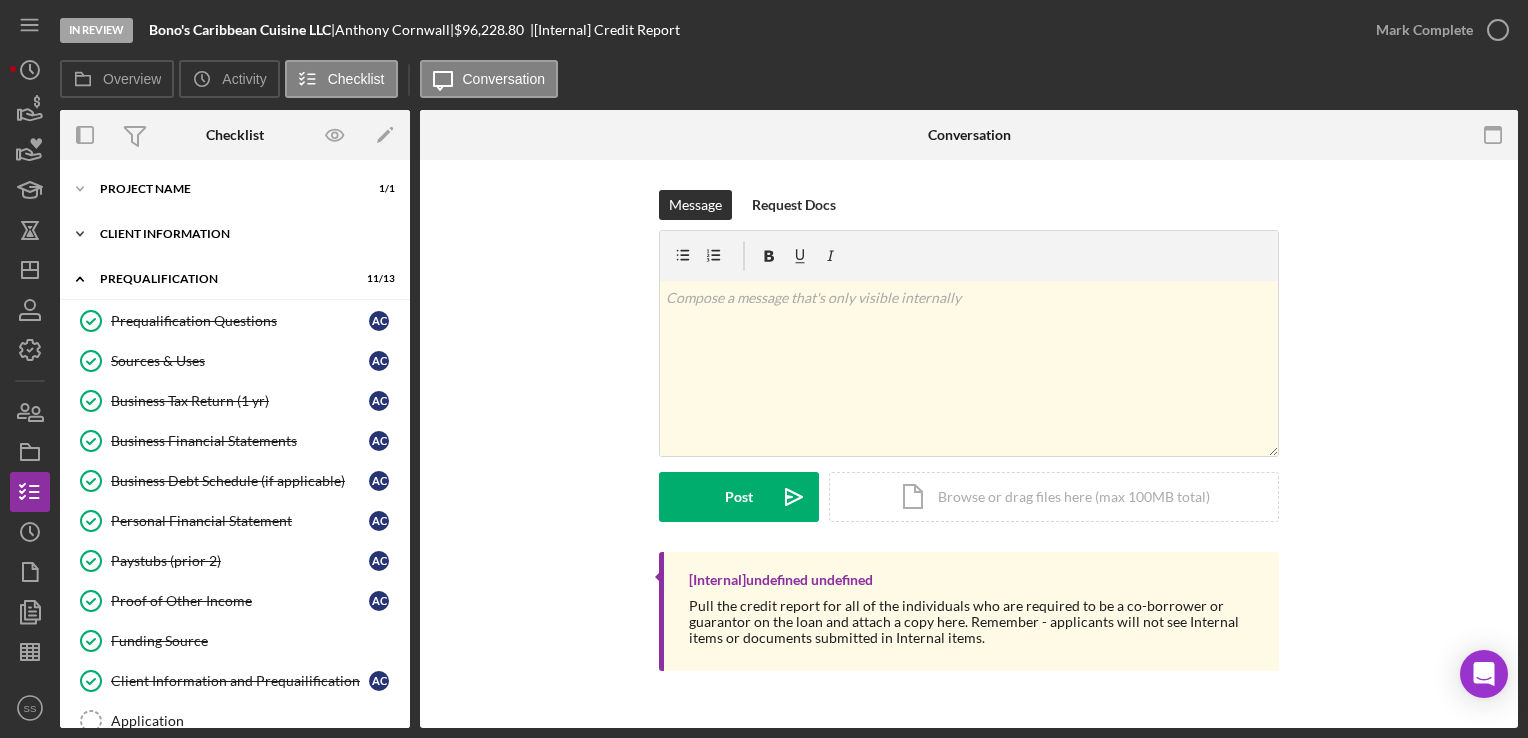 click on "Icon/Expander Client Information 7 / 7" at bounding box center (235, 234) 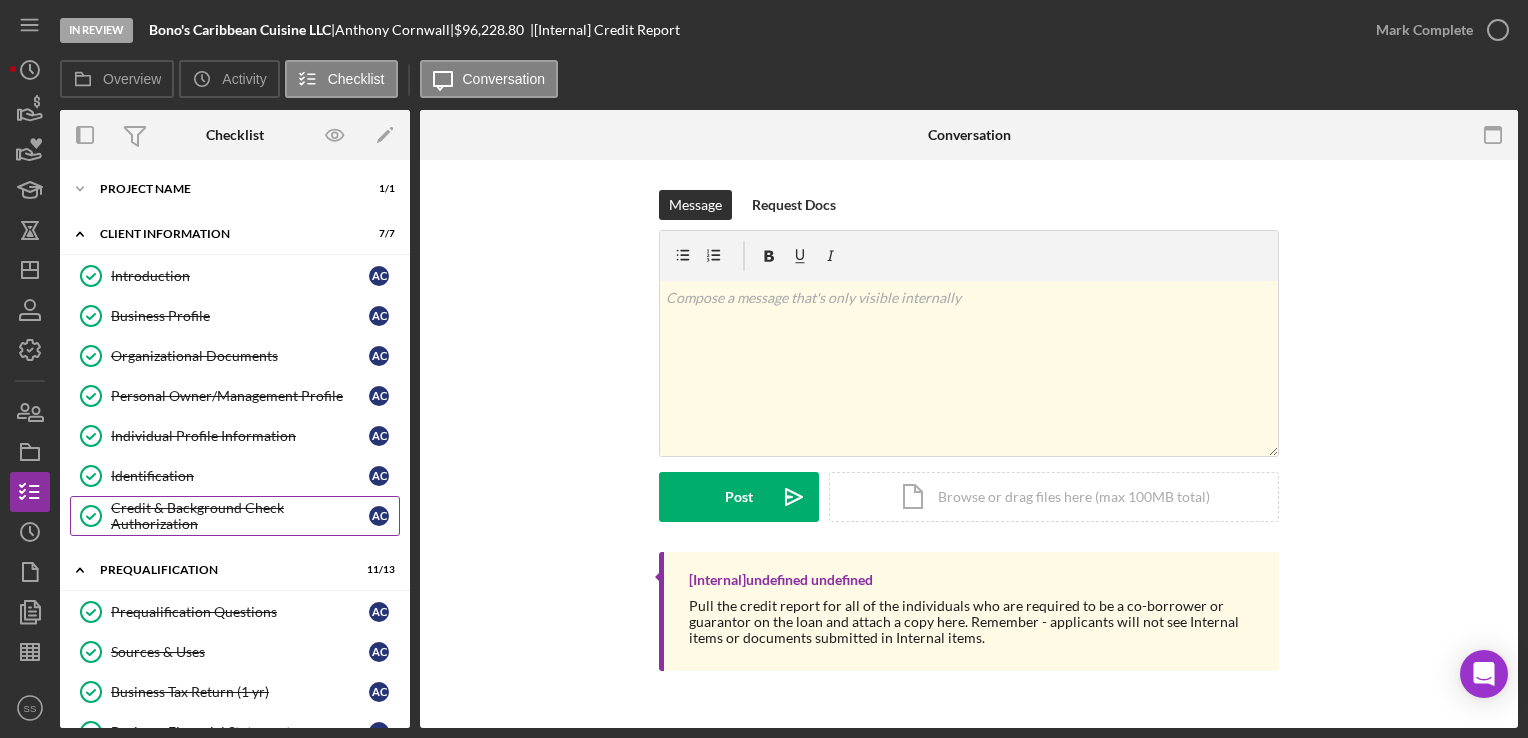 click on "Credit & Background Check Authorization" at bounding box center (240, 516) 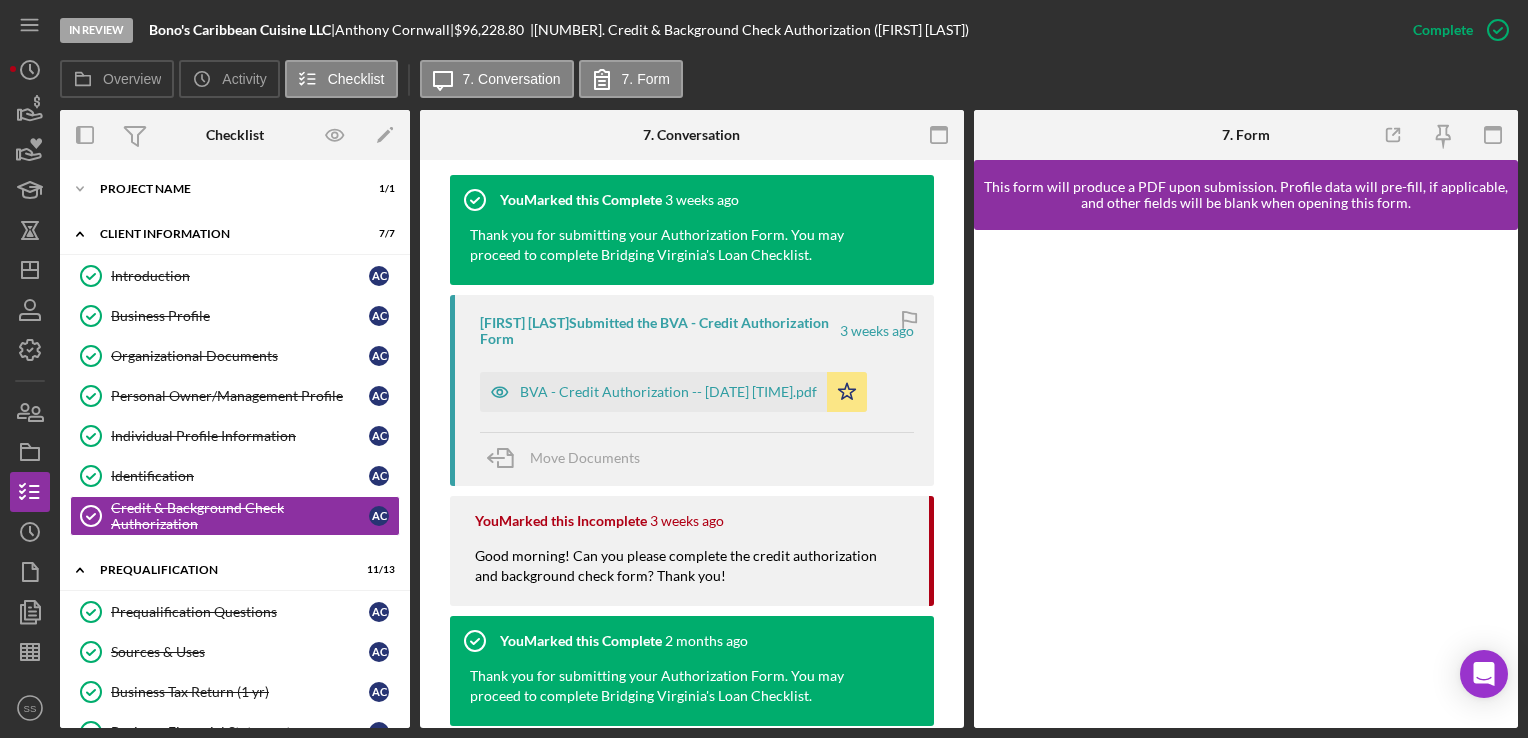 scroll, scrollTop: 672, scrollLeft: 0, axis: vertical 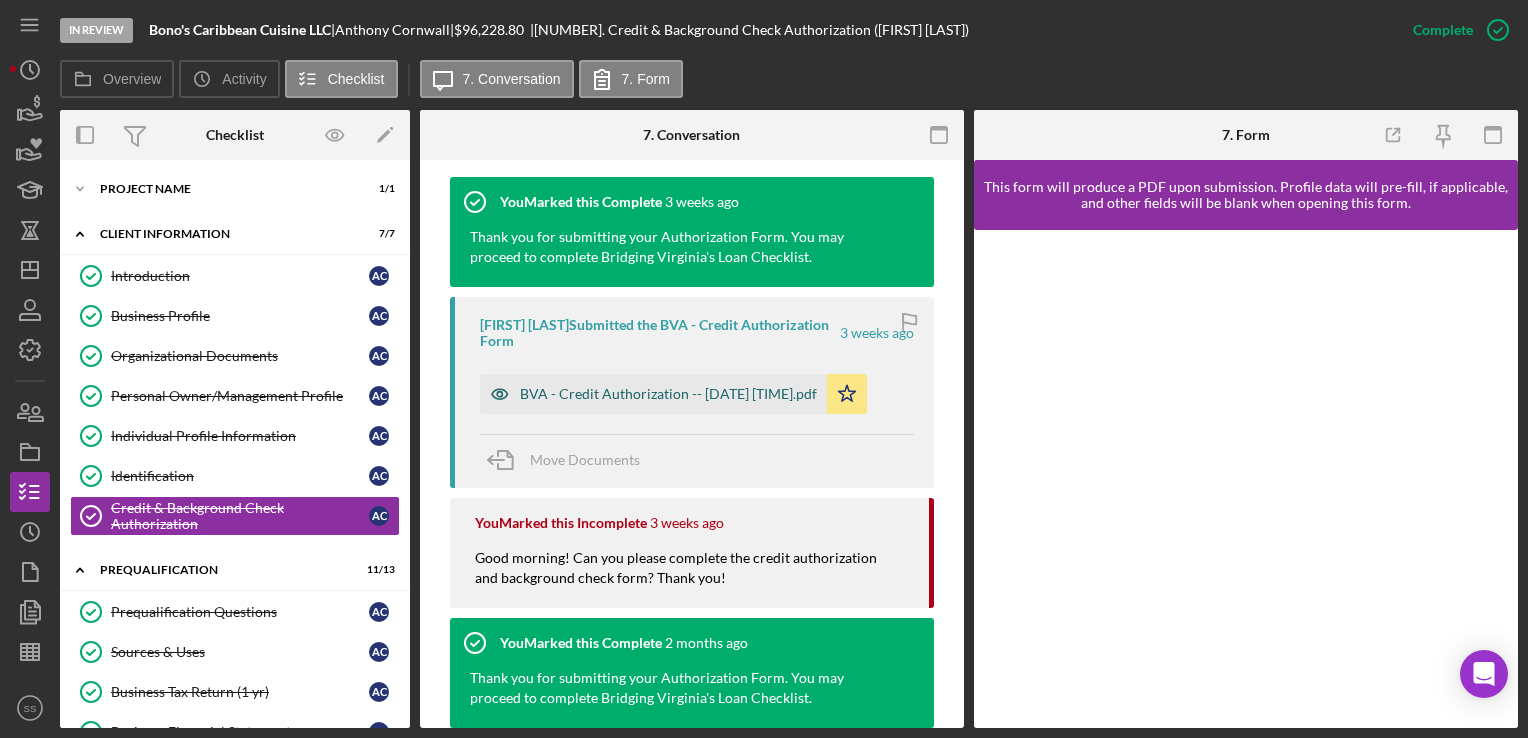 click on "BVA - Credit Authorization -- [DATE] [TIME].pdf" at bounding box center [668, 394] 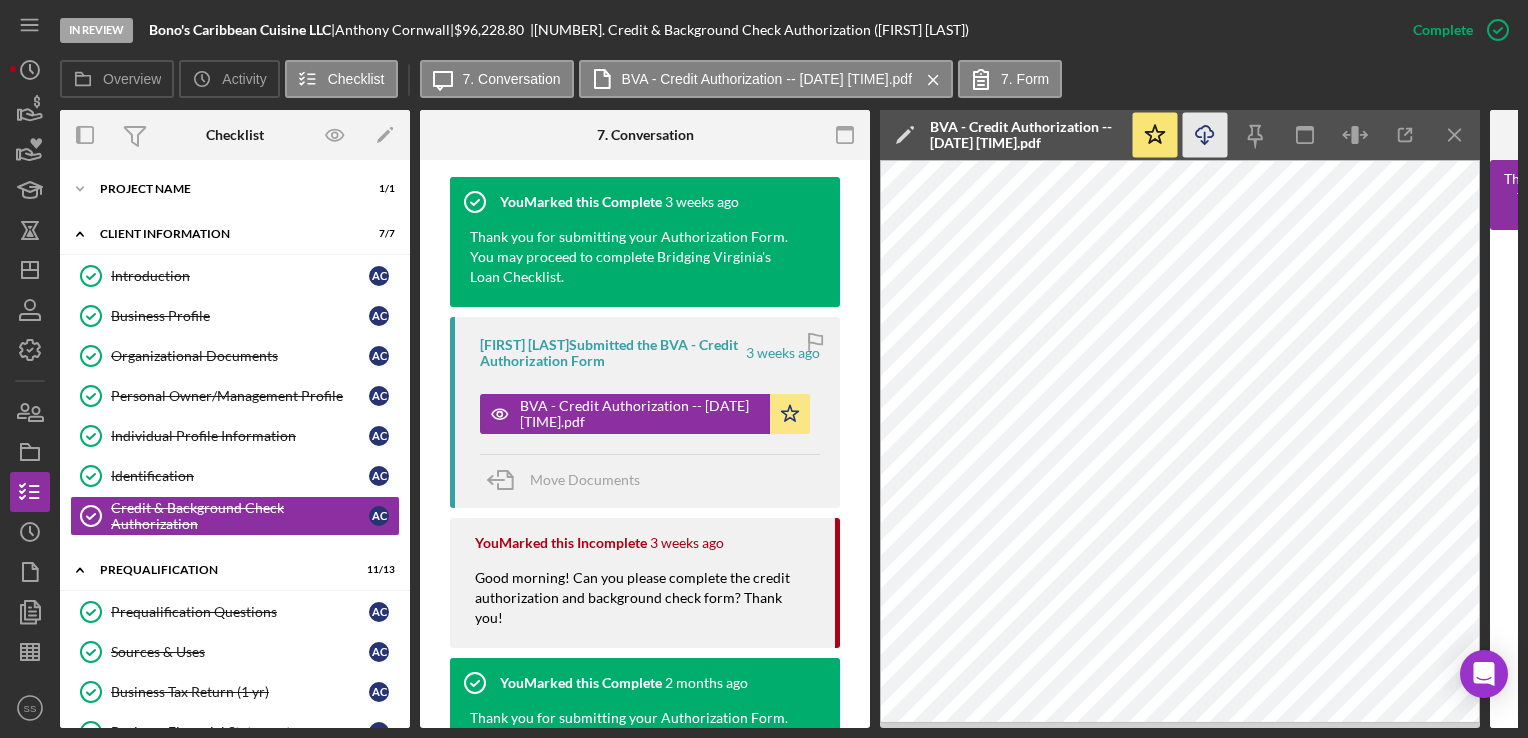 click on "Icon/Download" 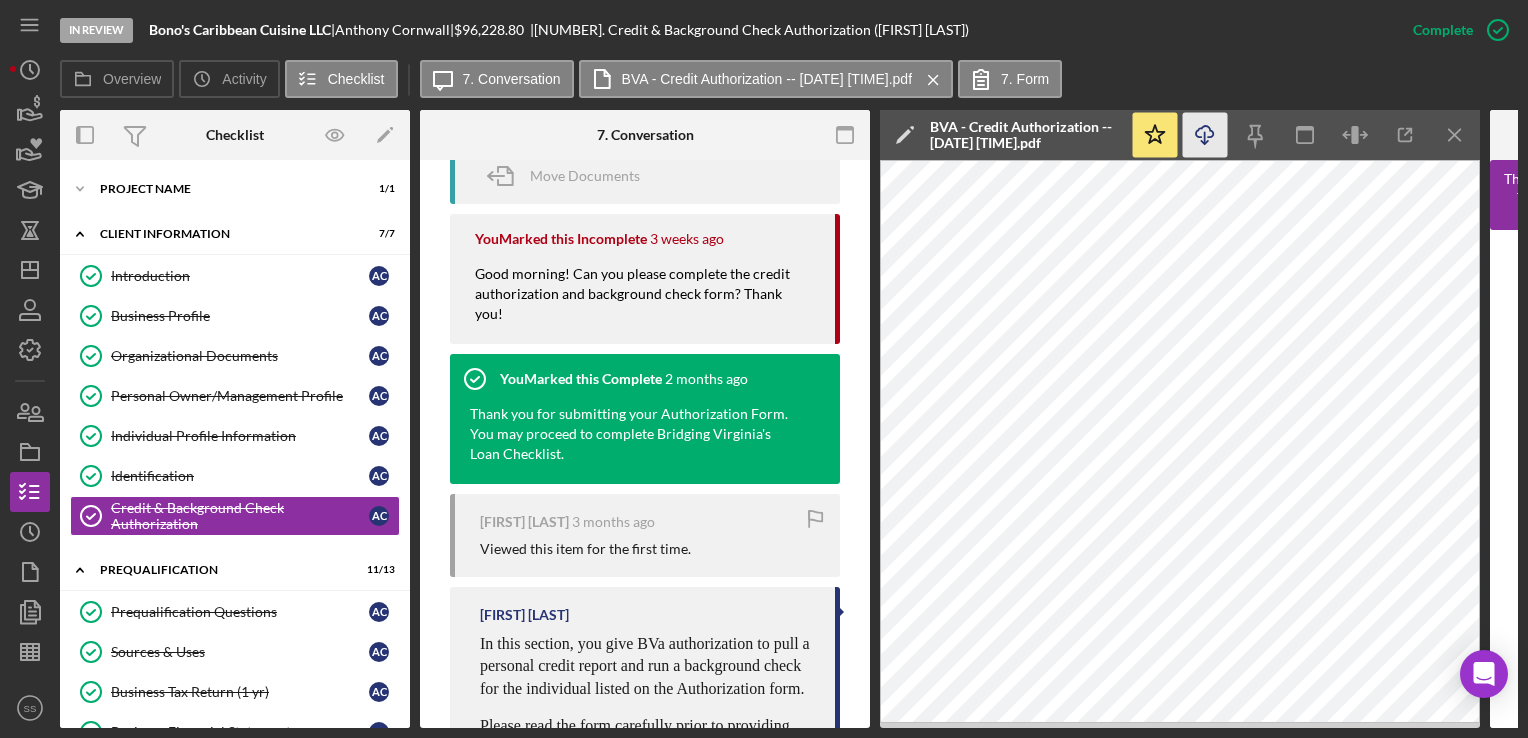 scroll, scrollTop: 977, scrollLeft: 0, axis: vertical 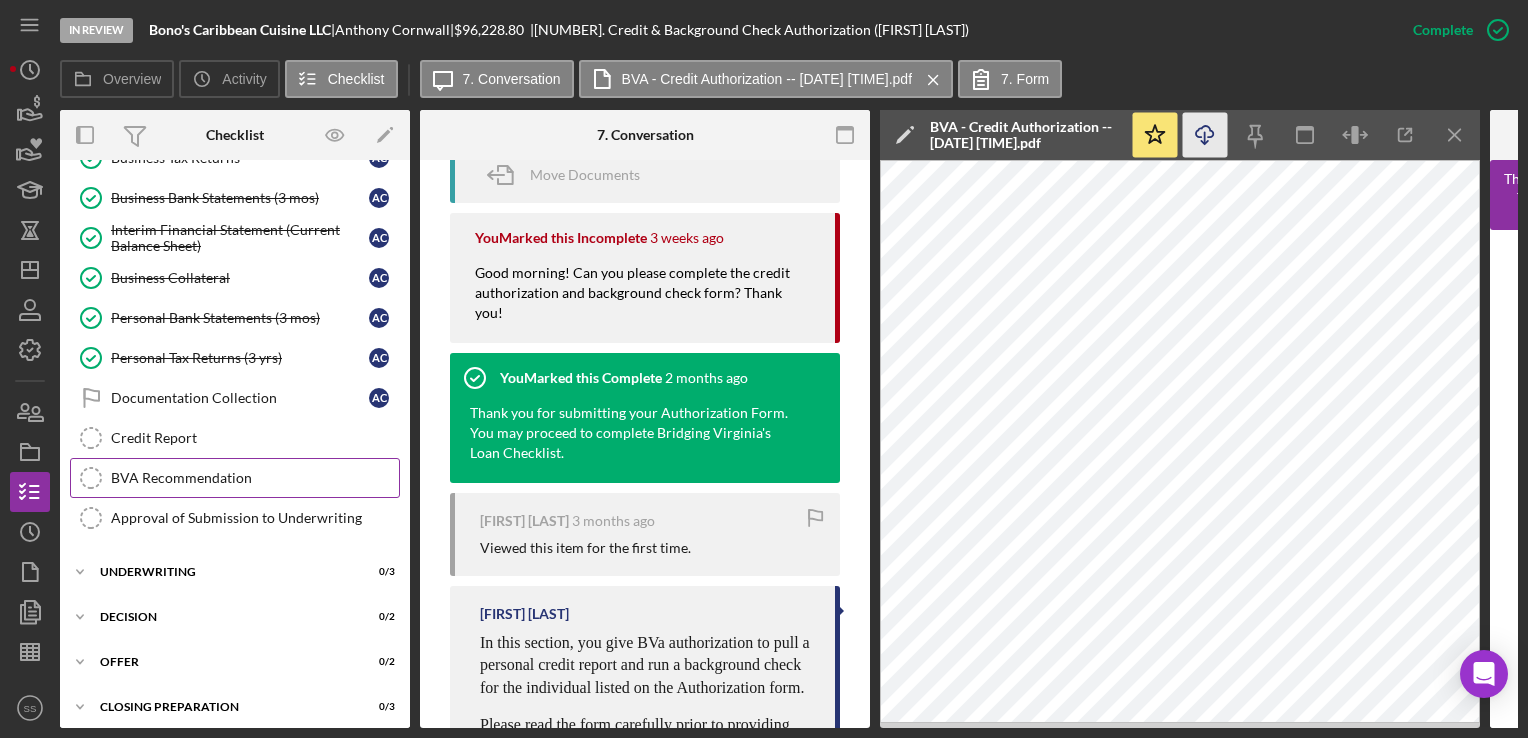 click on "BVA Recommendation BVA Recommendation" at bounding box center (235, 478) 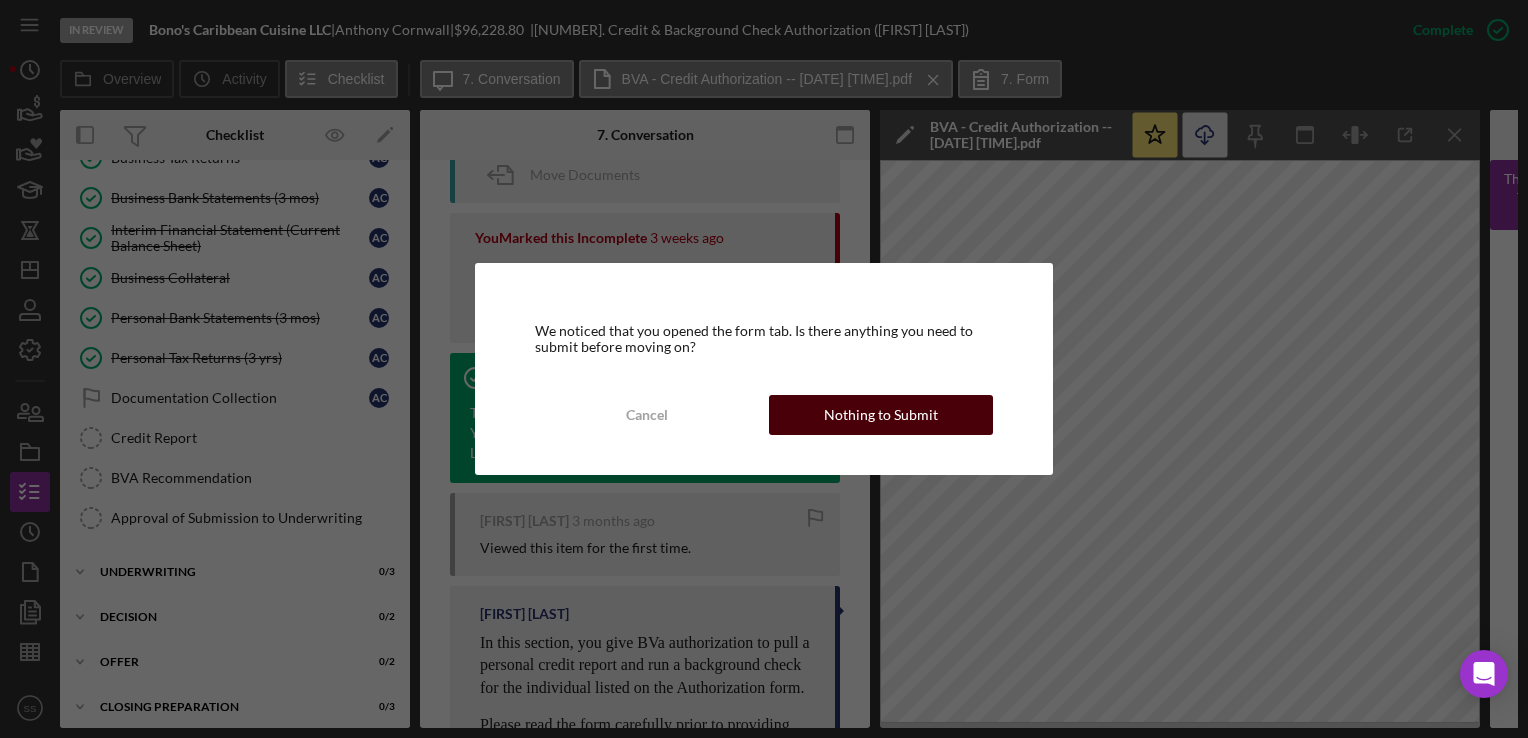 click on "Nothing to Submit" at bounding box center (881, 415) 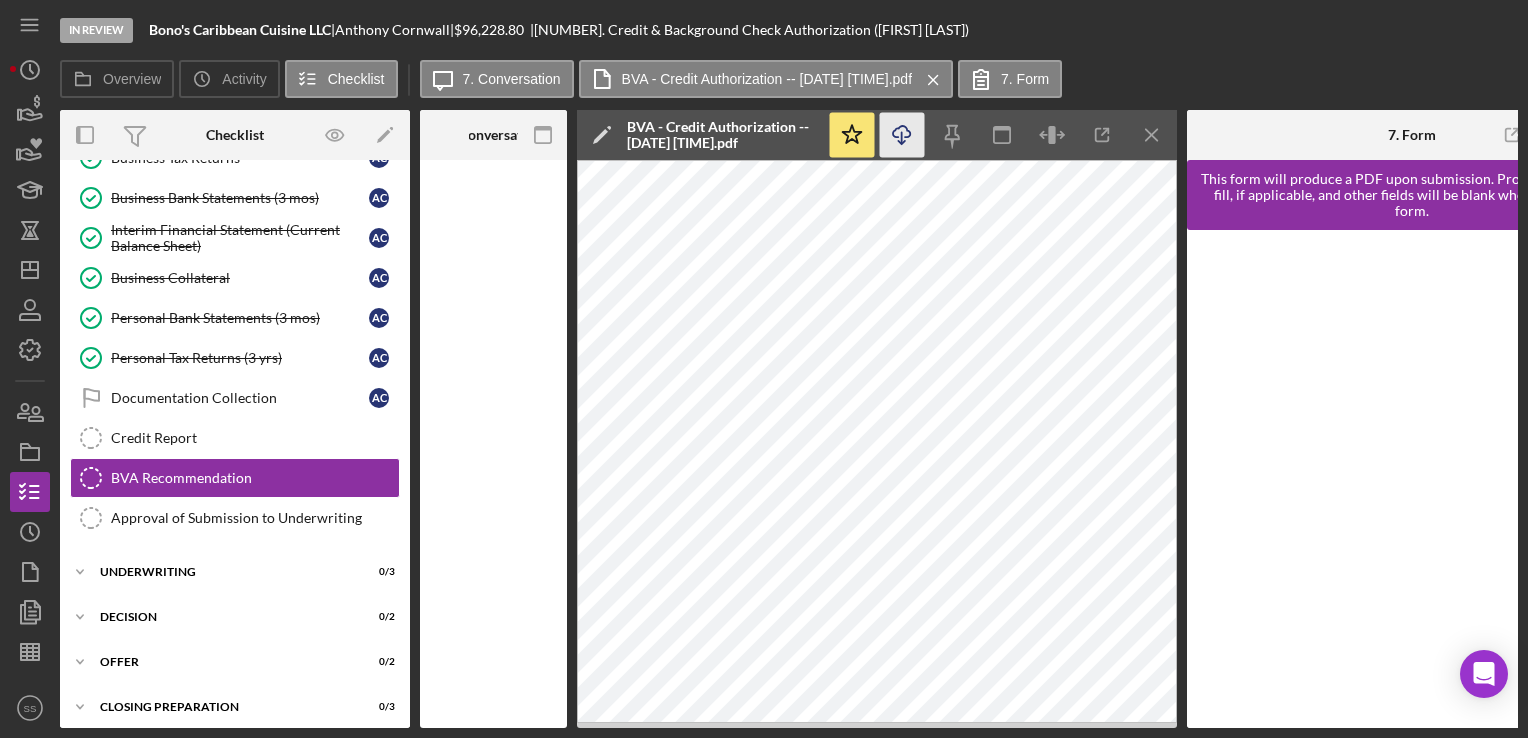 scroll, scrollTop: 0, scrollLeft: 0, axis: both 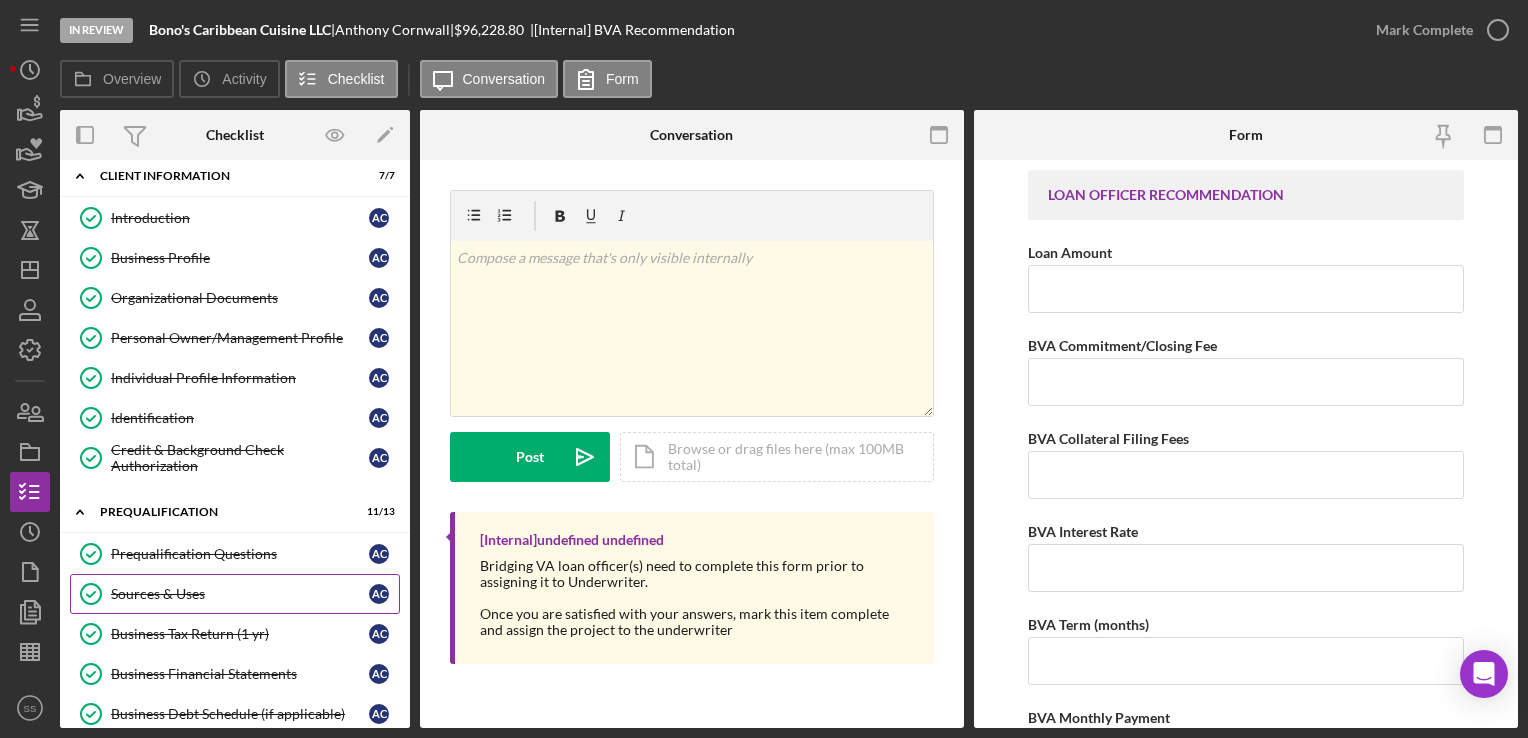 click on "Sources & Uses  Sources & Uses  [FIRST] [LAST]" at bounding box center (235, 594) 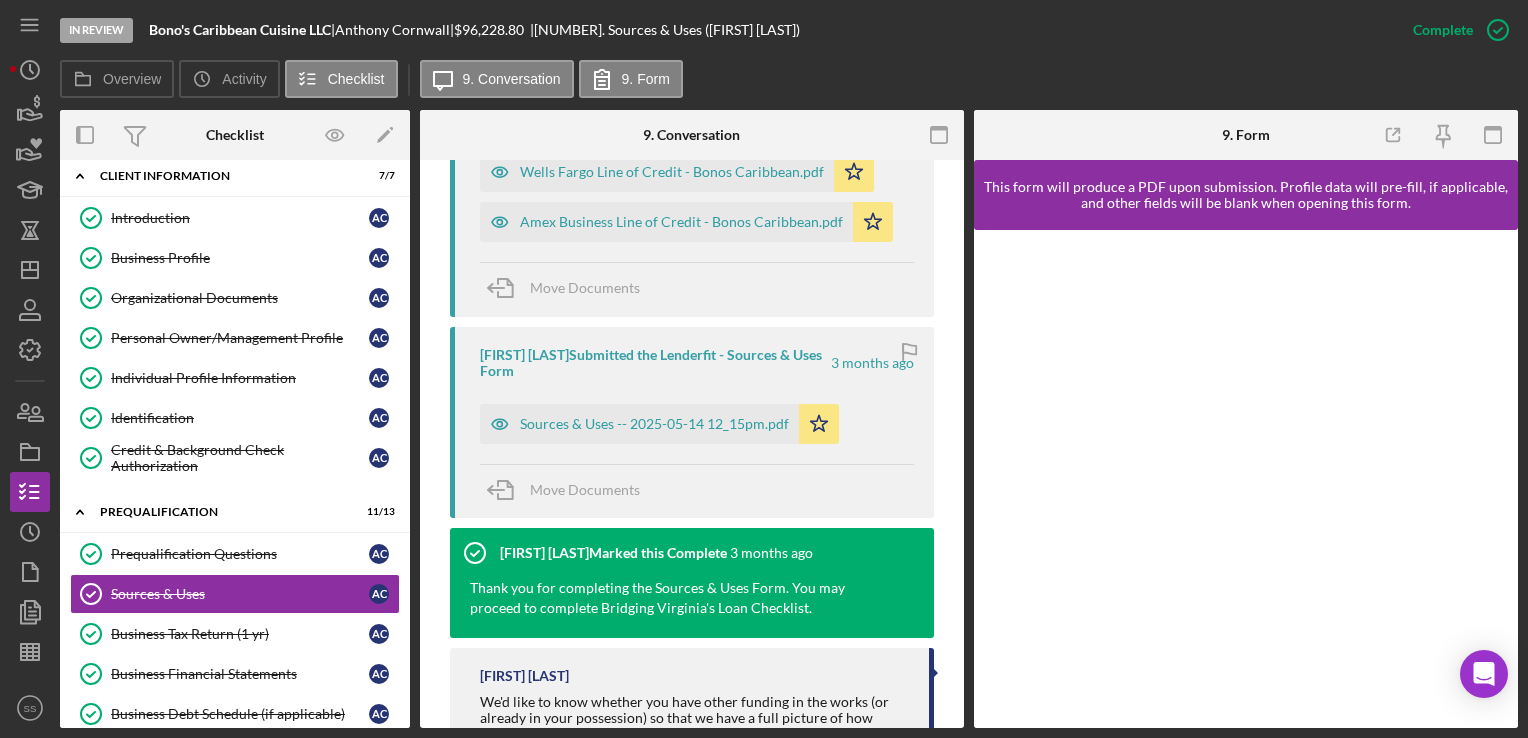 scroll, scrollTop: 1034, scrollLeft: 0, axis: vertical 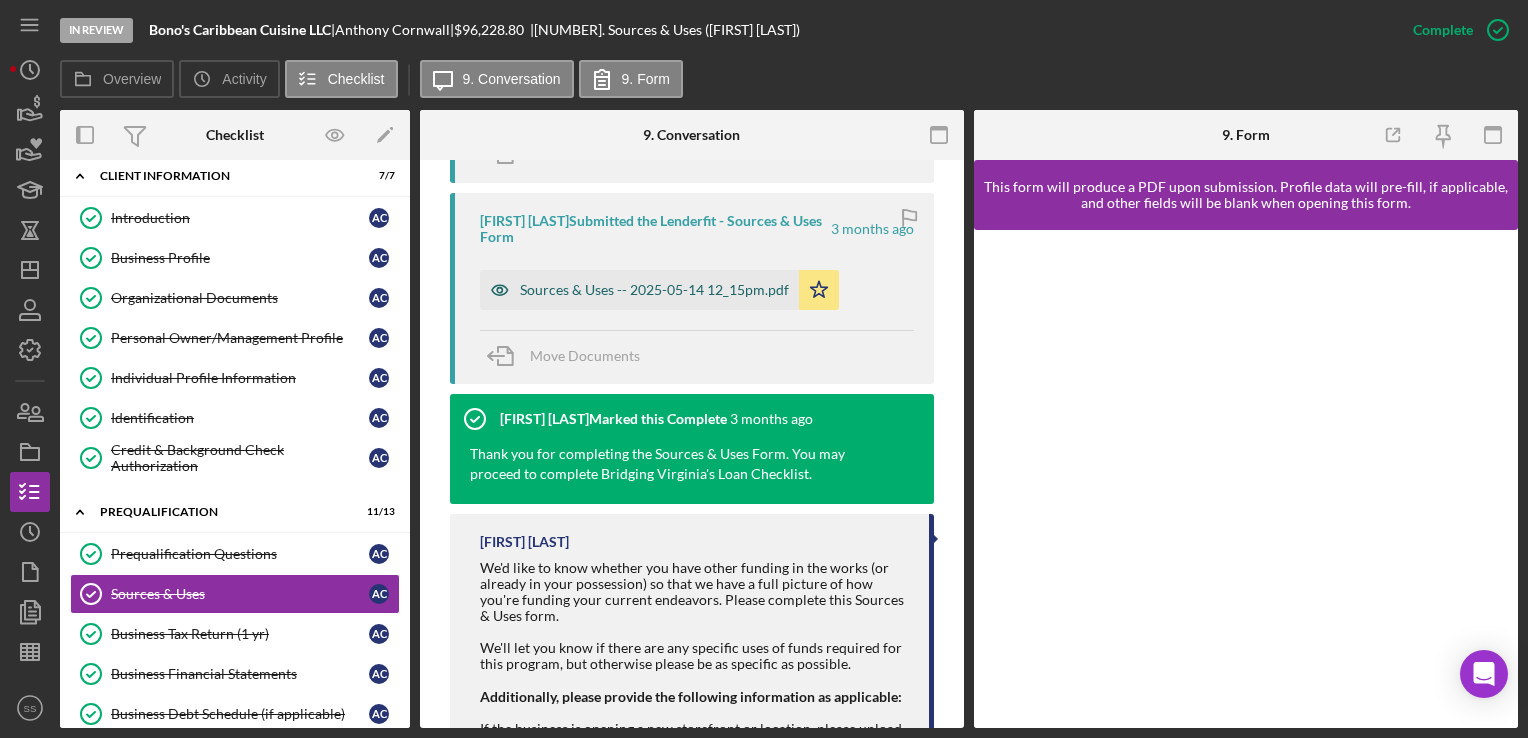 click on "Sources & Uses -- 2025-05-14 12_15pm.pdf" at bounding box center (654, 290) 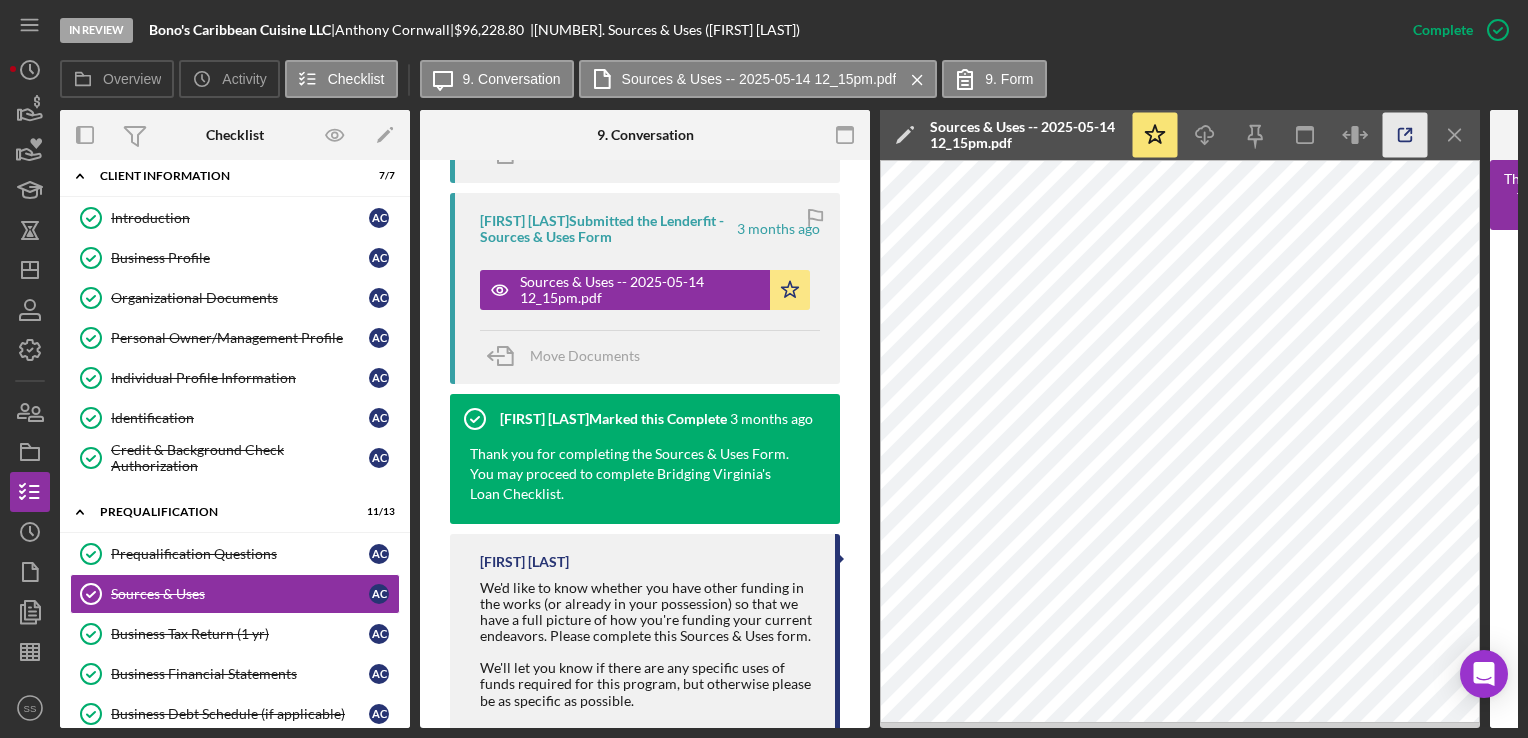 click 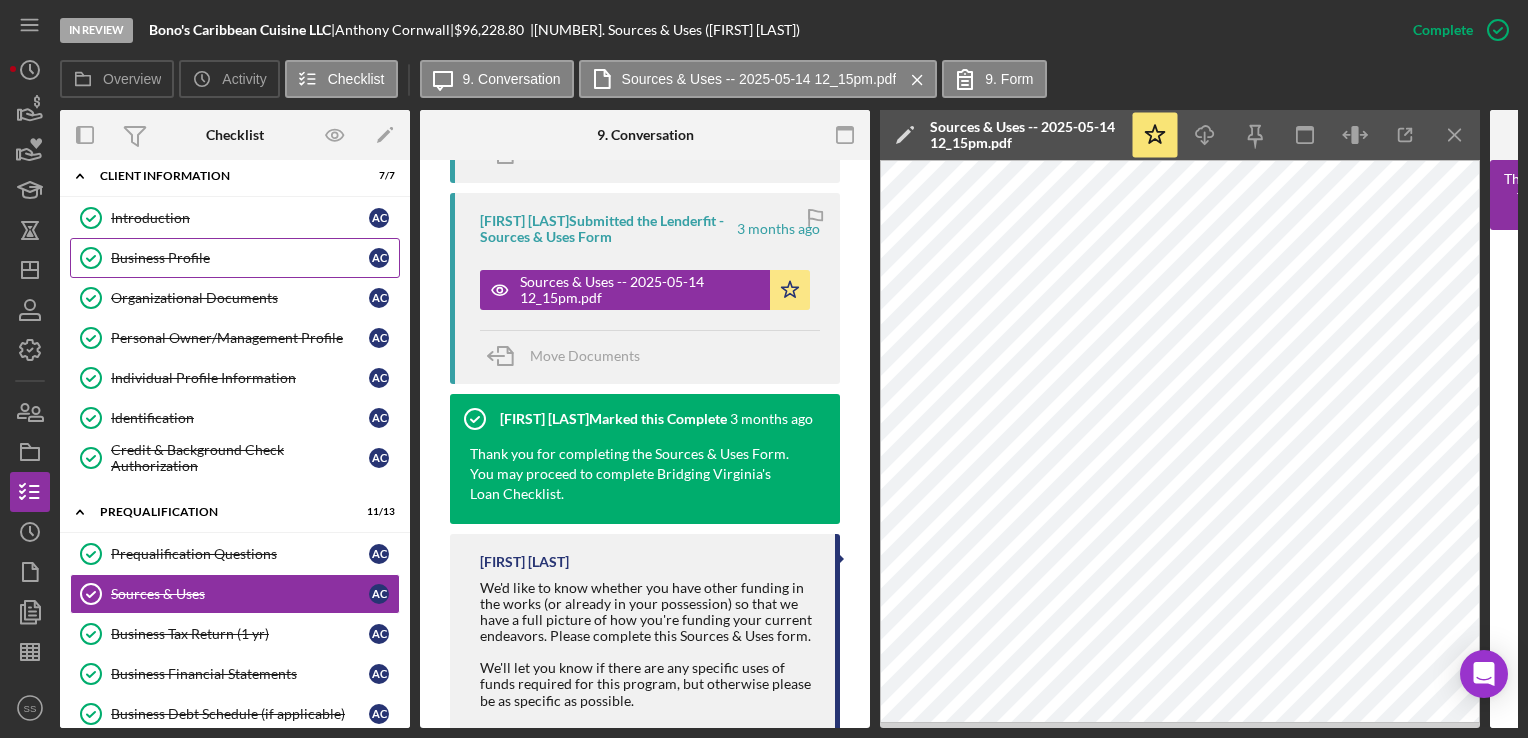 scroll, scrollTop: 0, scrollLeft: 0, axis: both 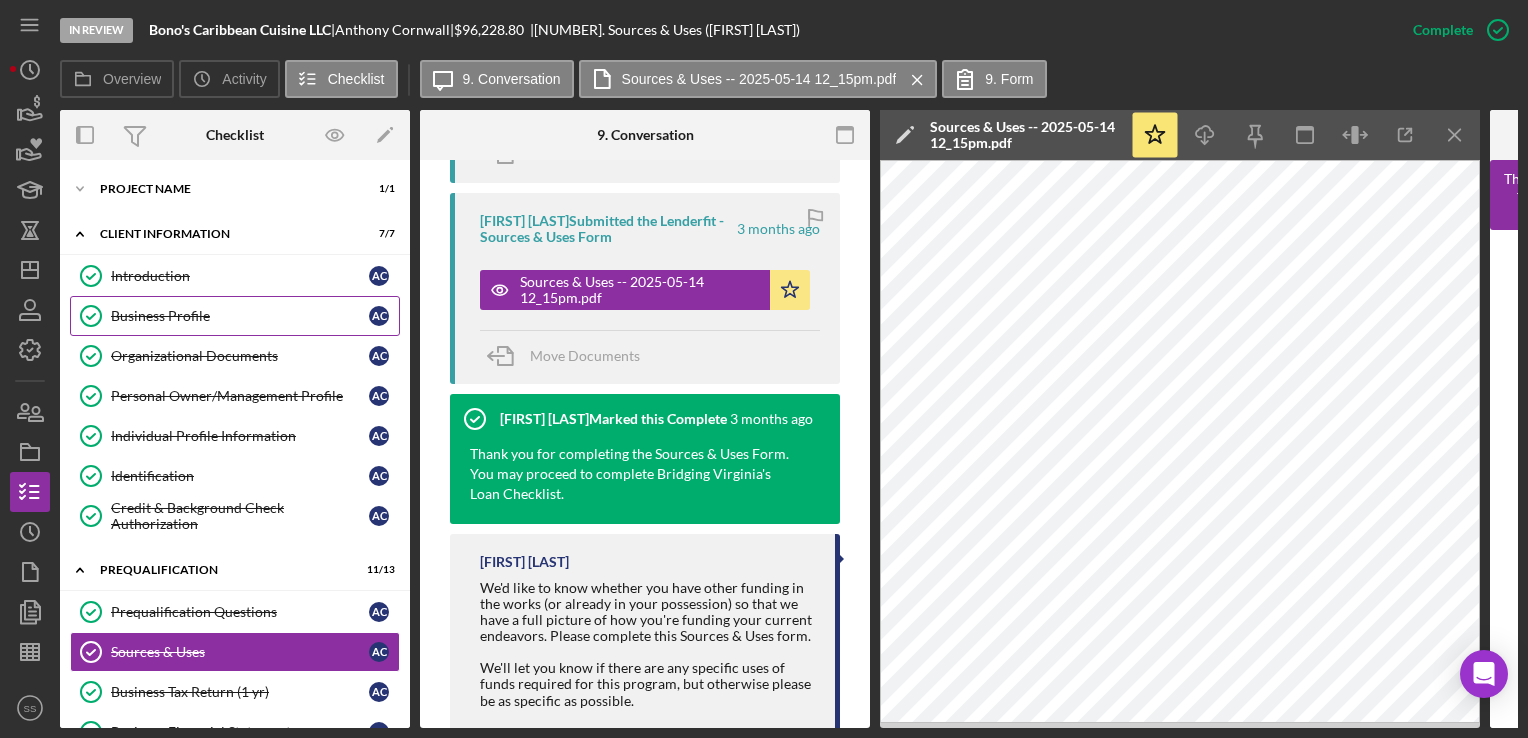 click on "Business Profile Business Profile A C" at bounding box center (235, 316) 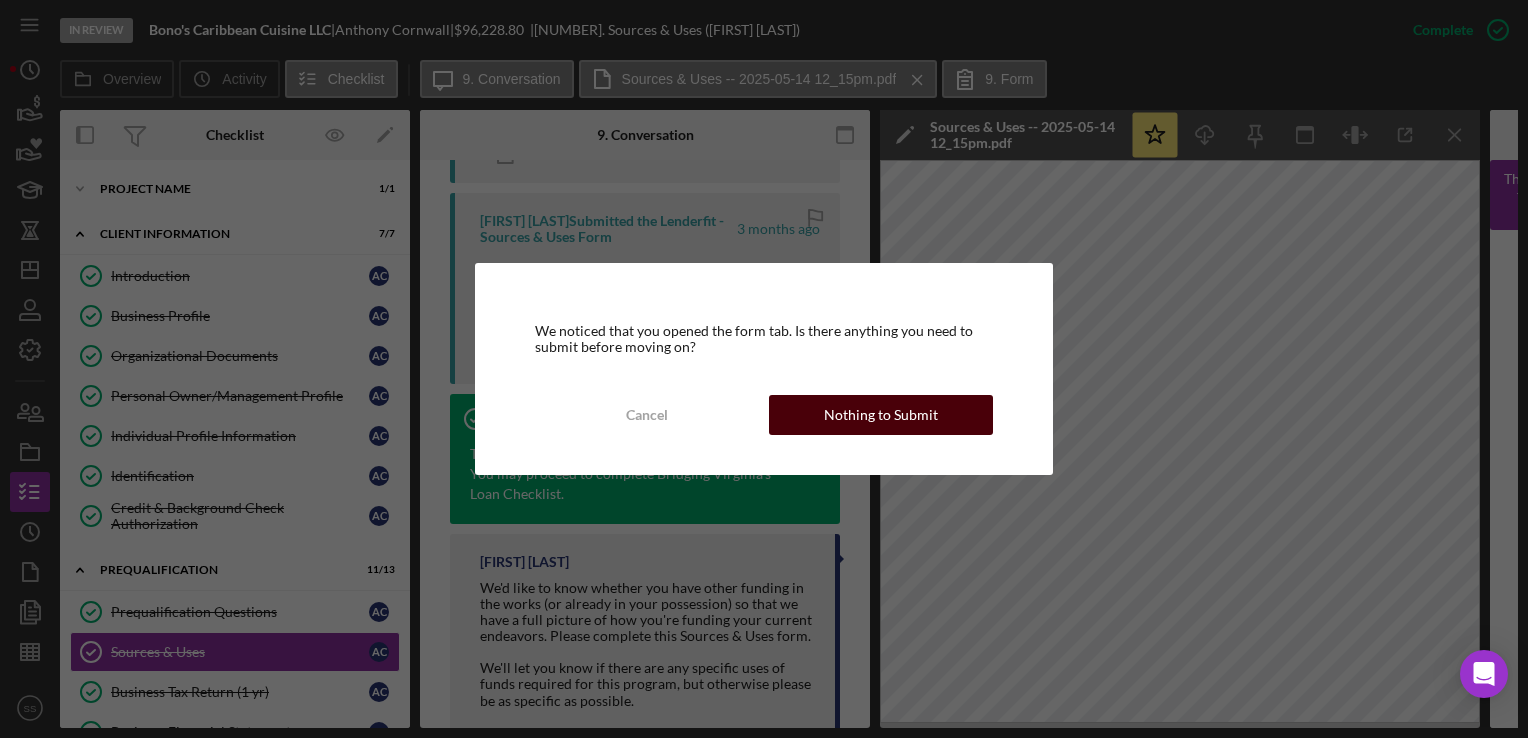 click on "Nothing to Submit" at bounding box center (881, 415) 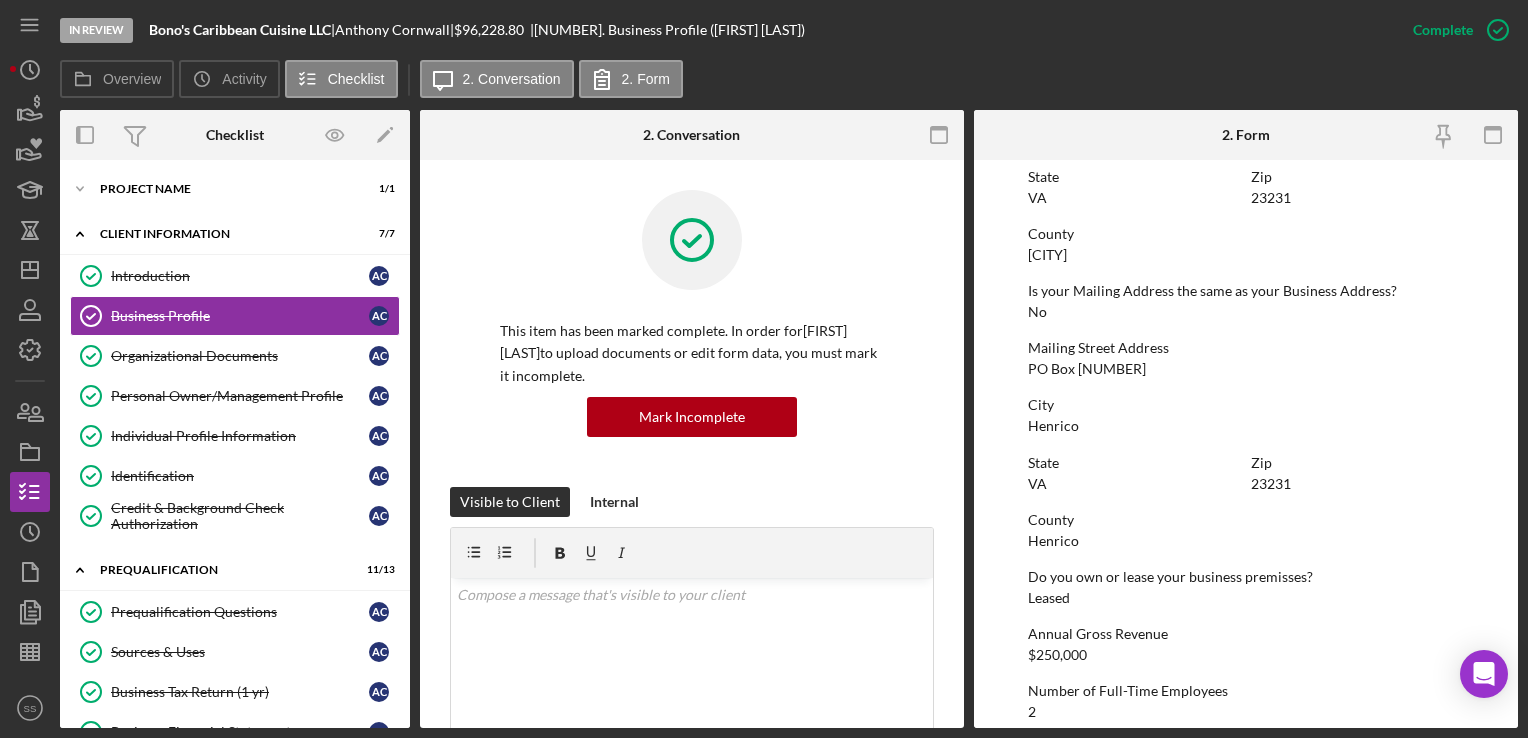 scroll, scrollTop: 1168, scrollLeft: 0, axis: vertical 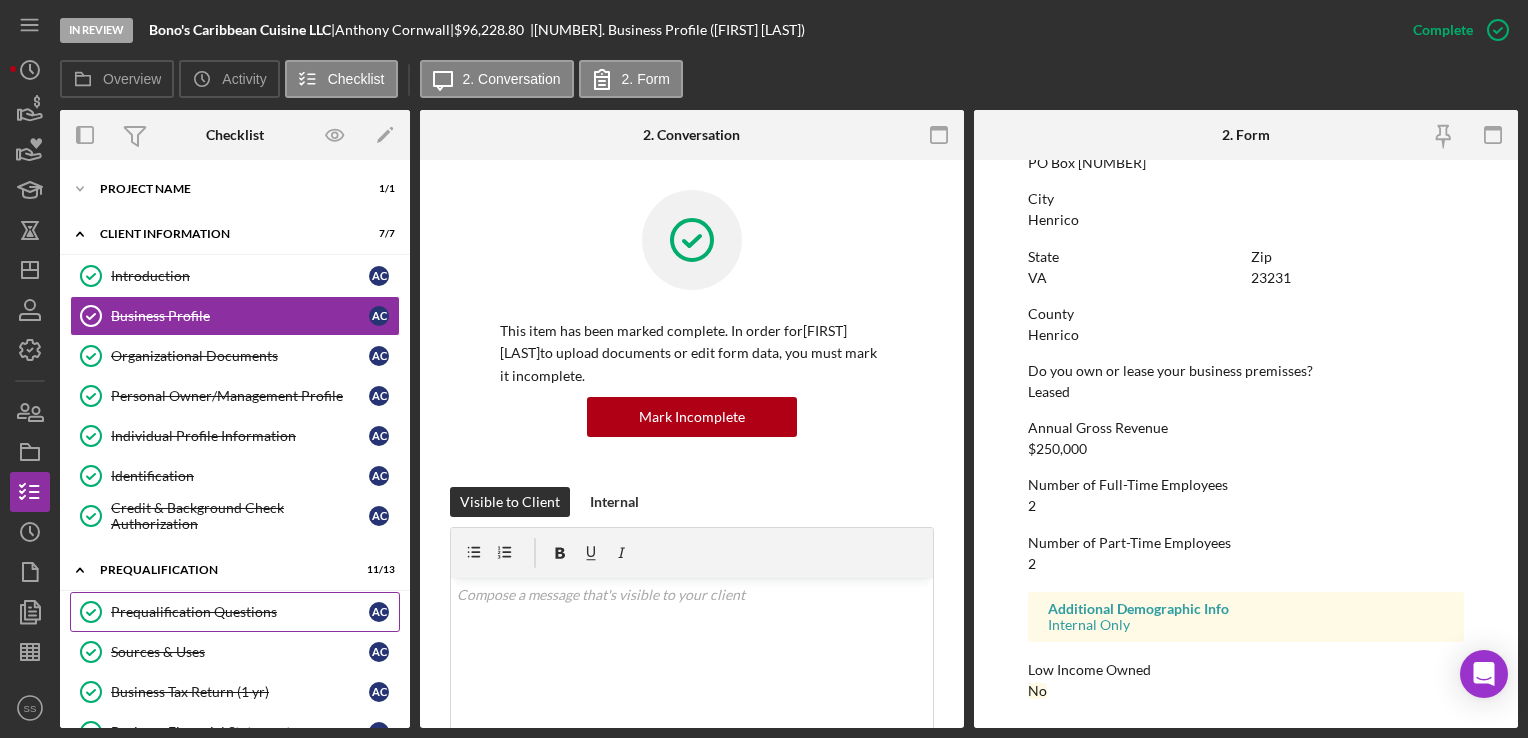 click on "Prequalification Questions" at bounding box center (240, 612) 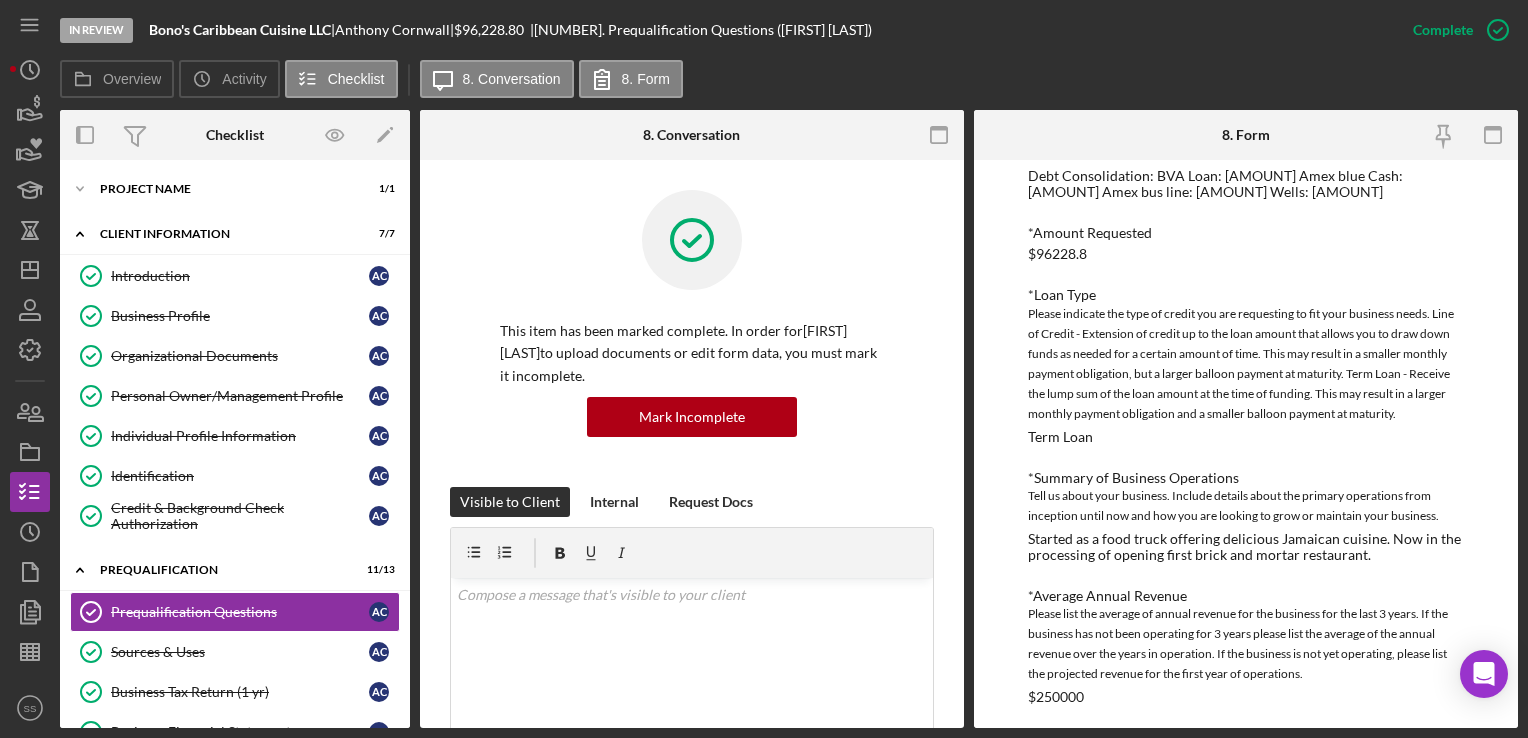 scroll, scrollTop: 398, scrollLeft: 0, axis: vertical 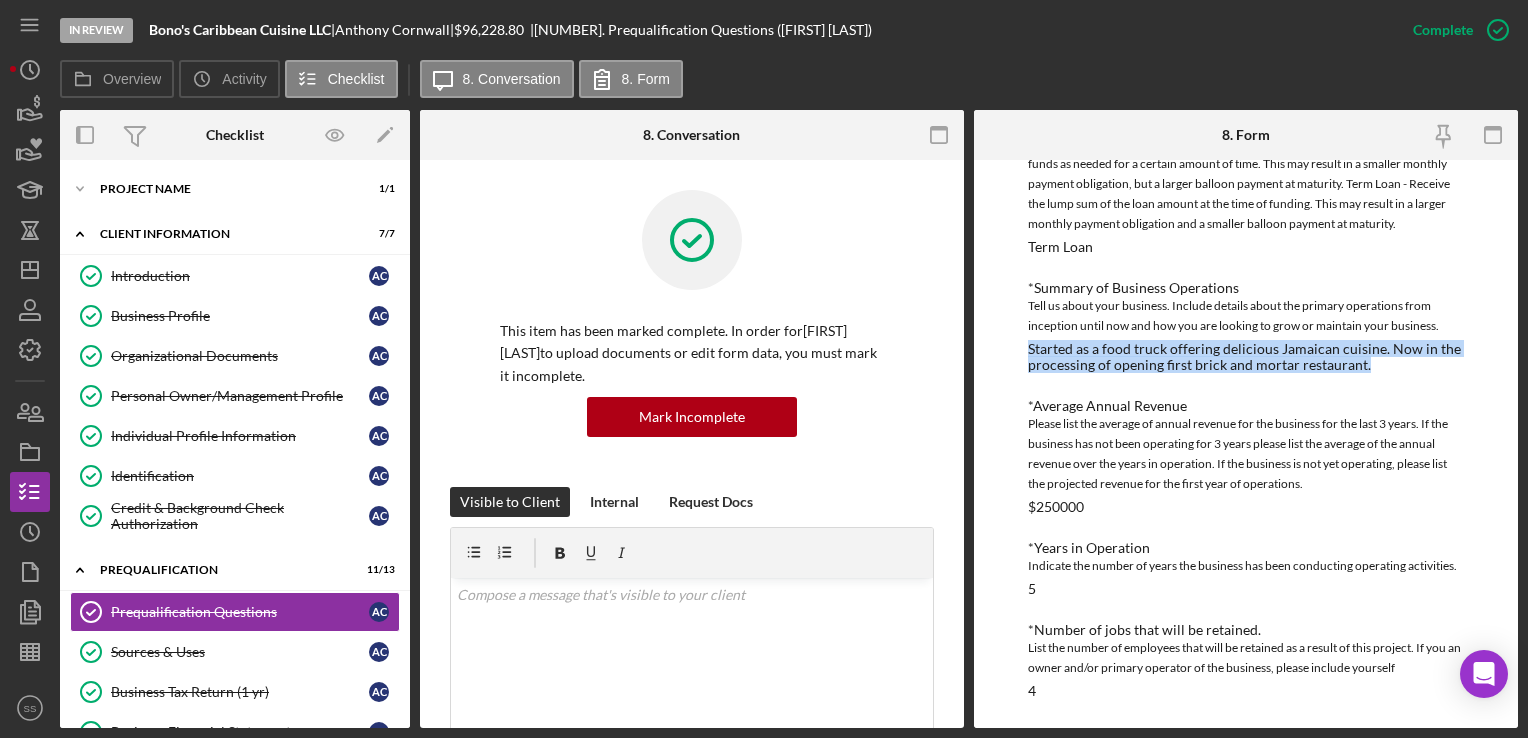 drag, startPoint x: 1380, startPoint y: 357, endPoint x: 1002, endPoint y: 346, distance: 378.16003 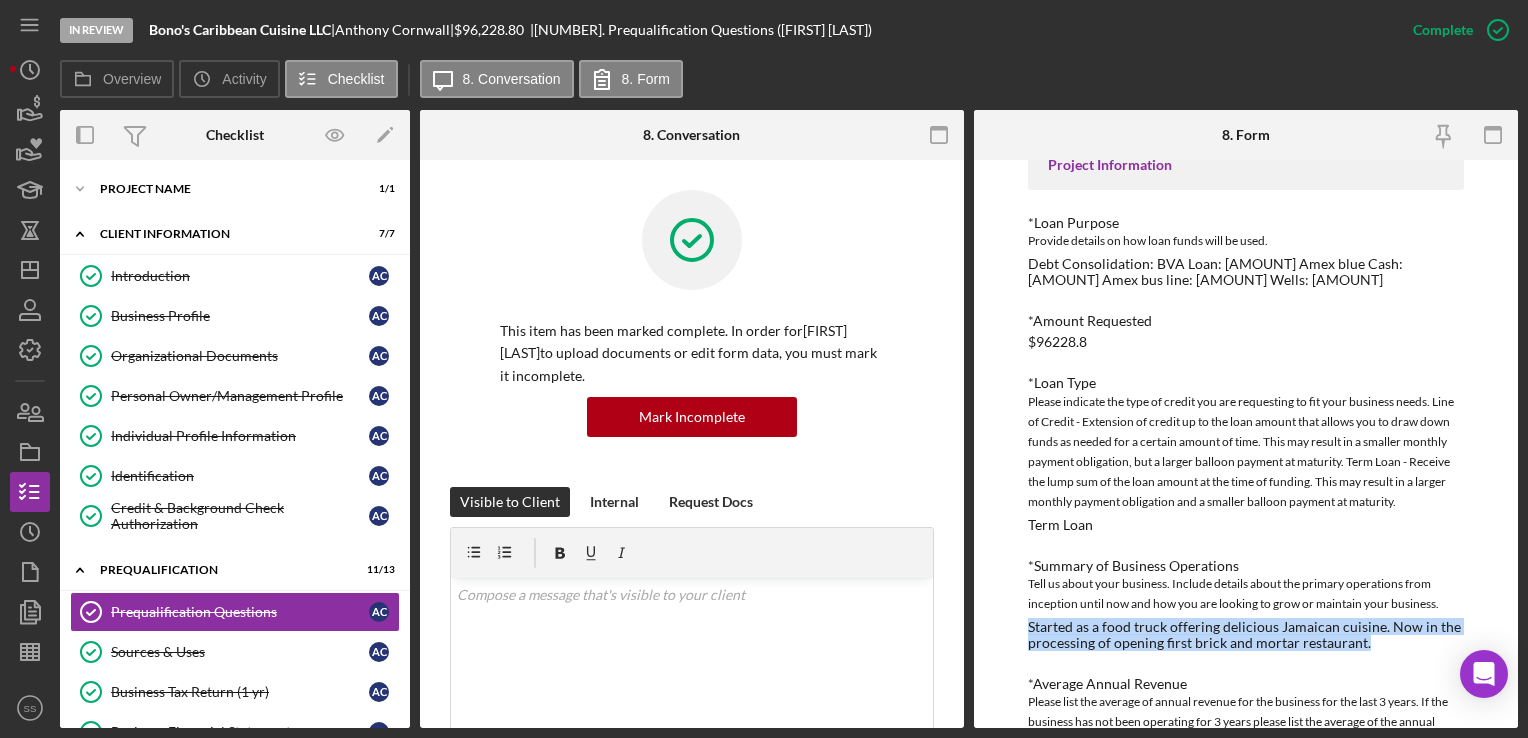 scroll, scrollTop: 0, scrollLeft: 0, axis: both 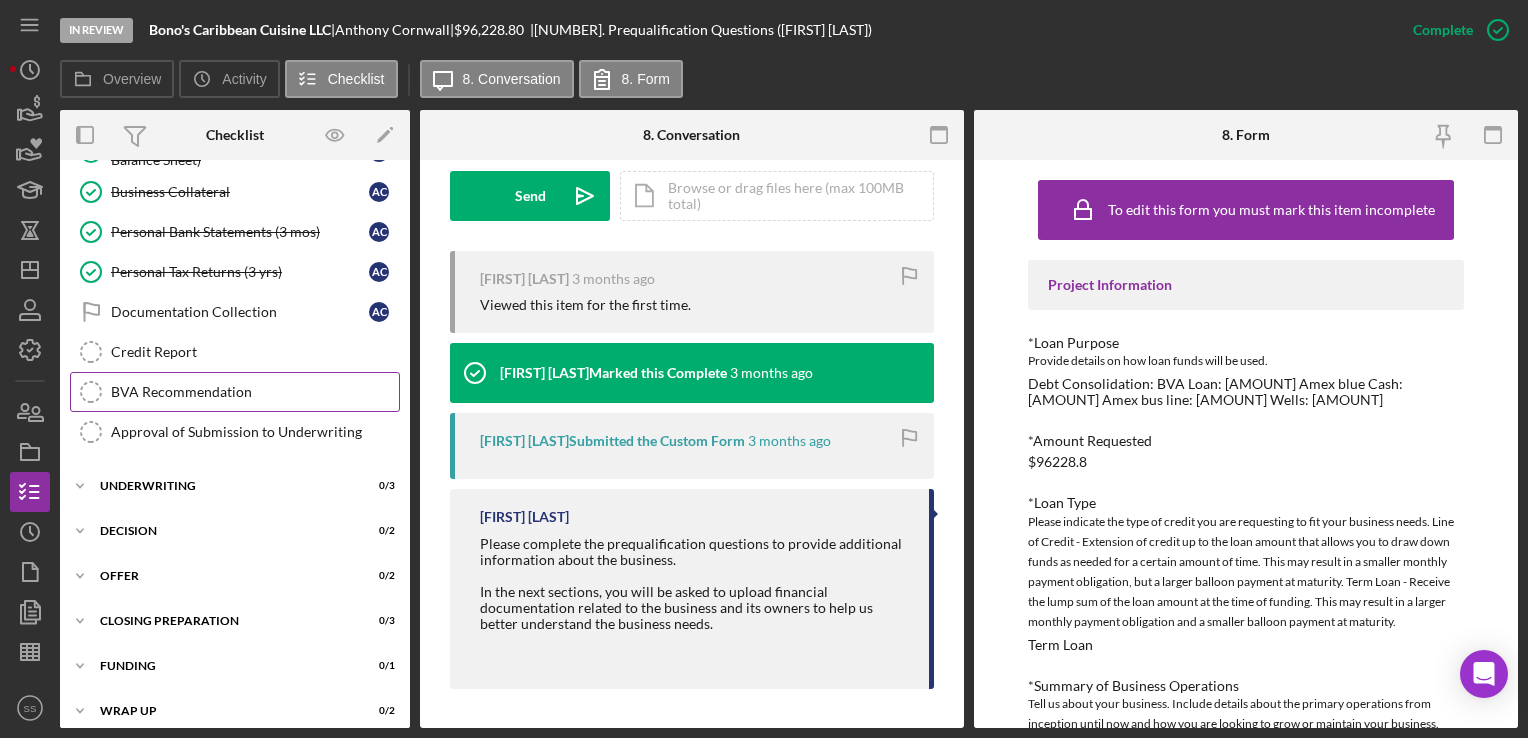 click on "BVA Recommendation BVA Recommendation" at bounding box center (235, 392) 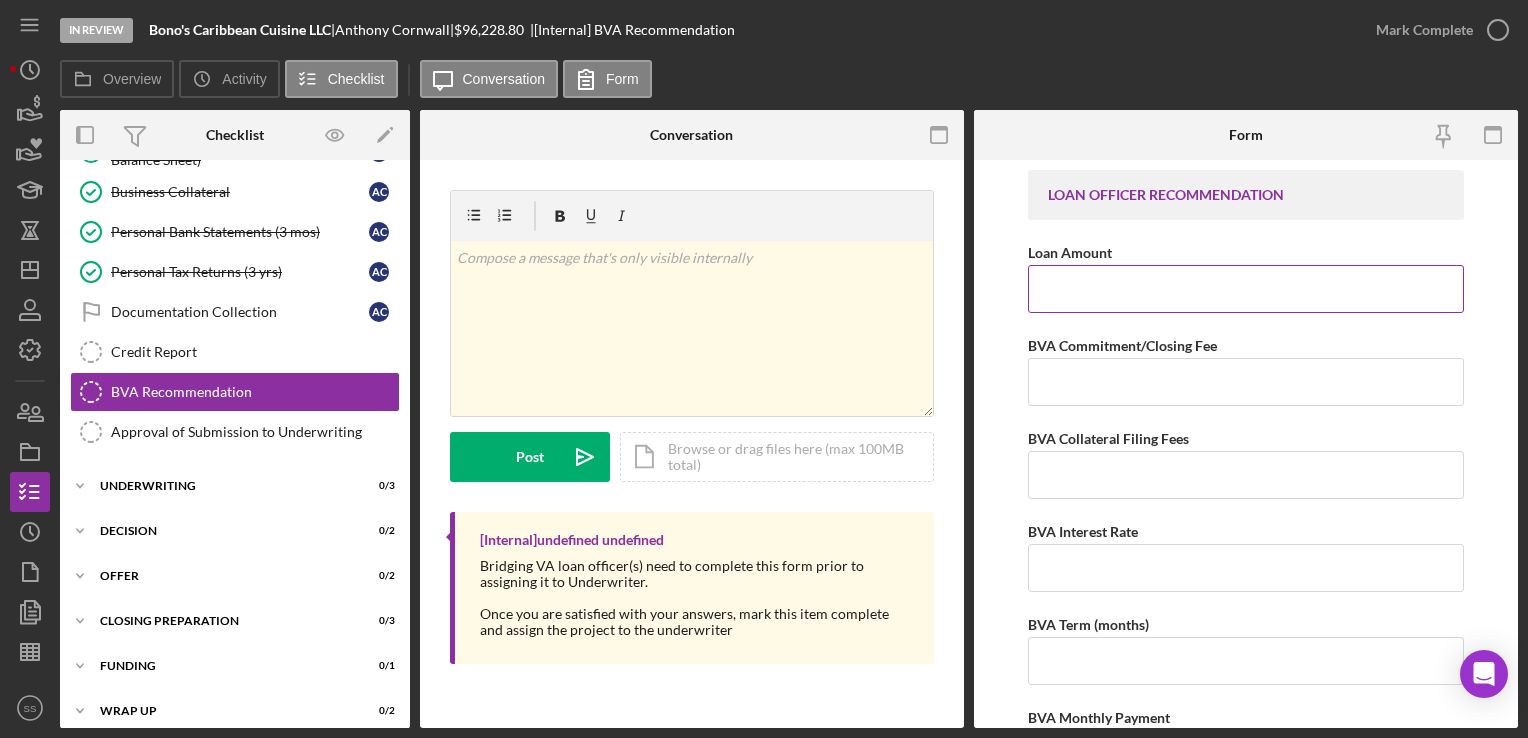 click on "Loan Amount" at bounding box center [1245, 289] 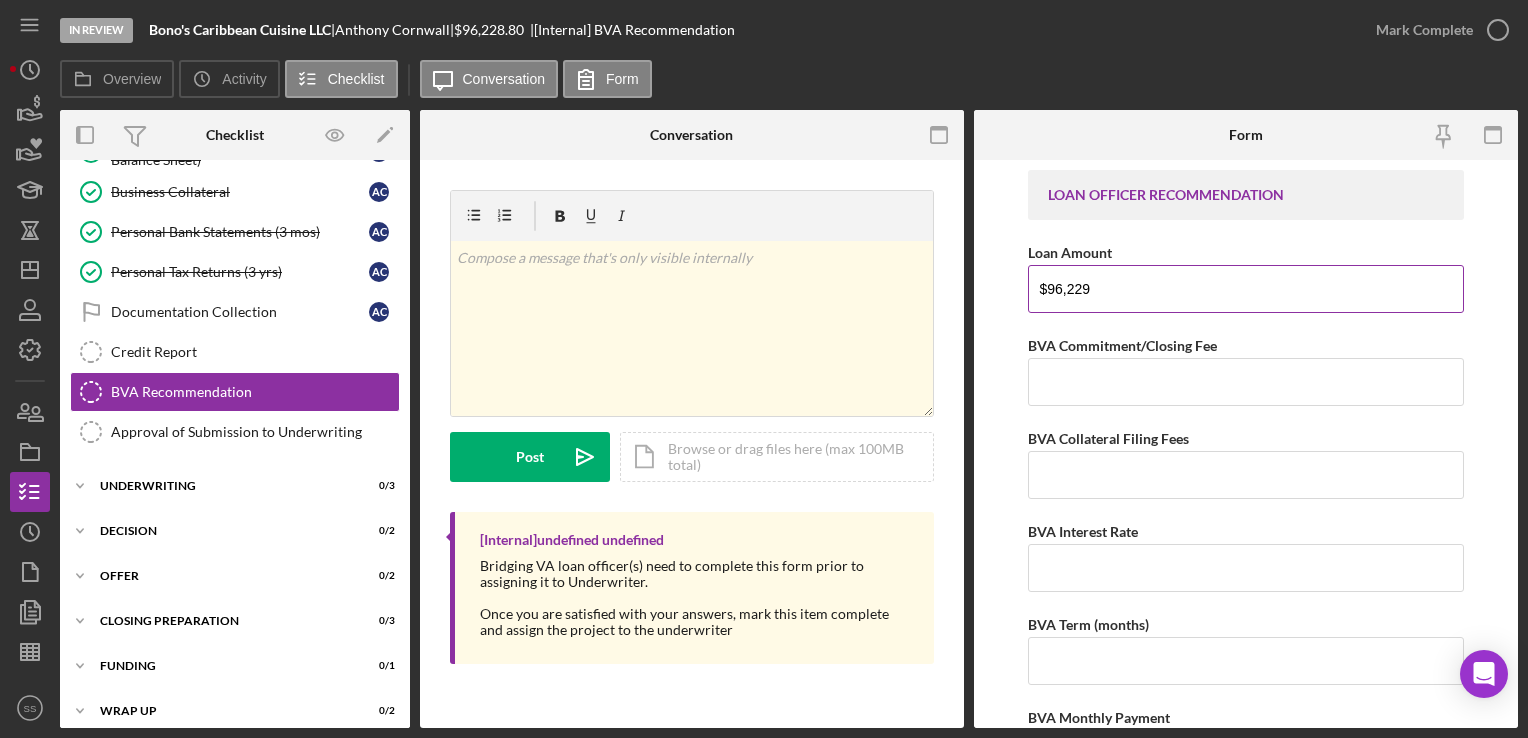 type on "$96,229" 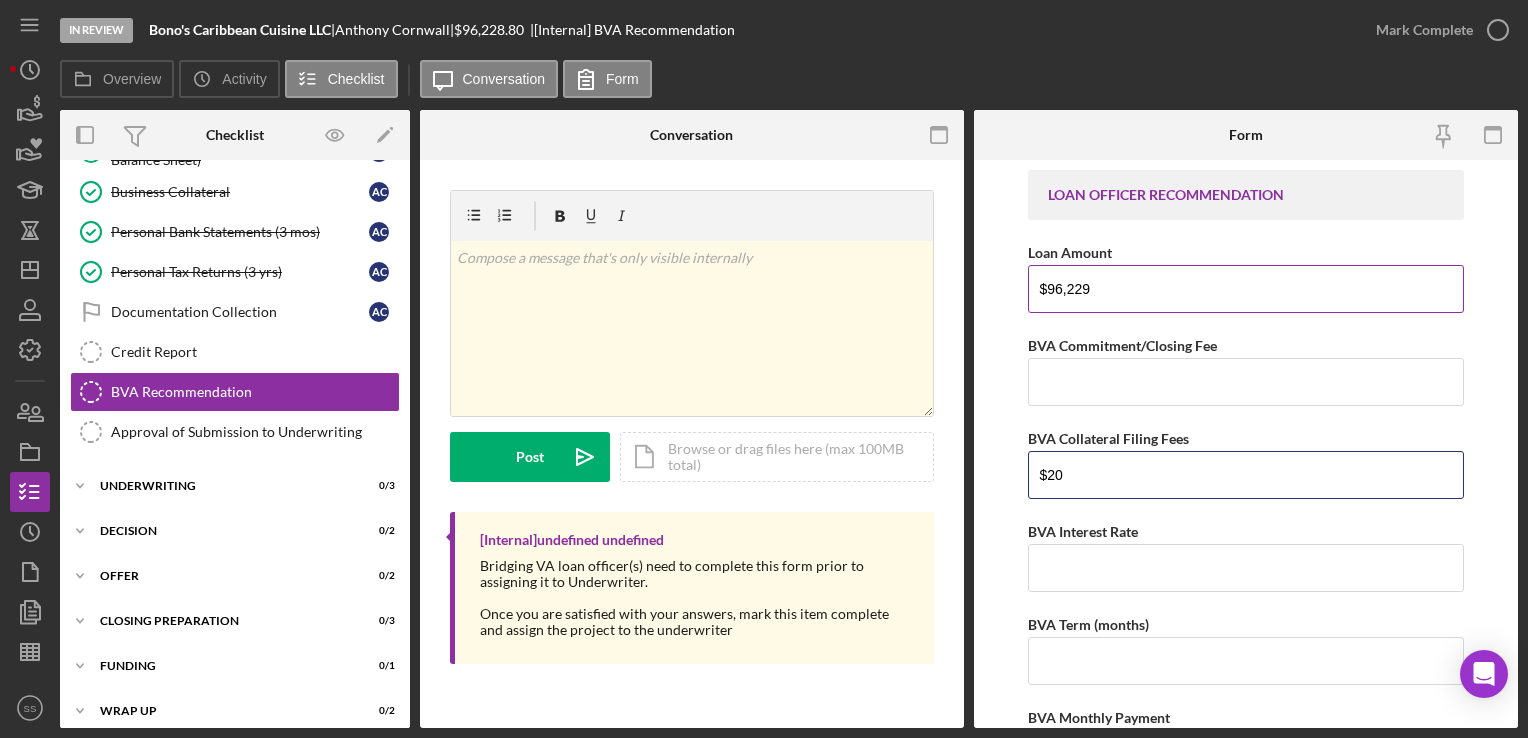 type on "$20" 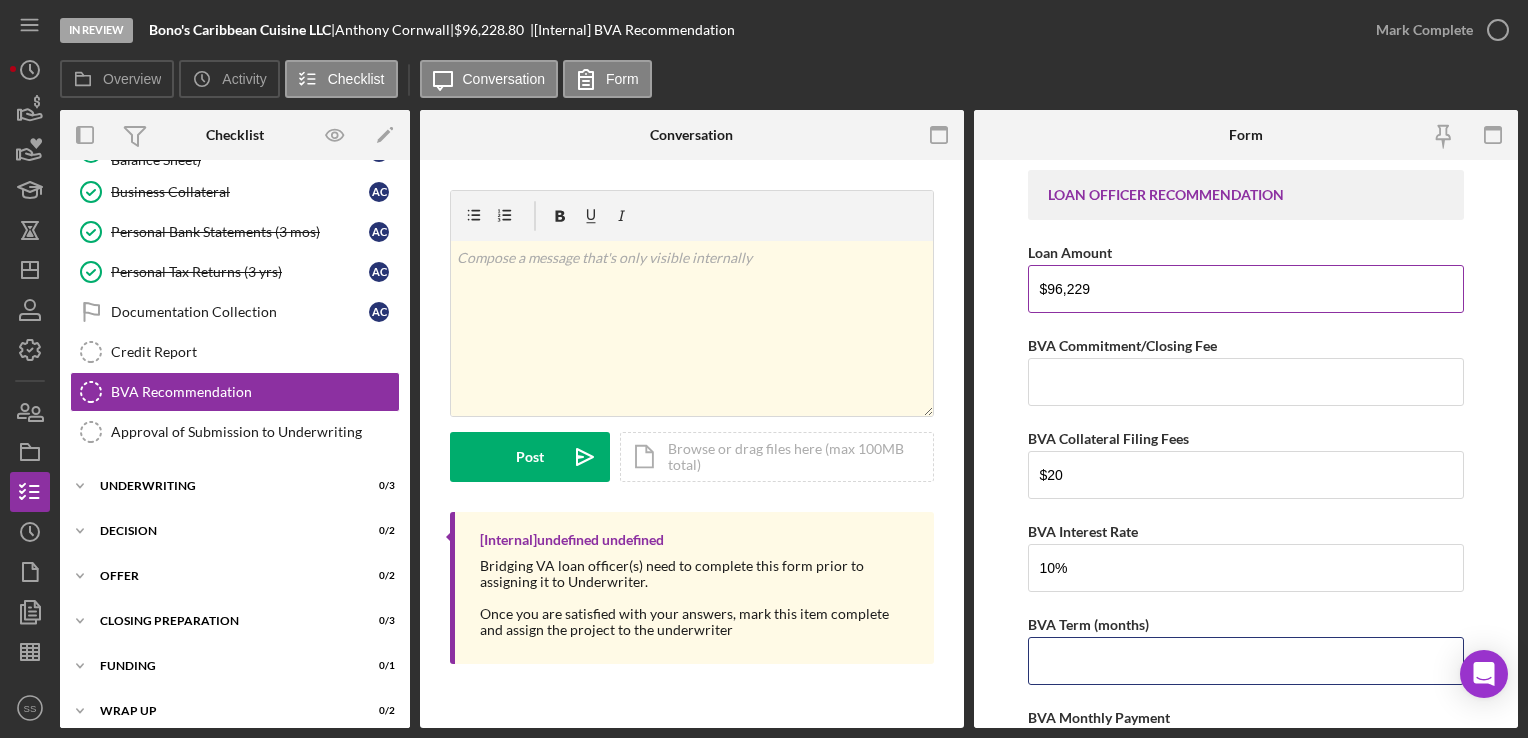 type on "10.00000%" 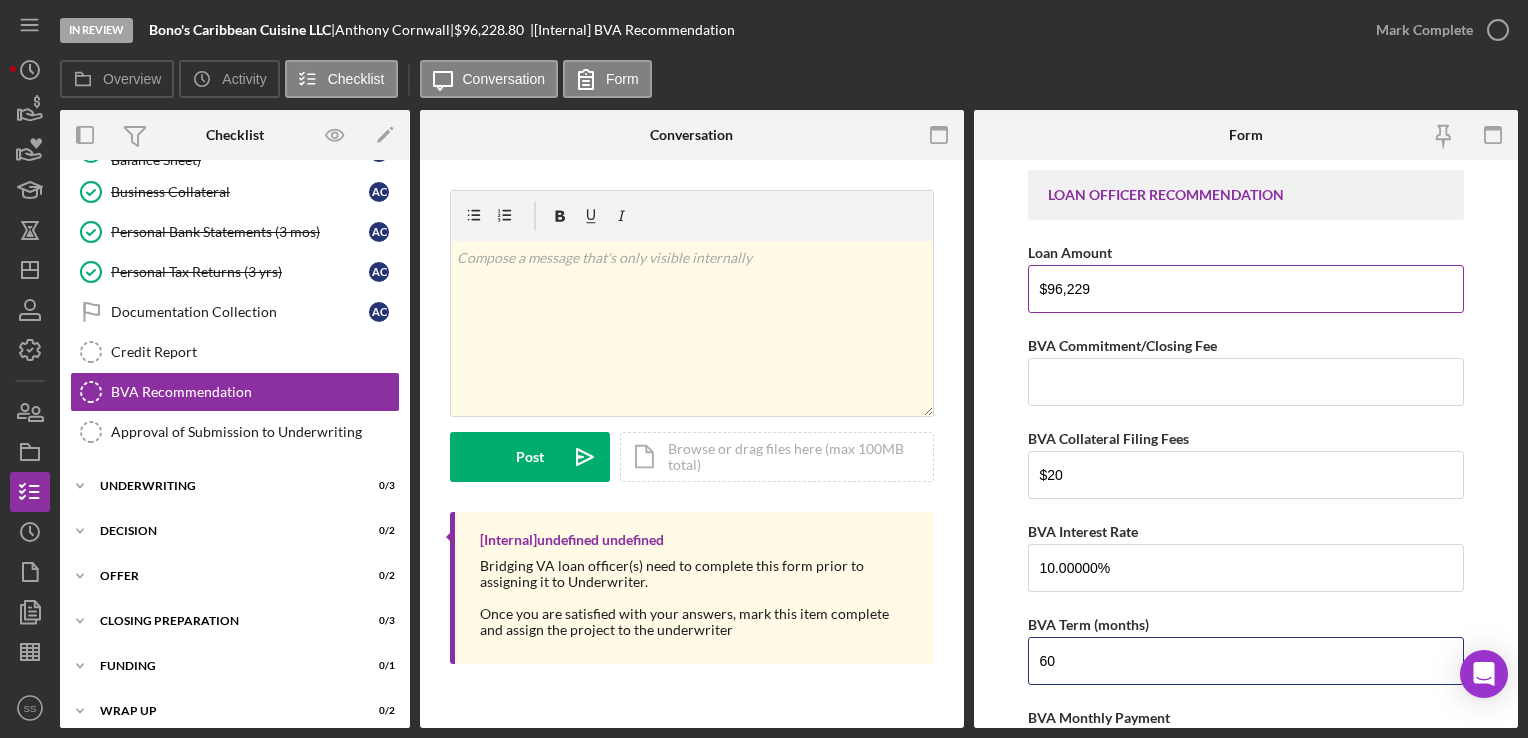 type on "60" 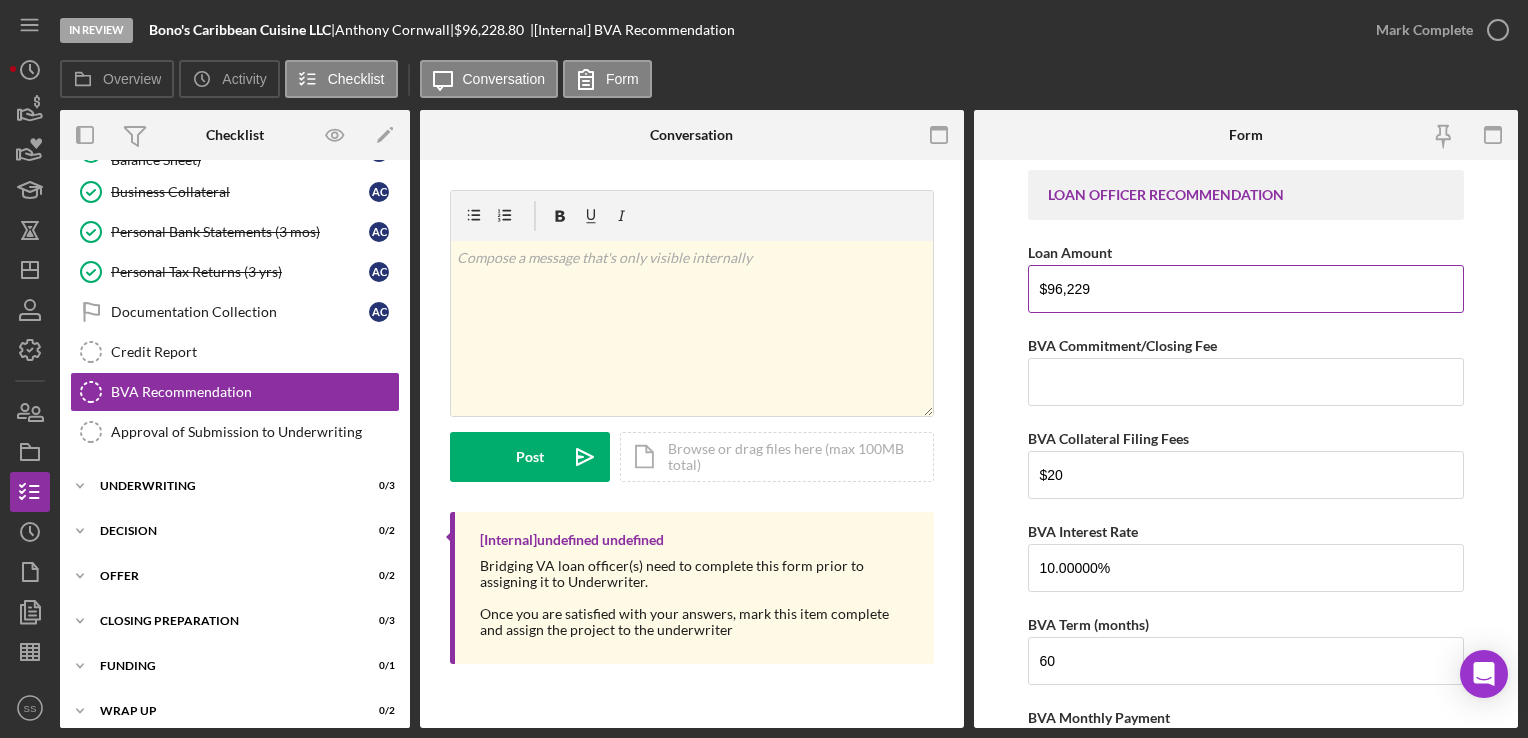 scroll, scrollTop: 308, scrollLeft: 0, axis: vertical 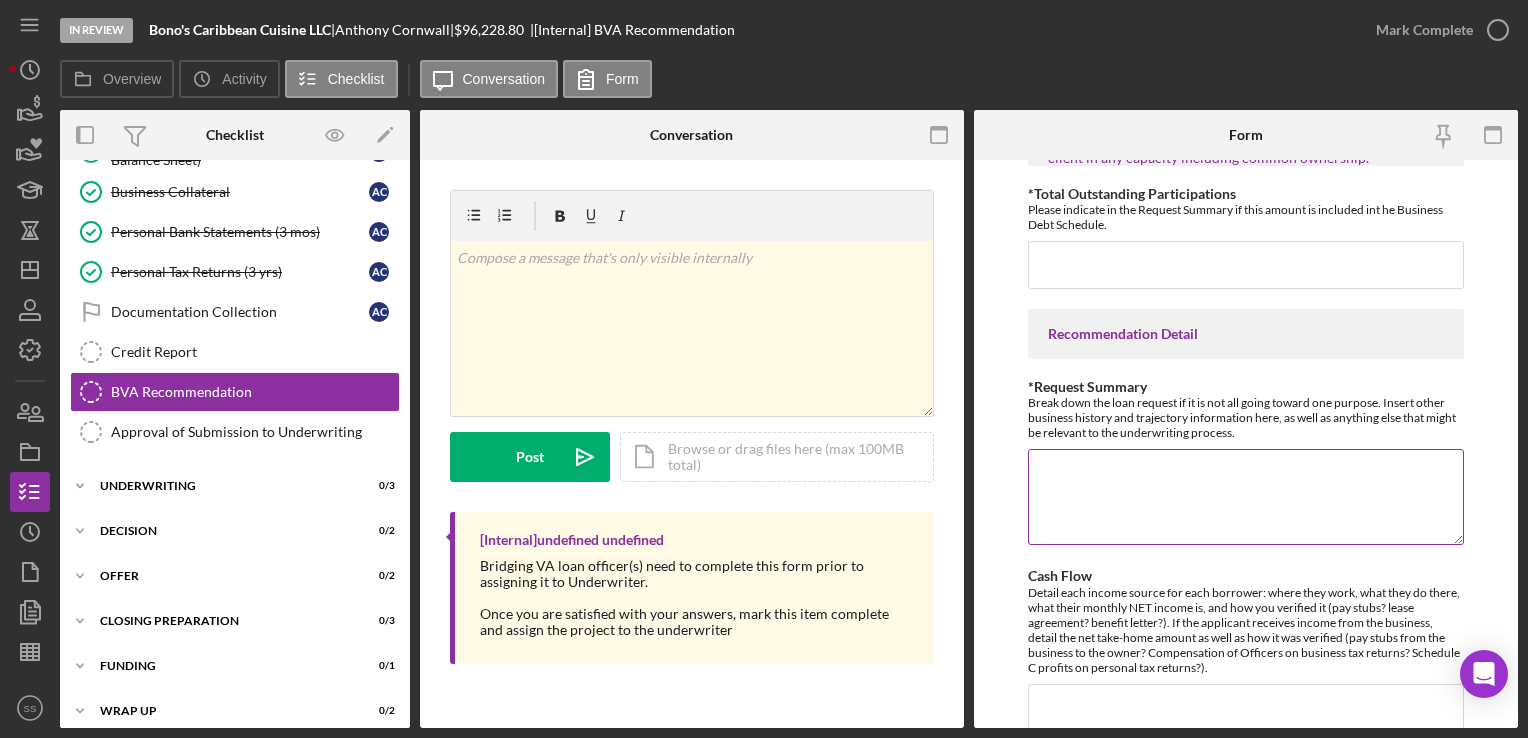 click on "*Request Summary" at bounding box center (1245, 497) 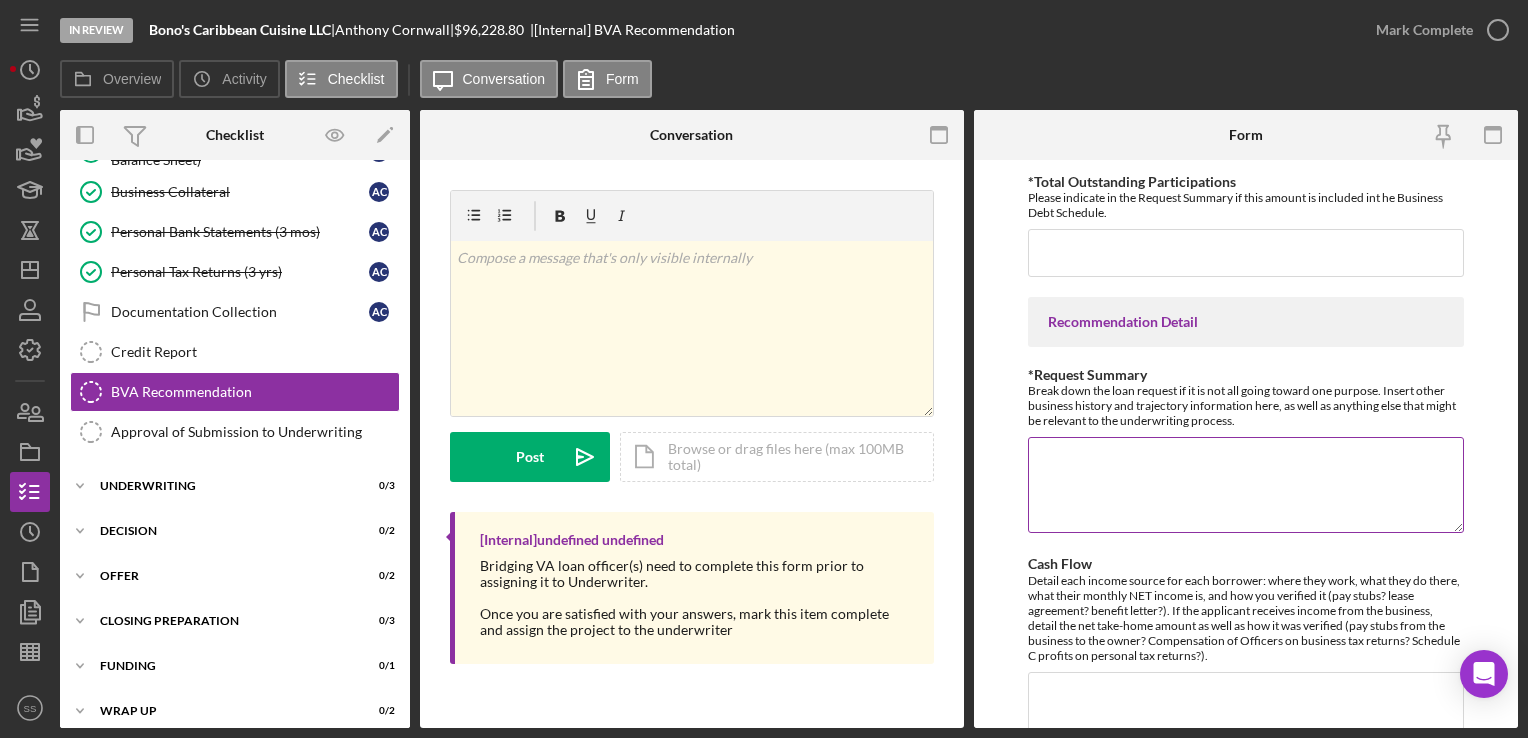 paste on "Started as a food truck offering delicious Jamaican cuisine. Now in the processing of opening first brick and mortar restaurant." 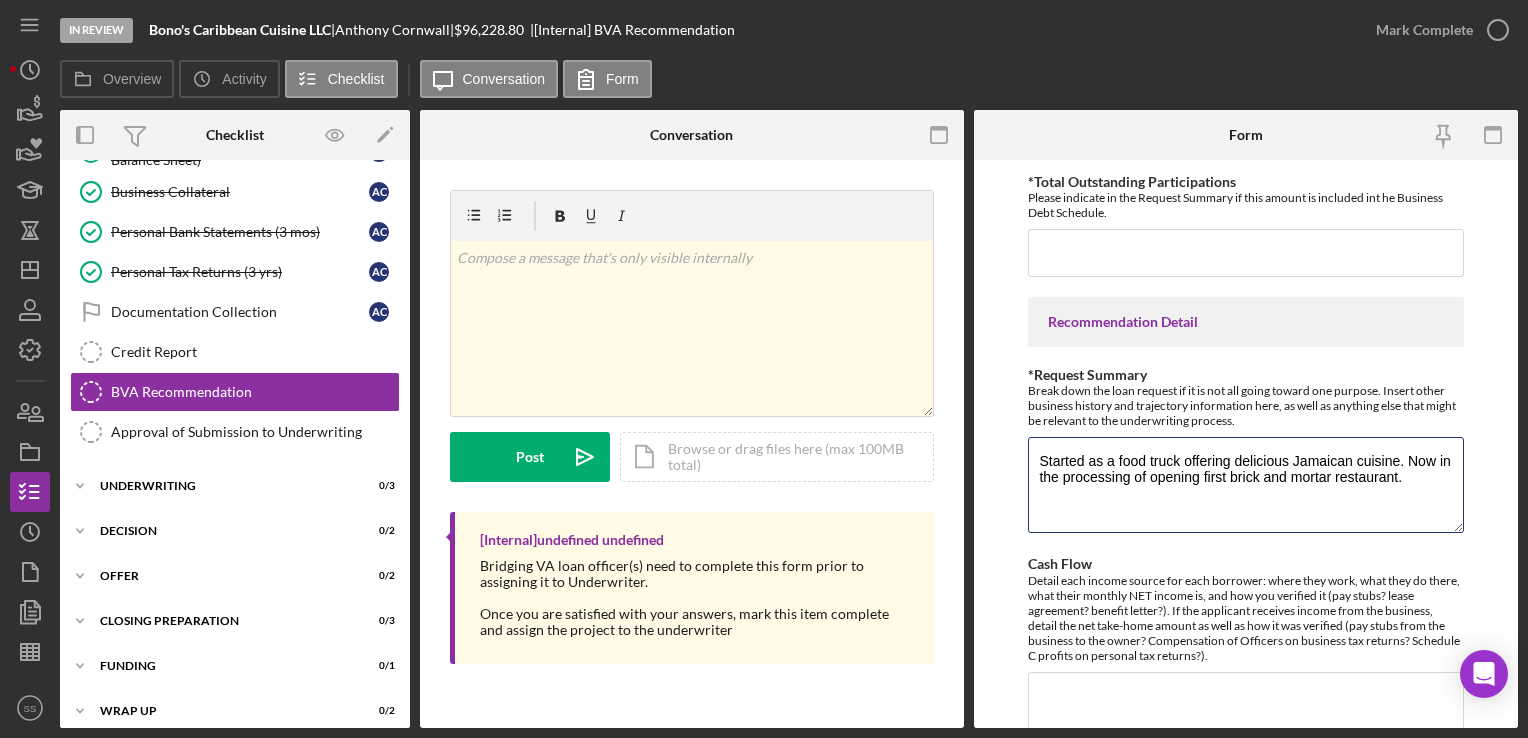 type on "Started as a food truck offering delicious Jamaican cuisine. Now in the processing of opening first brick and mortar restaurant." 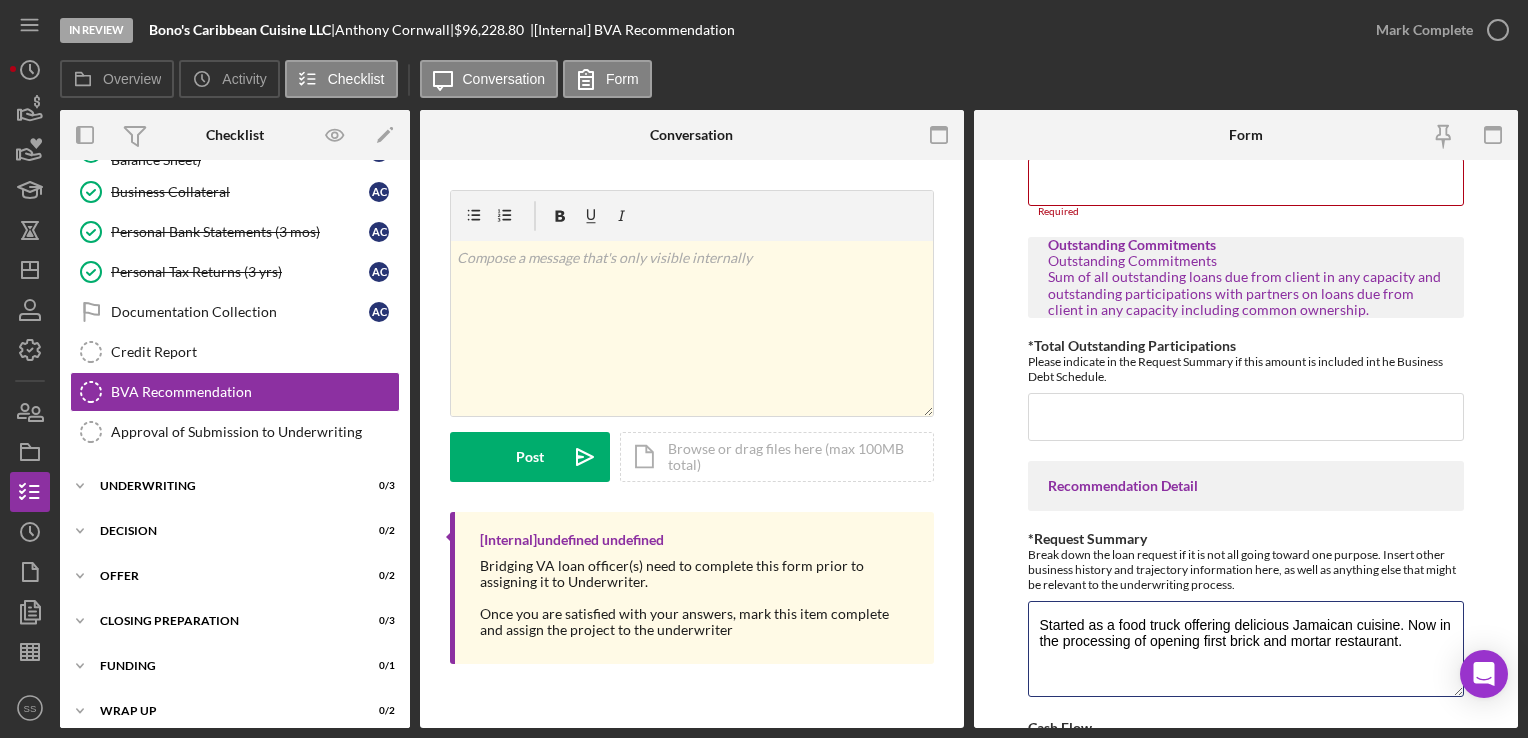scroll, scrollTop: 692, scrollLeft: 0, axis: vertical 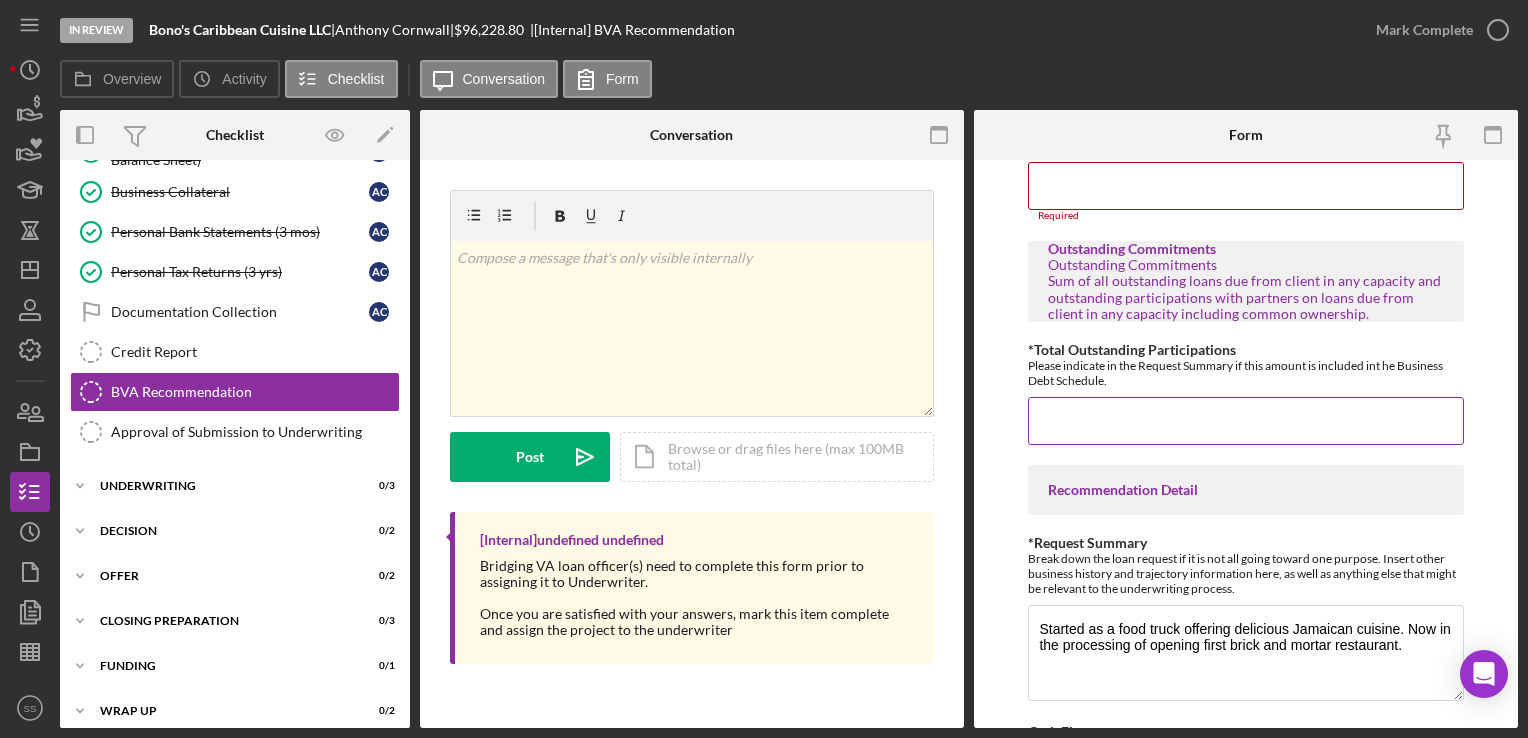 click on "*Total Outstanding Participations" at bounding box center [1245, 421] 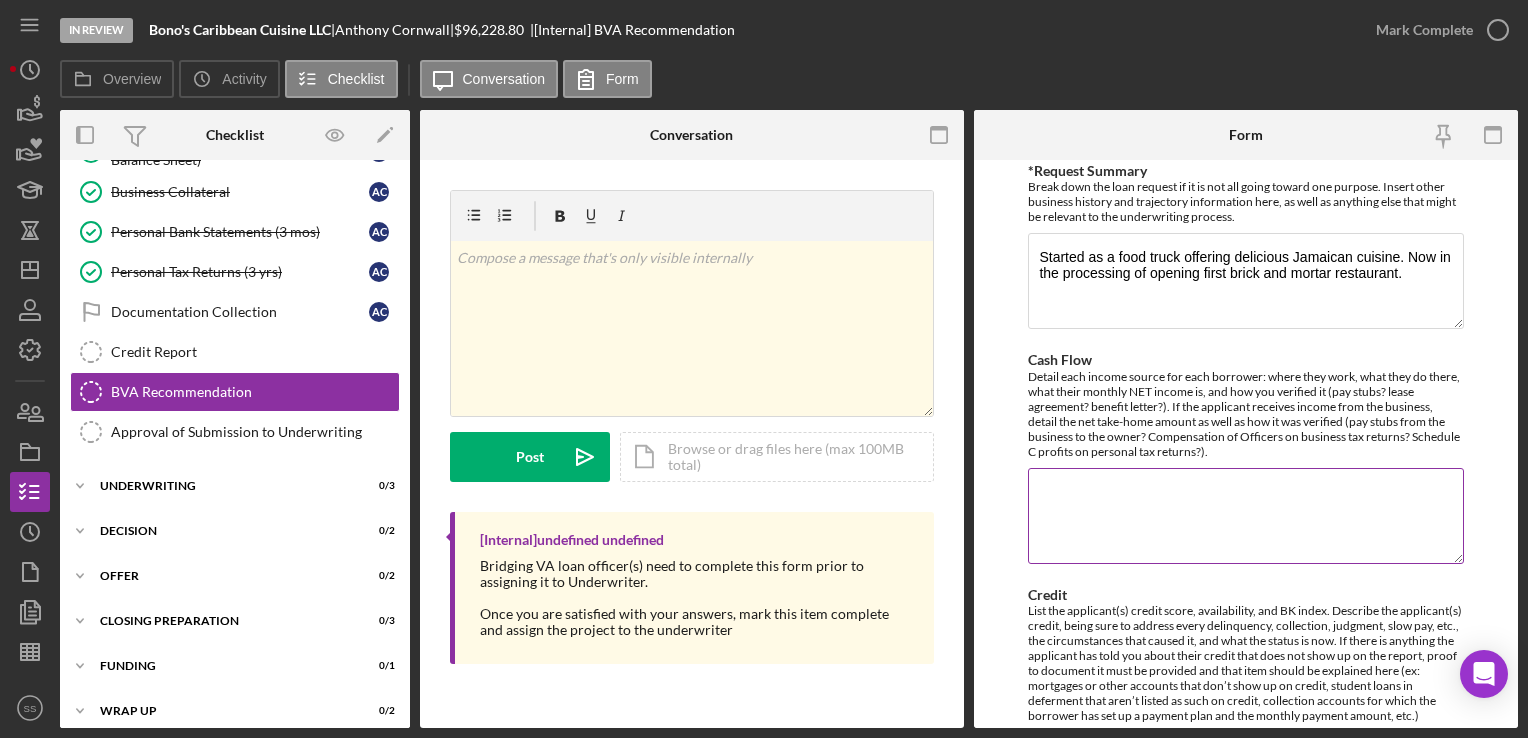 type on "$47,853" 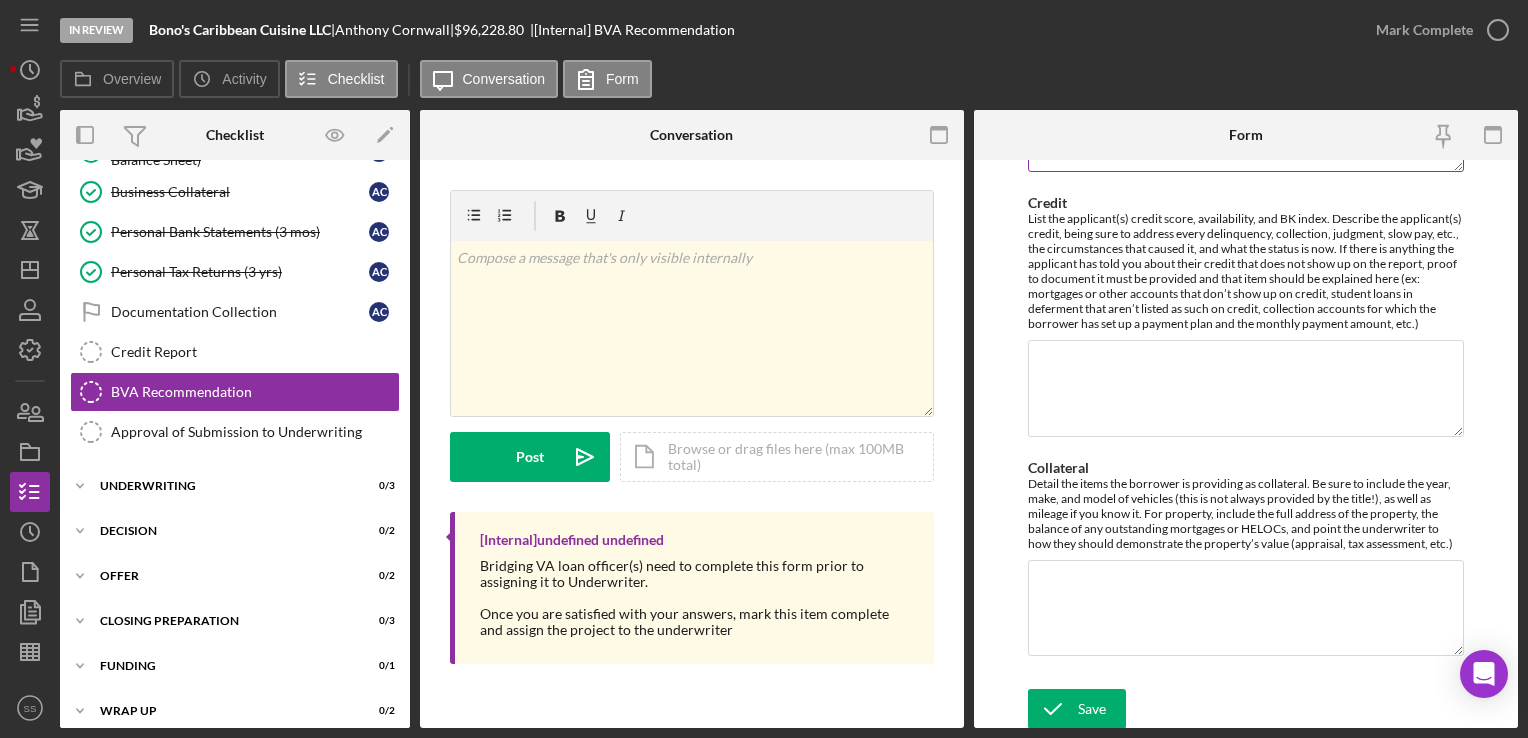 scroll, scrollTop: 1471, scrollLeft: 0, axis: vertical 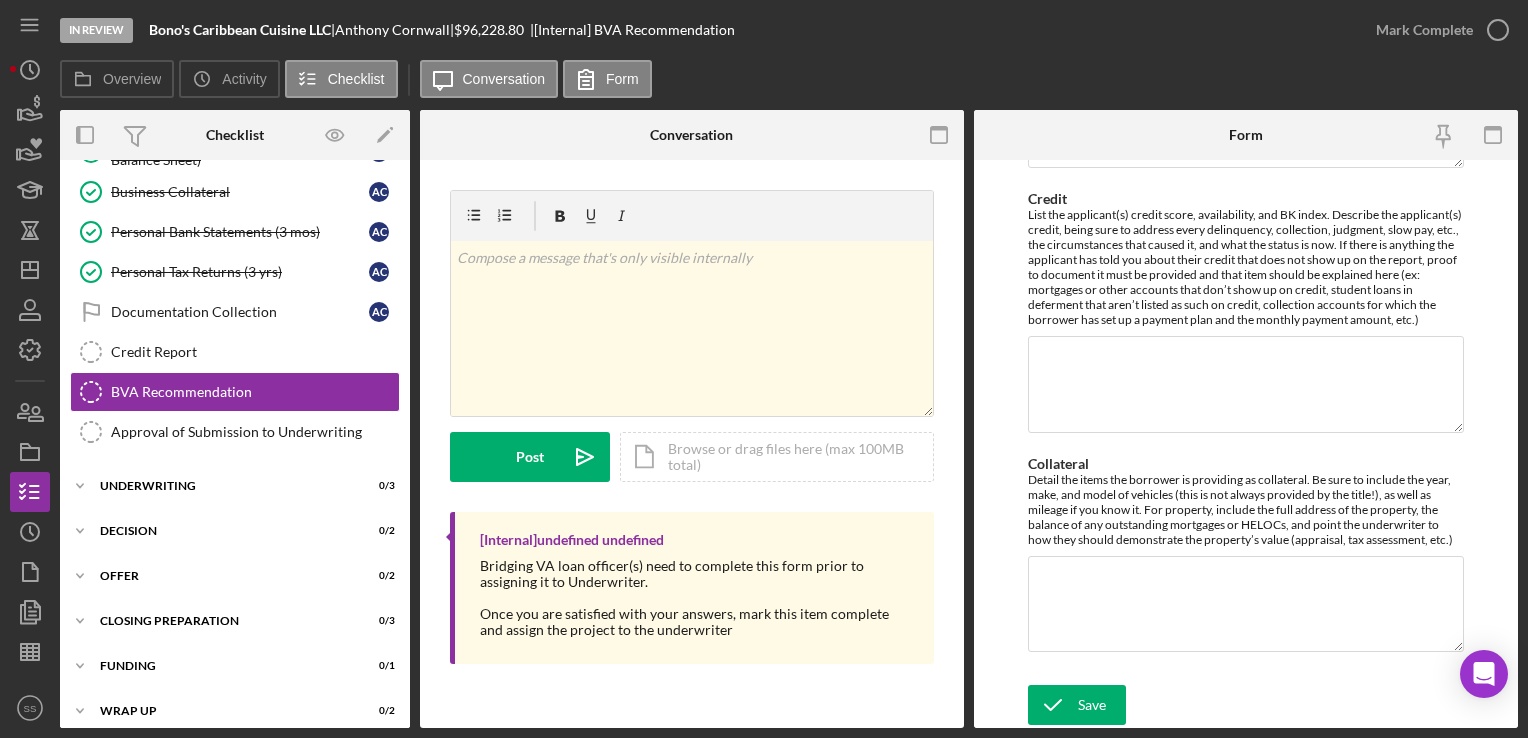 click on "LOAN OFFICER RECOMMENDATION Loan Amount $[AMOUNT] BVA Commitment/Closing Fee BVA Collateral Filing Fees $[NUMBER] BVA Interest Rate [PERCENT]% BVA Term (months) [NUMBER] BVA Monthly Payment *Total Outstanding with BVa Please indicate in Request Summary if this amount is included in the Business Debt Schedule. Required Outstanding Commitments Outstanding Commitments
Sum of all outstanding loans due from client in any capacity and outstanding participations with partners on loans due from client in any capacity including common ownership. *Total Outstanding Participations Please indicate in the Request Summary if this amount is included int he Business Debt Schedule. $[AMOUNT] Recommendation Detail *Request Summary Break down the loan request if it is not all going toward one purpose. Insert other business history and trajectory information here, as well as anything else that might be relevant to the underwriting process. Cash Flow Credit Collateral" at bounding box center [1245, -308] 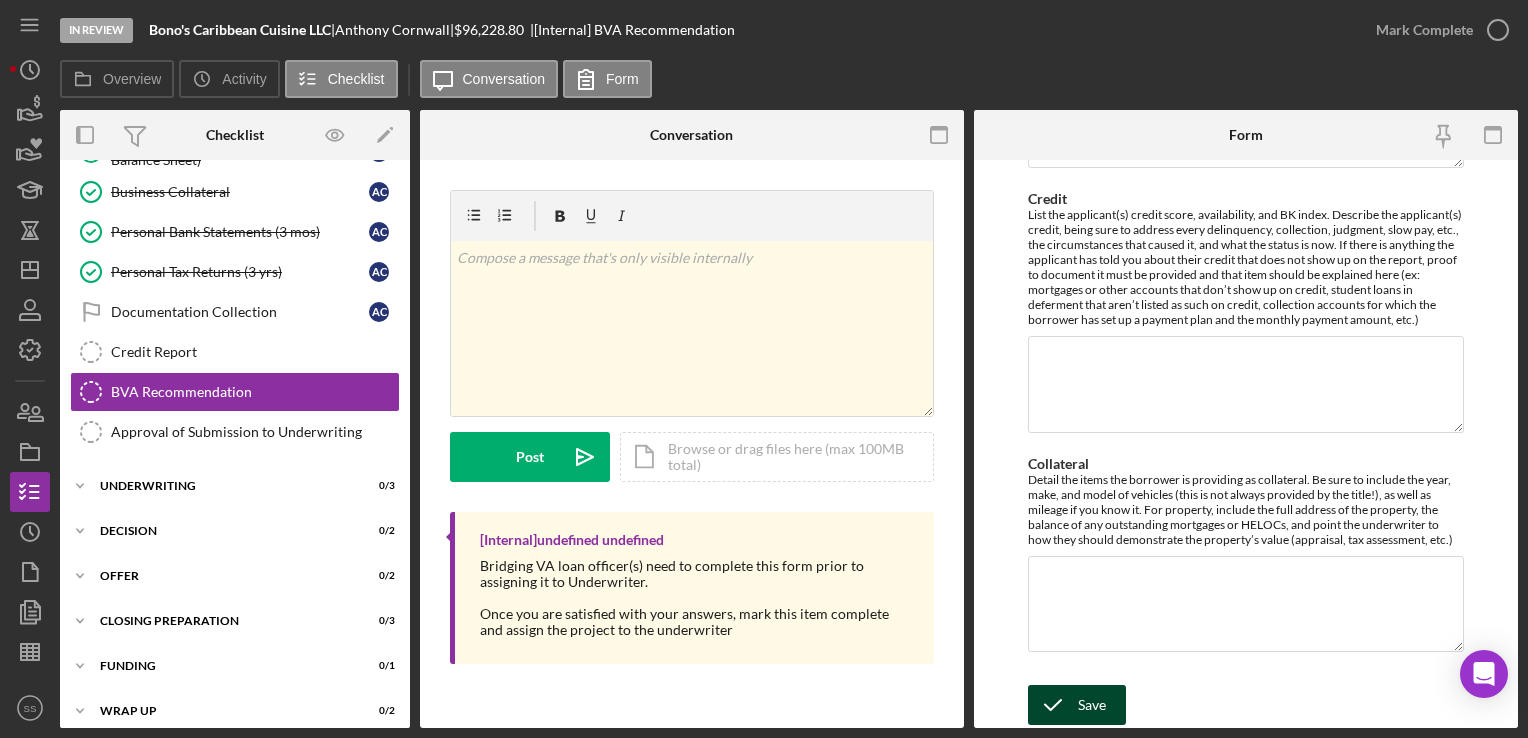 click on "Save" at bounding box center (1092, 705) 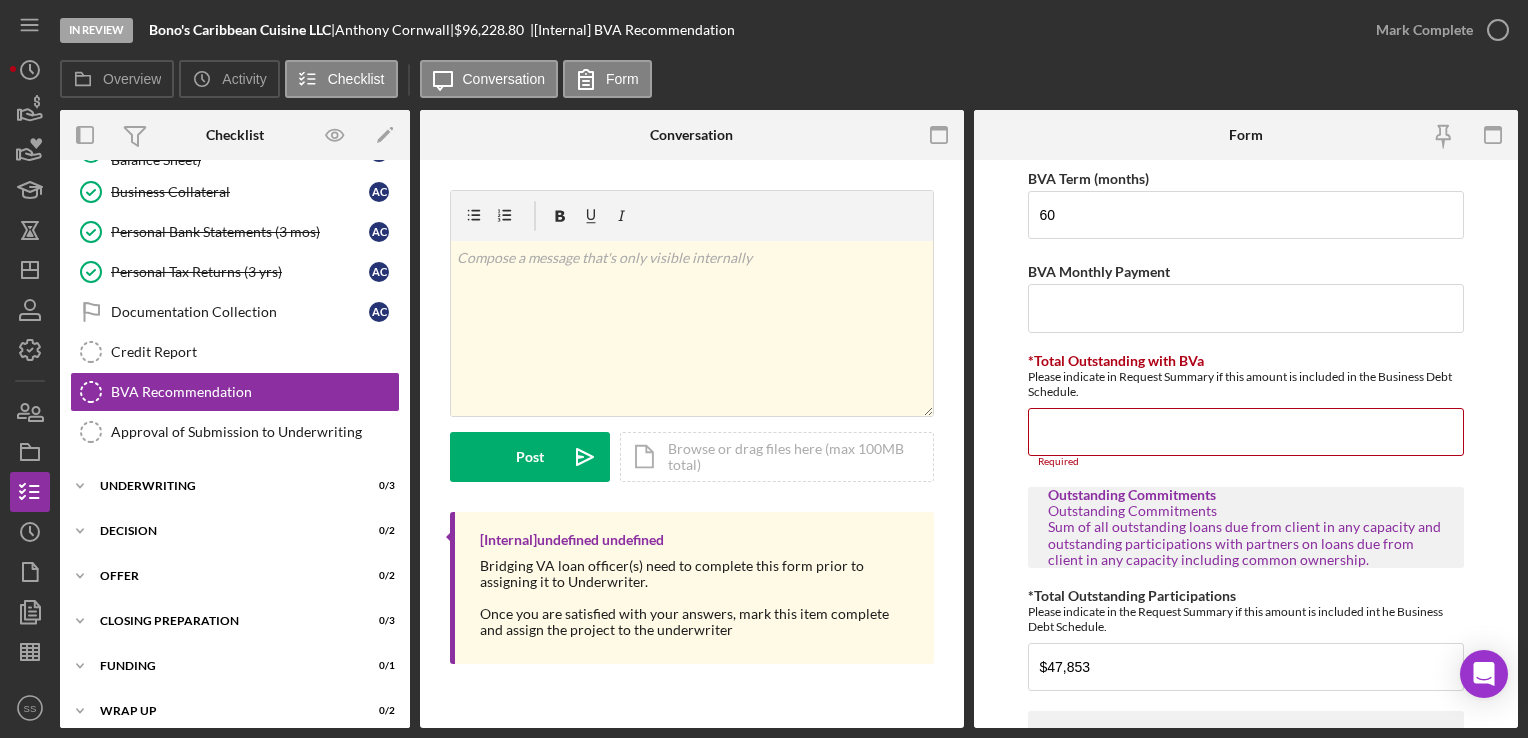 scroll, scrollTop: 444, scrollLeft: 0, axis: vertical 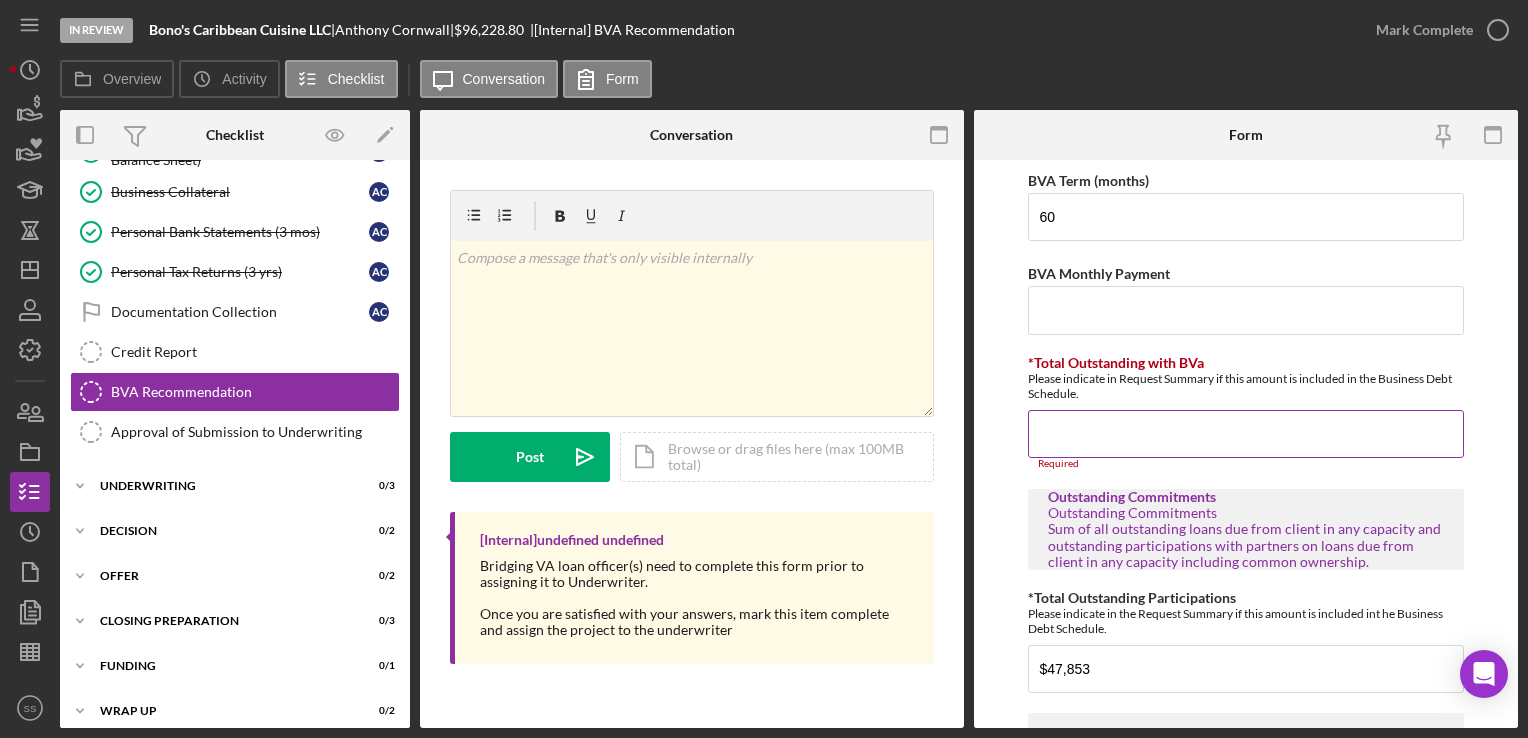 click on "*Total Outstanding with BVa" at bounding box center [1245, 434] 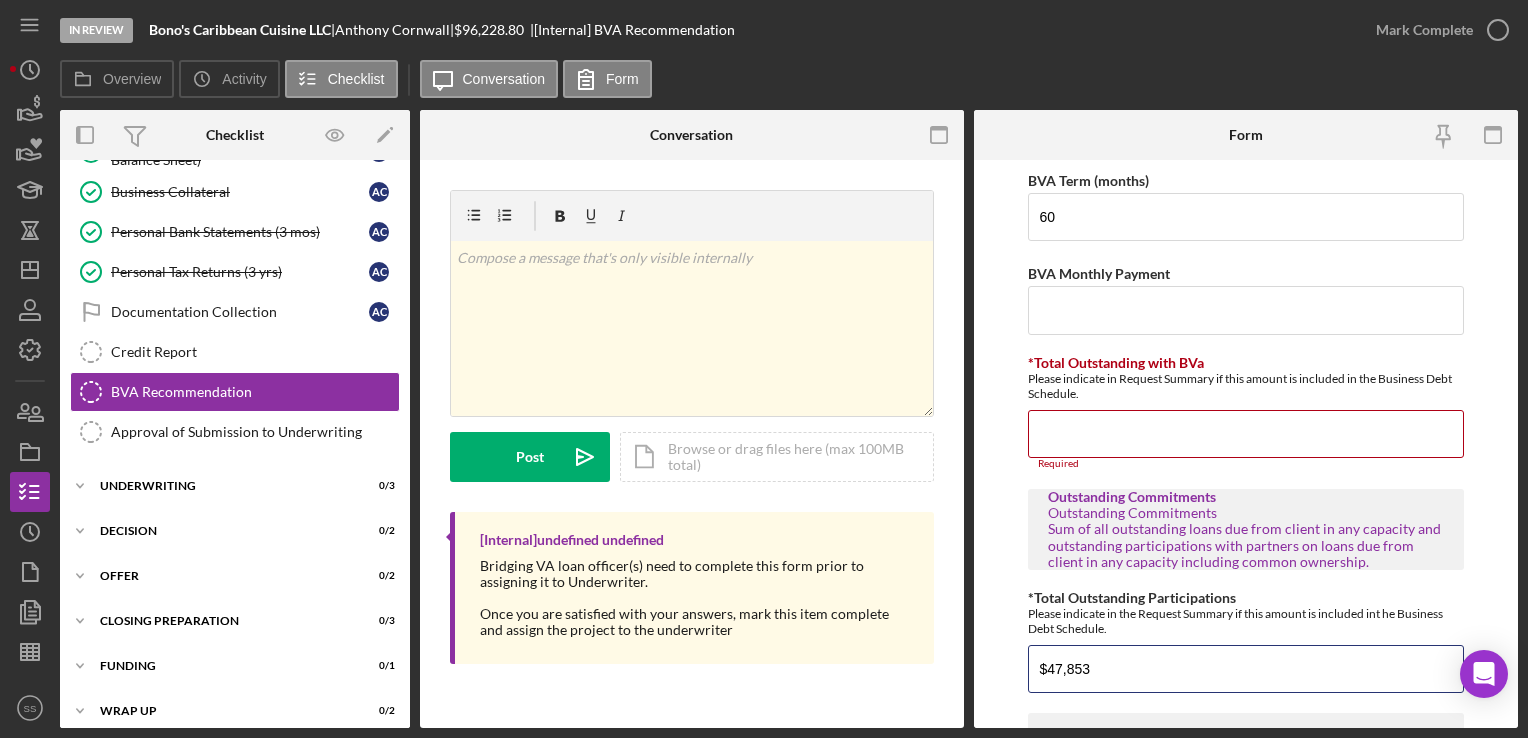 drag, startPoint x: 1102, startPoint y: 654, endPoint x: 856, endPoint y: 631, distance: 247.07286 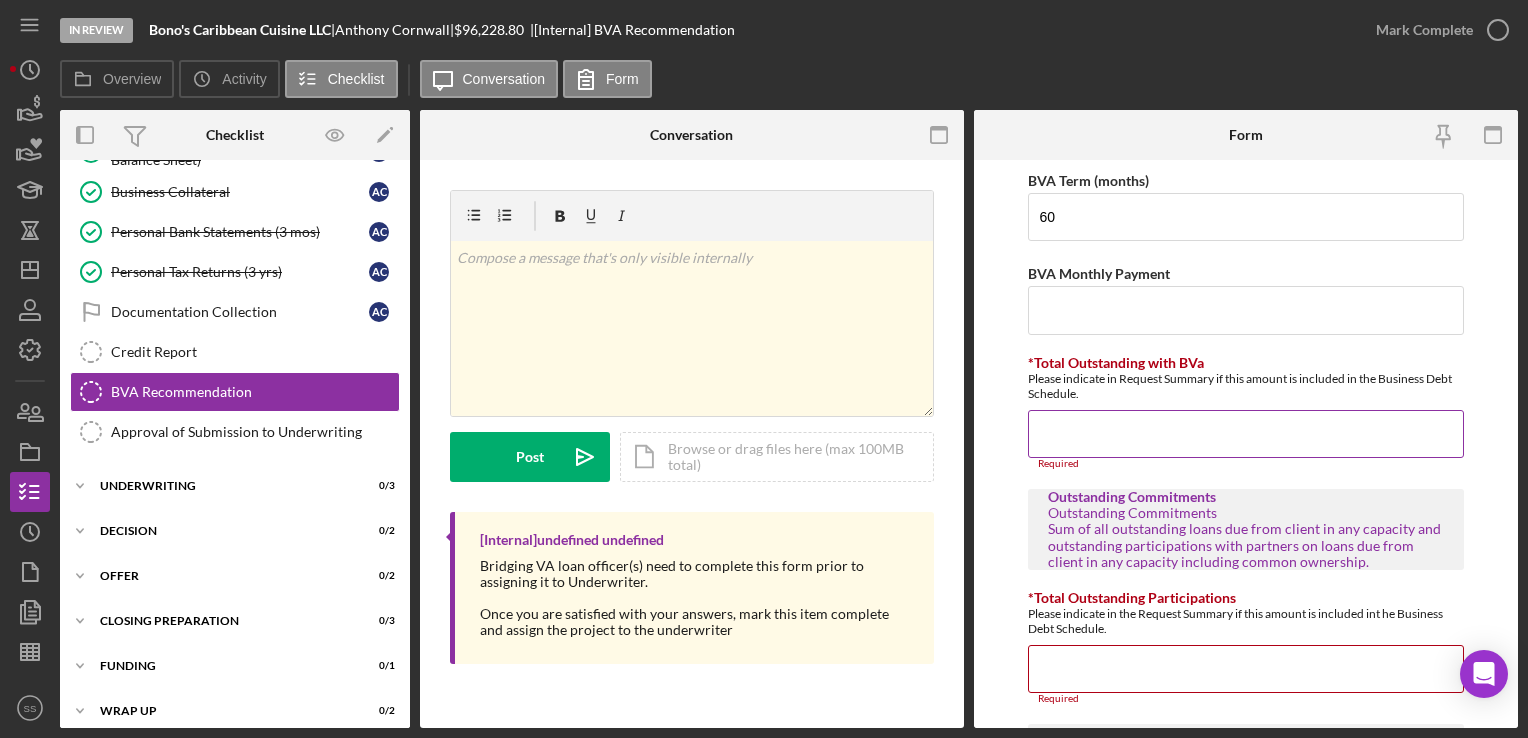 type 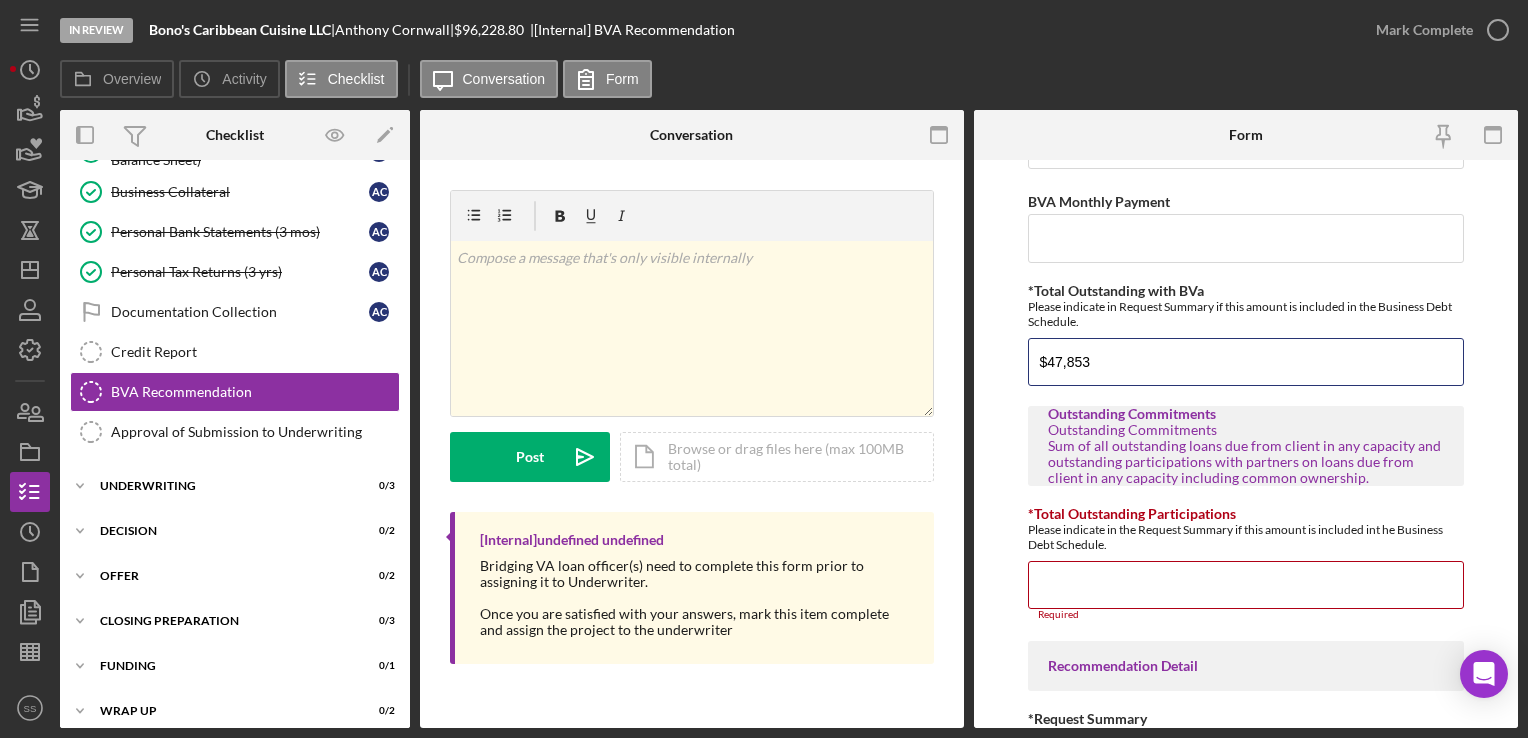 scroll, scrollTop: 518, scrollLeft: 0, axis: vertical 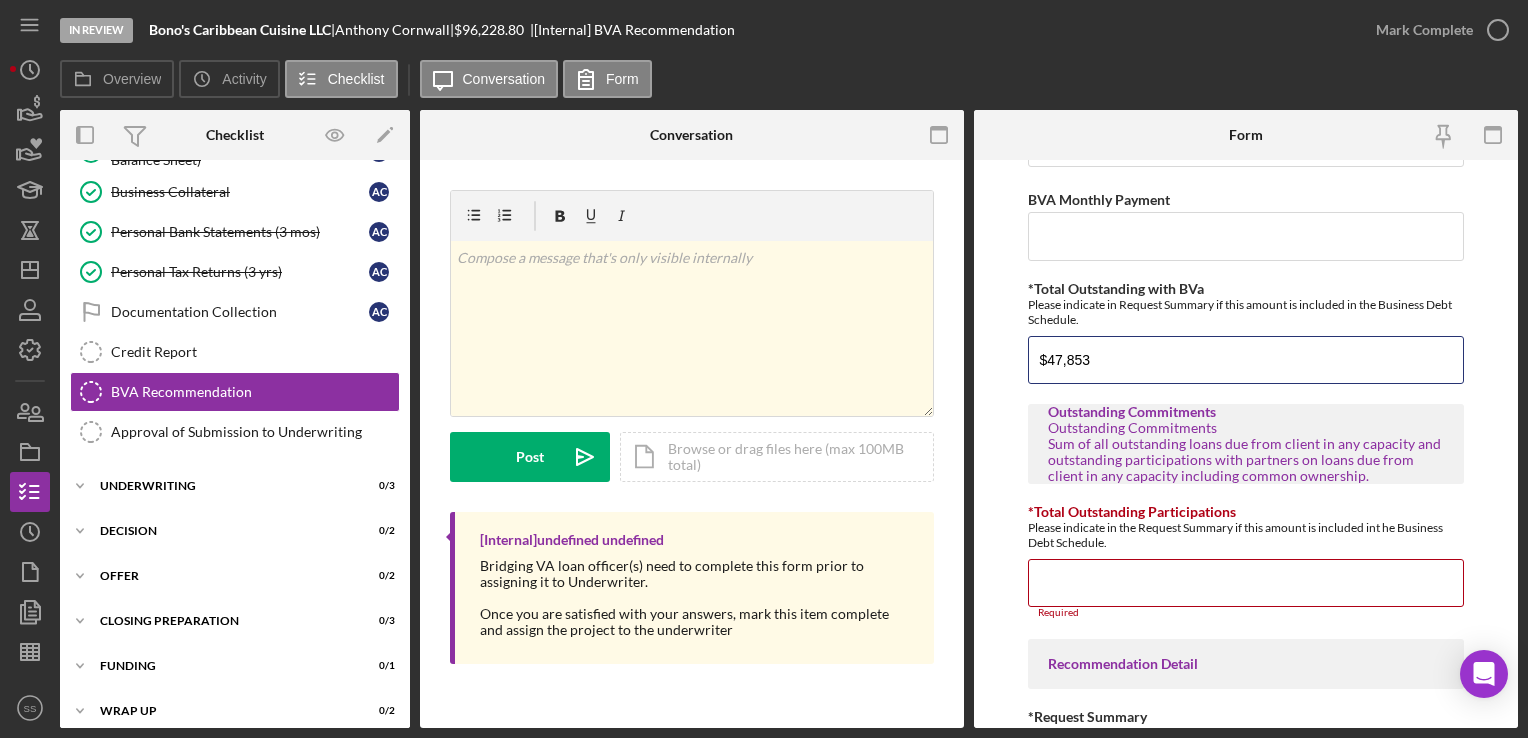 type on "$47,853" 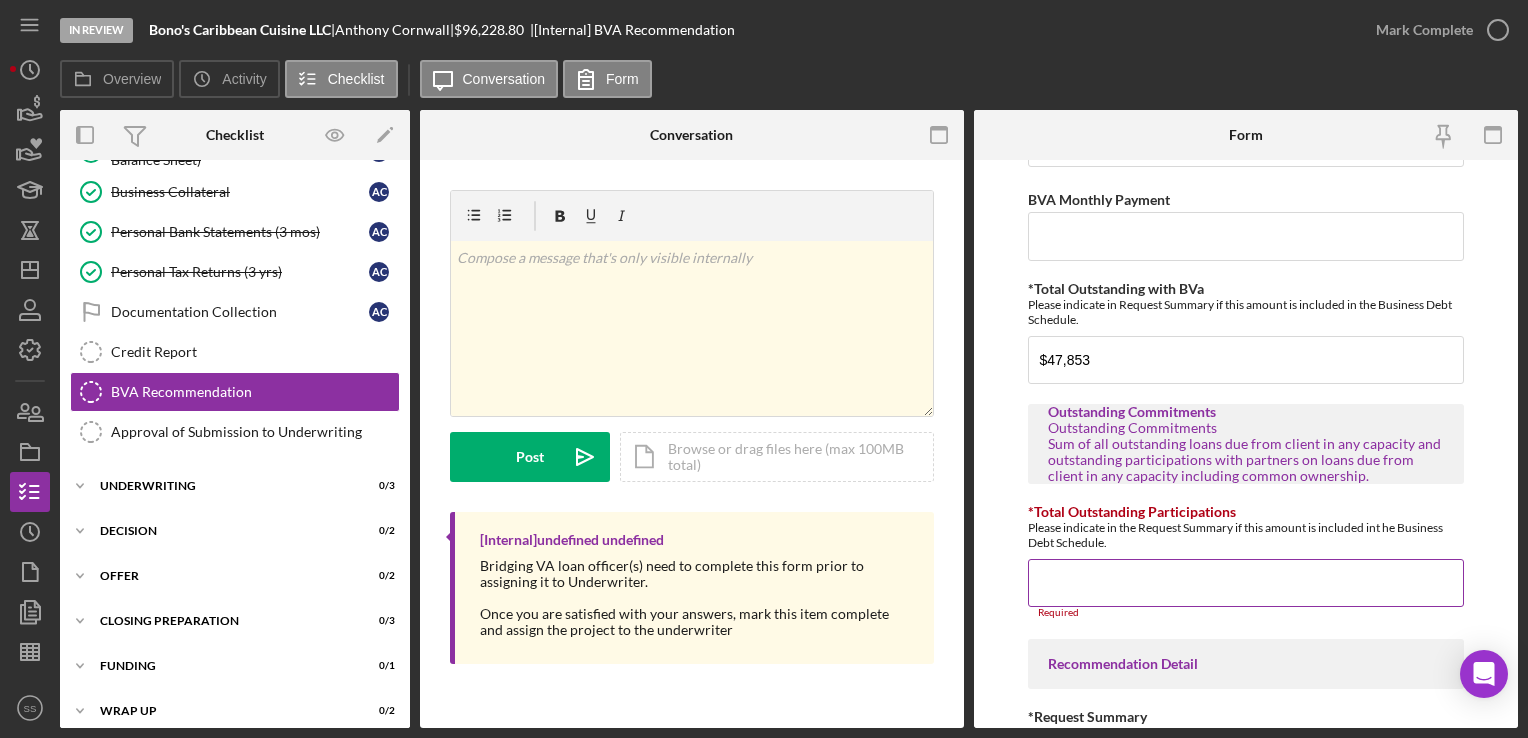 click on "*Total Outstanding Participations" at bounding box center (1245, 583) 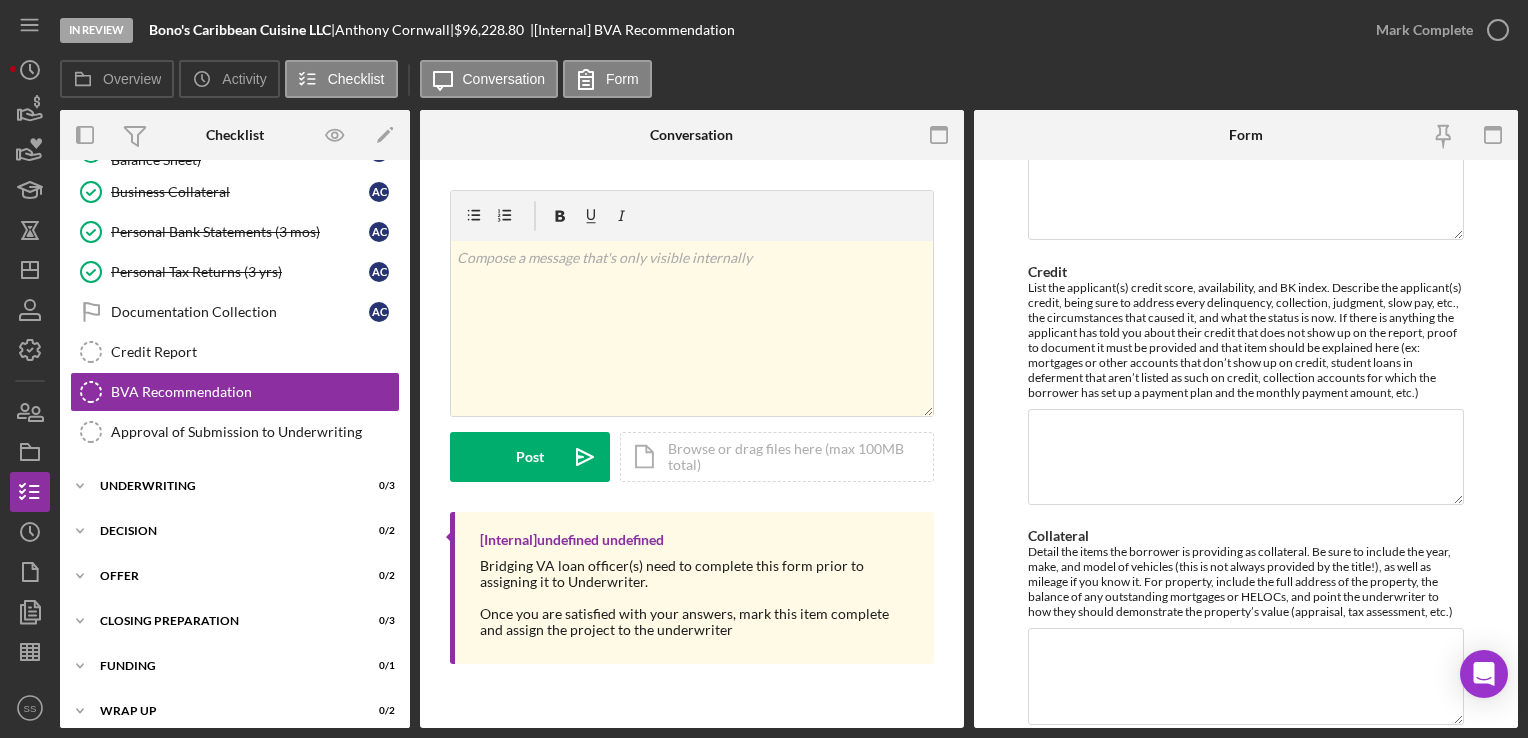 scroll, scrollTop: 1459, scrollLeft: 0, axis: vertical 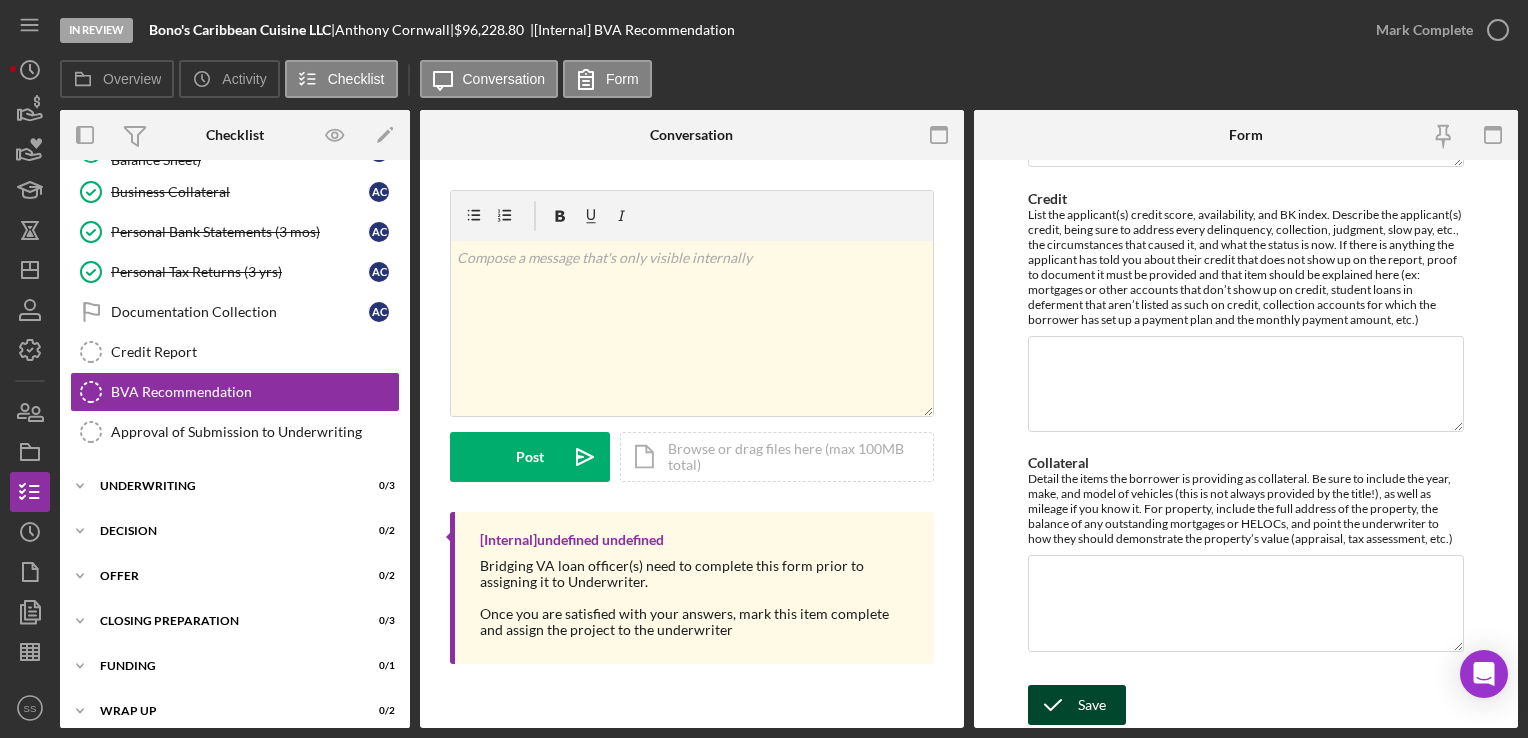 type on "$0" 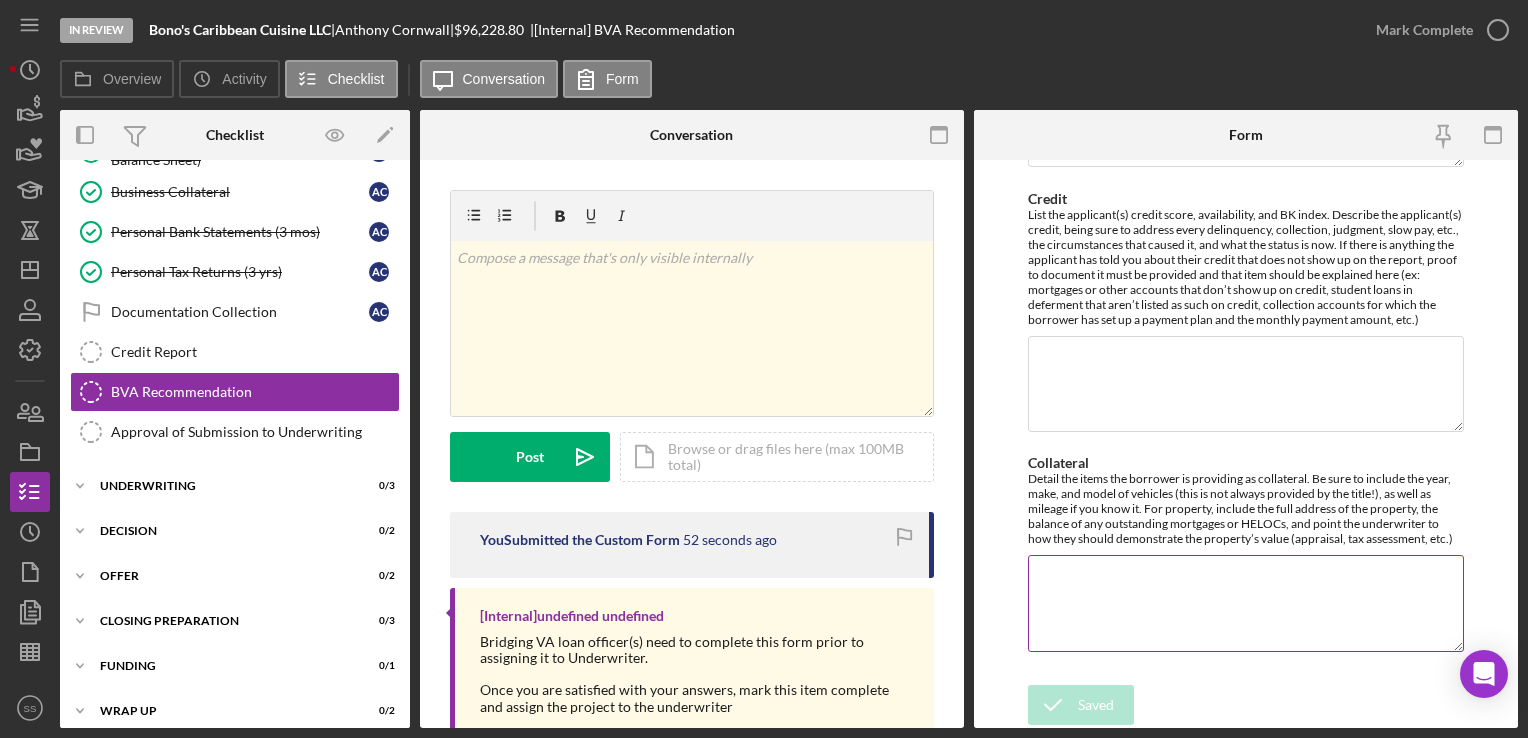 click on "Detail the items the borrower is providing as collateral. Be sure to include the year, make, and model of vehicles (this is not always provided by the title!), as well as mileage if you know it. For property, include the full address of the property, the balance of any outstanding mortgages or HELOCs, and point the underwriter to how they should demonstrate the property’s value (appraisal, tax assessment, etc.)" at bounding box center (1245, 508) 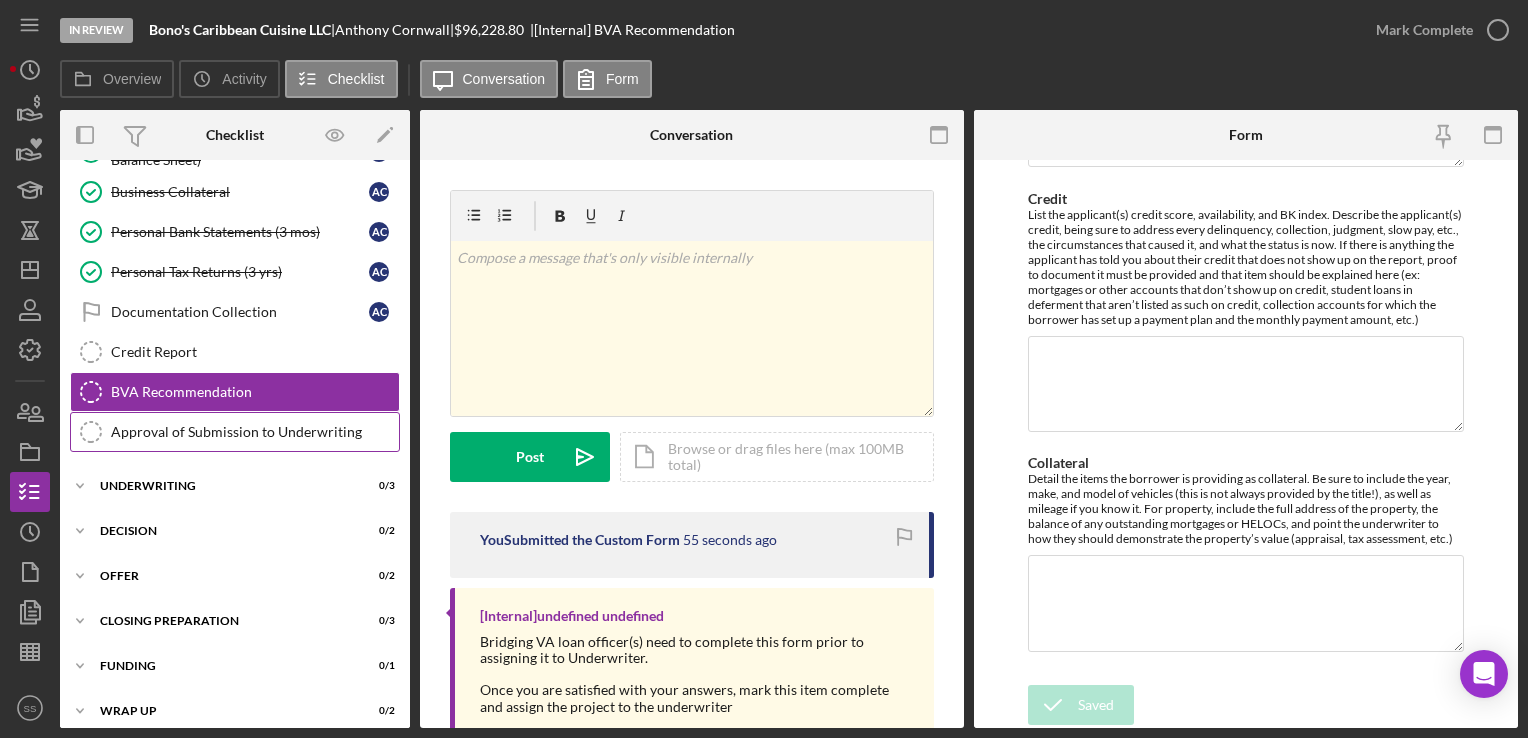 click on "Approval of Submission to Underwriting" at bounding box center (255, 432) 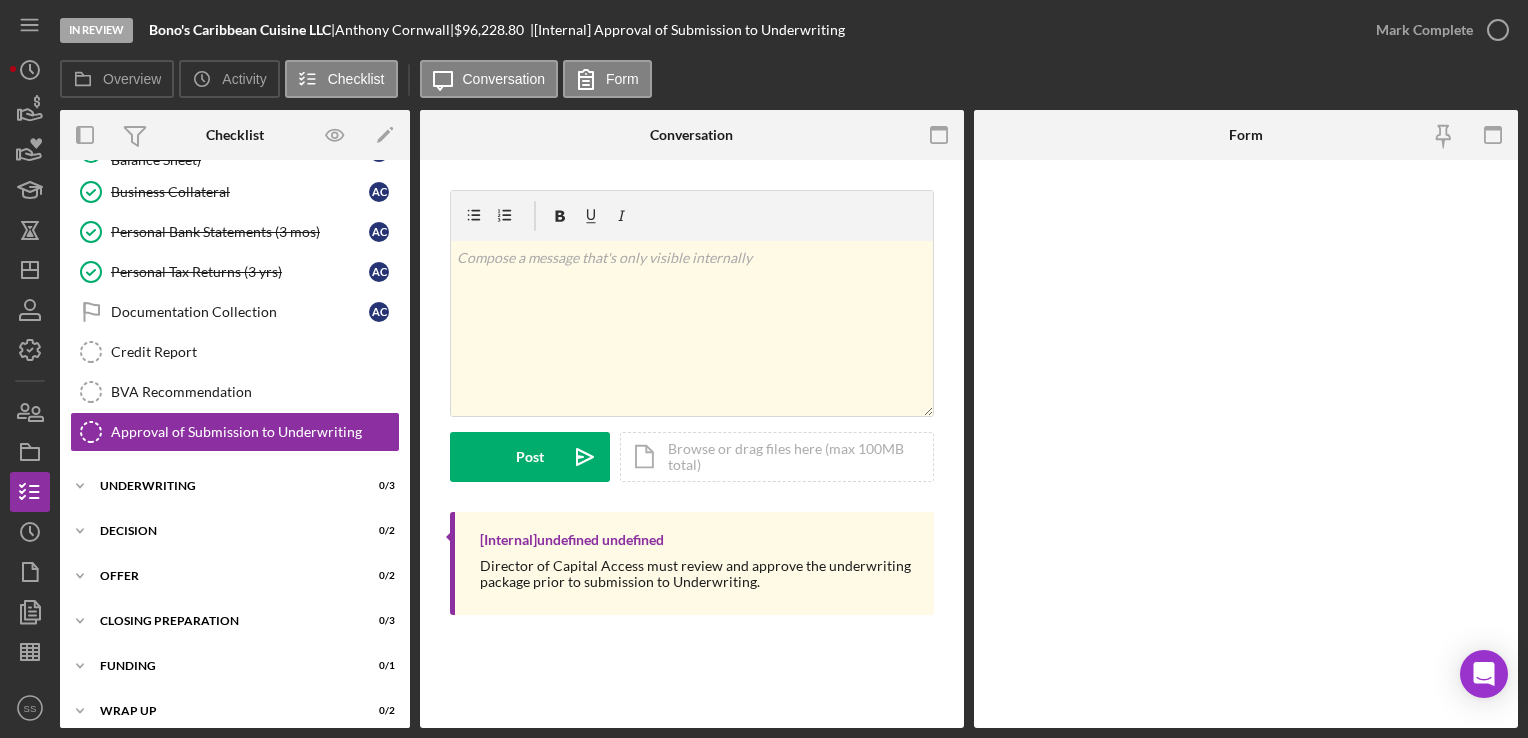 scroll, scrollTop: 1156, scrollLeft: 0, axis: vertical 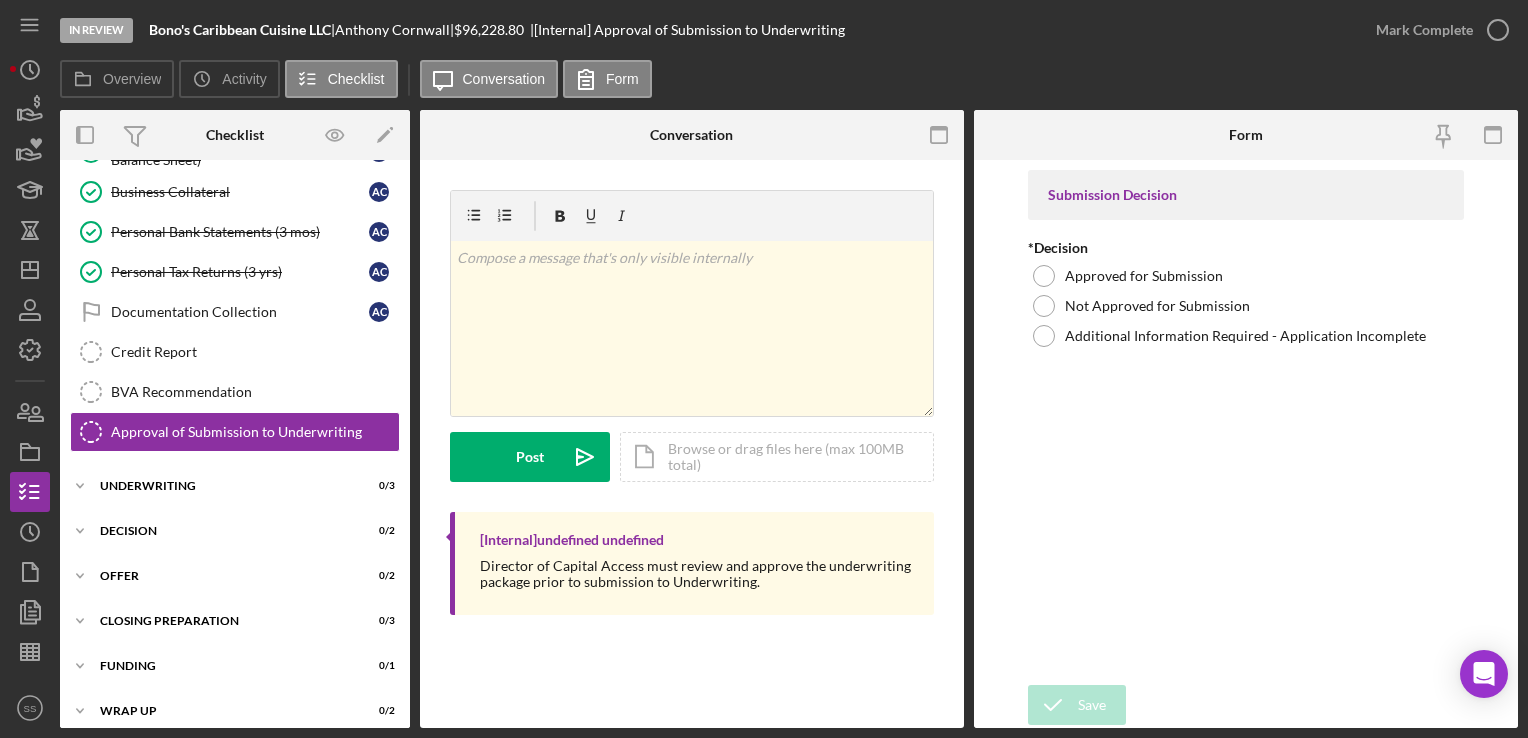 click on "Submission Decision *Decision Approved for Submission Not Approved for Submission Additional Information Required - Application Incomplete" at bounding box center (1245, 422) 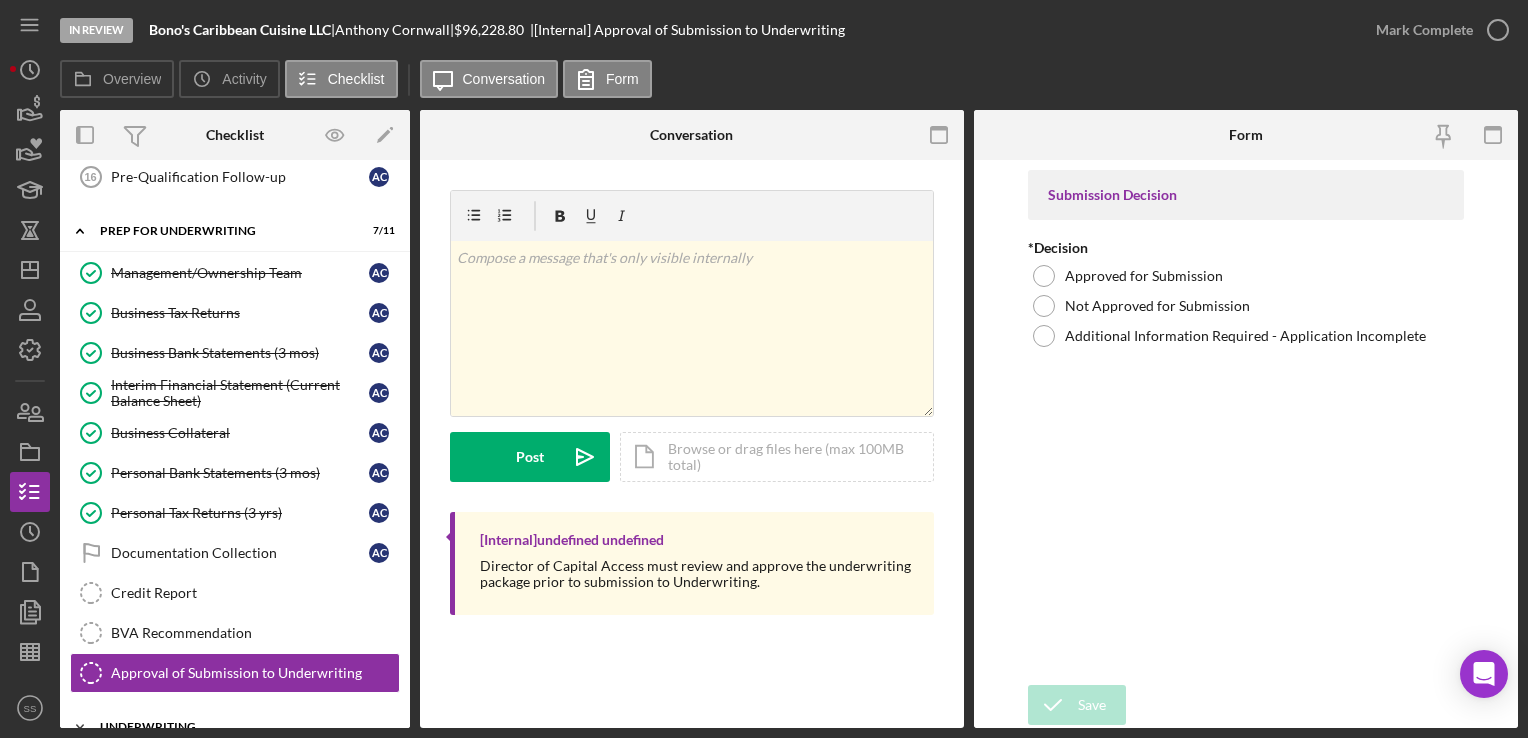 scroll, scrollTop: 916, scrollLeft: 0, axis: vertical 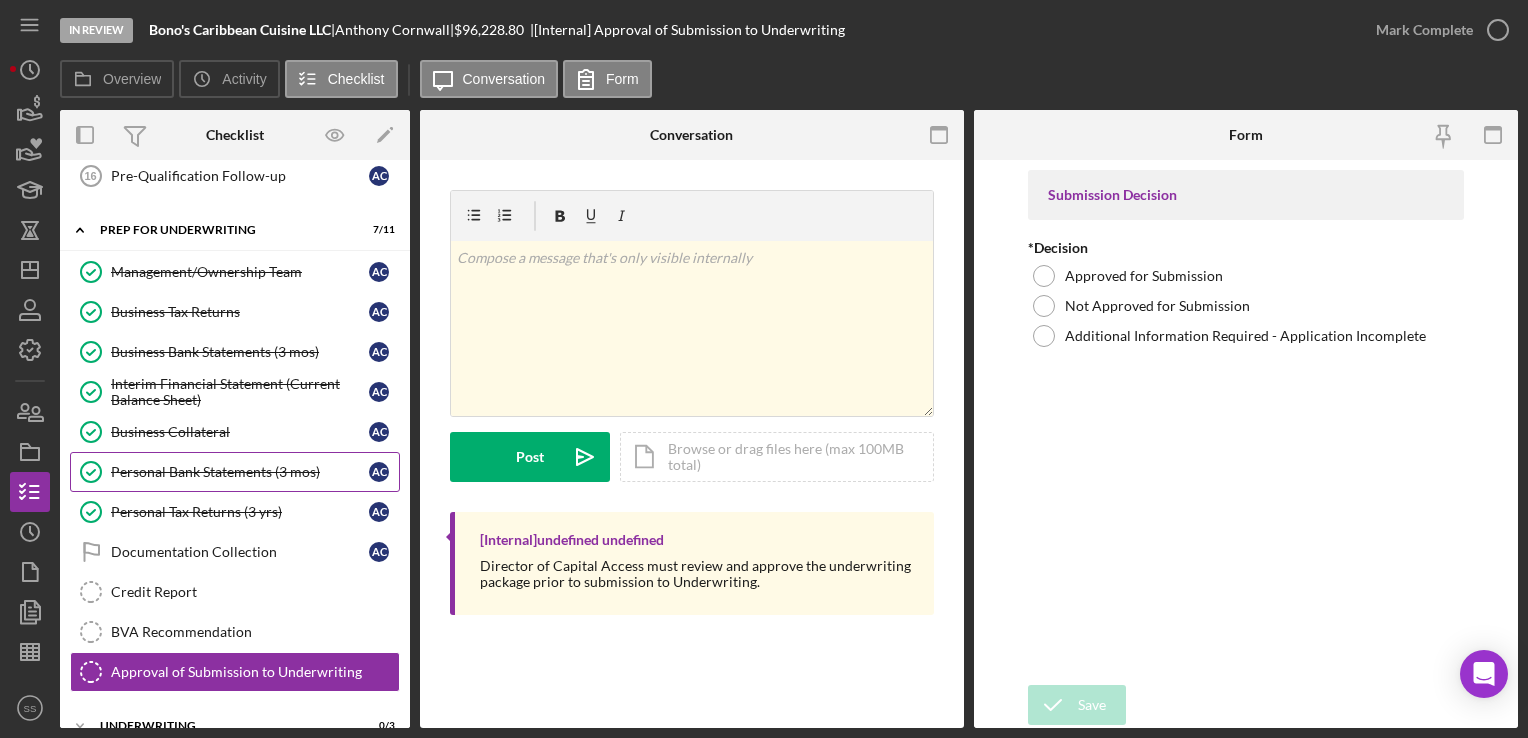 click on "Personal Bank Statements (3 mos)" at bounding box center [240, 472] 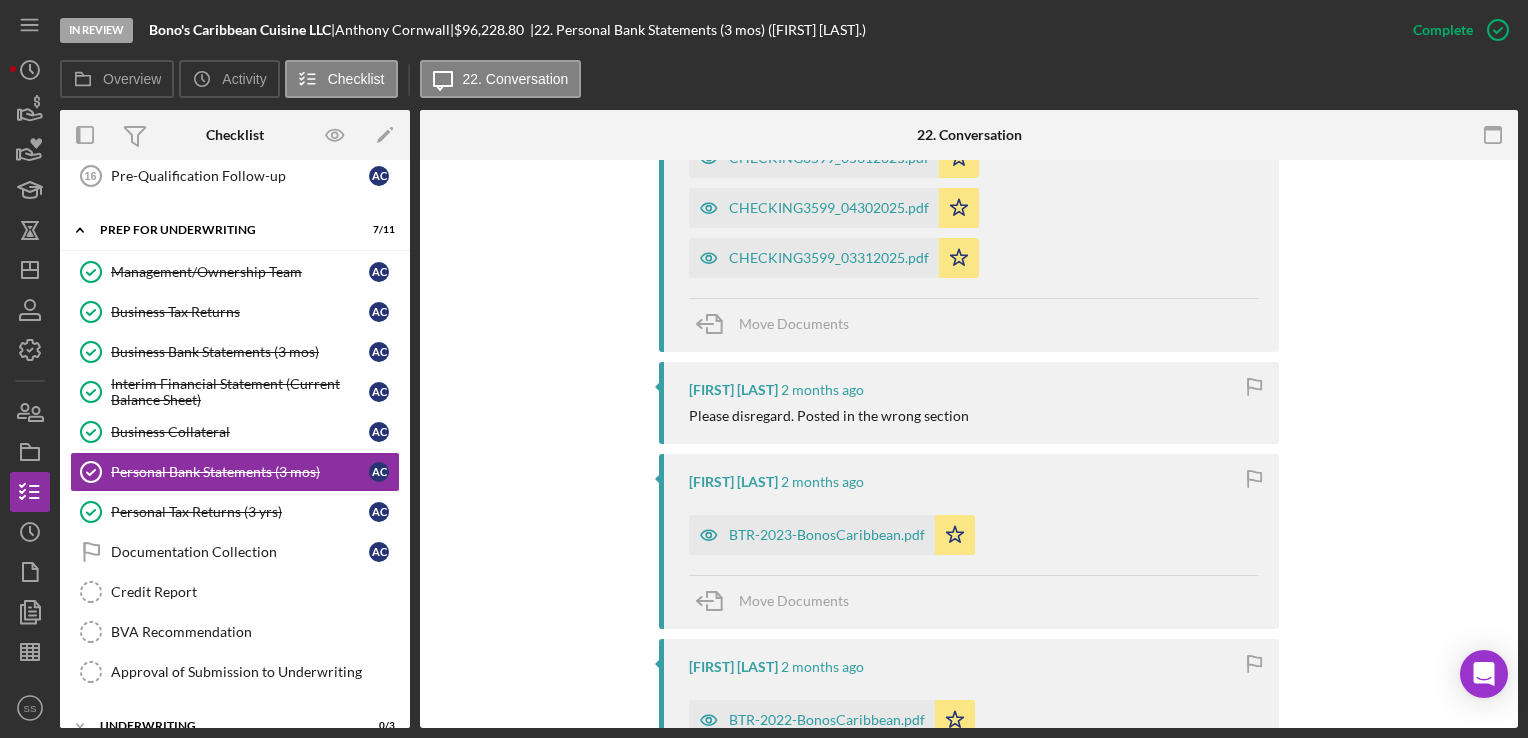 scroll, scrollTop: 646, scrollLeft: 0, axis: vertical 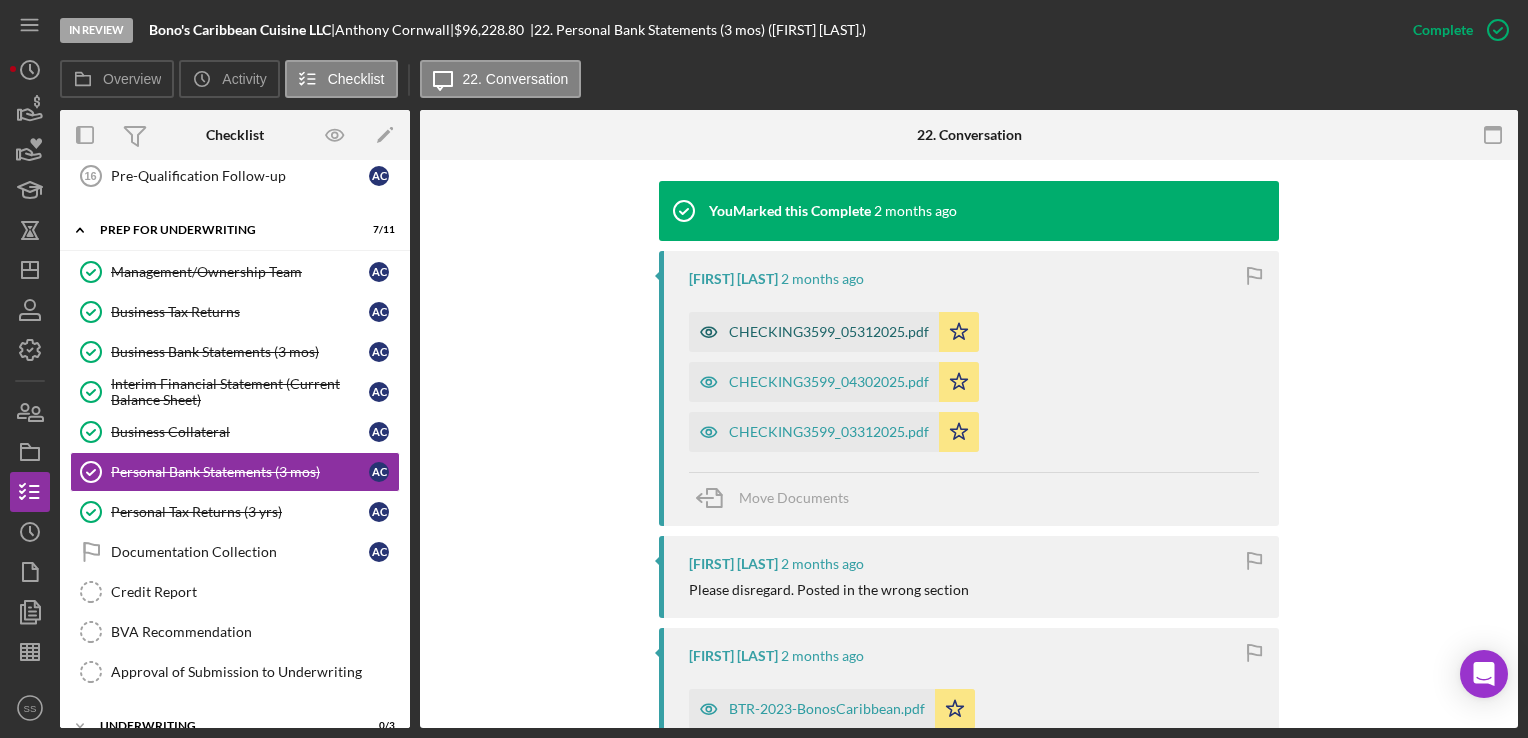 click on "CHECKING3599_05312025.pdf" at bounding box center (814, 332) 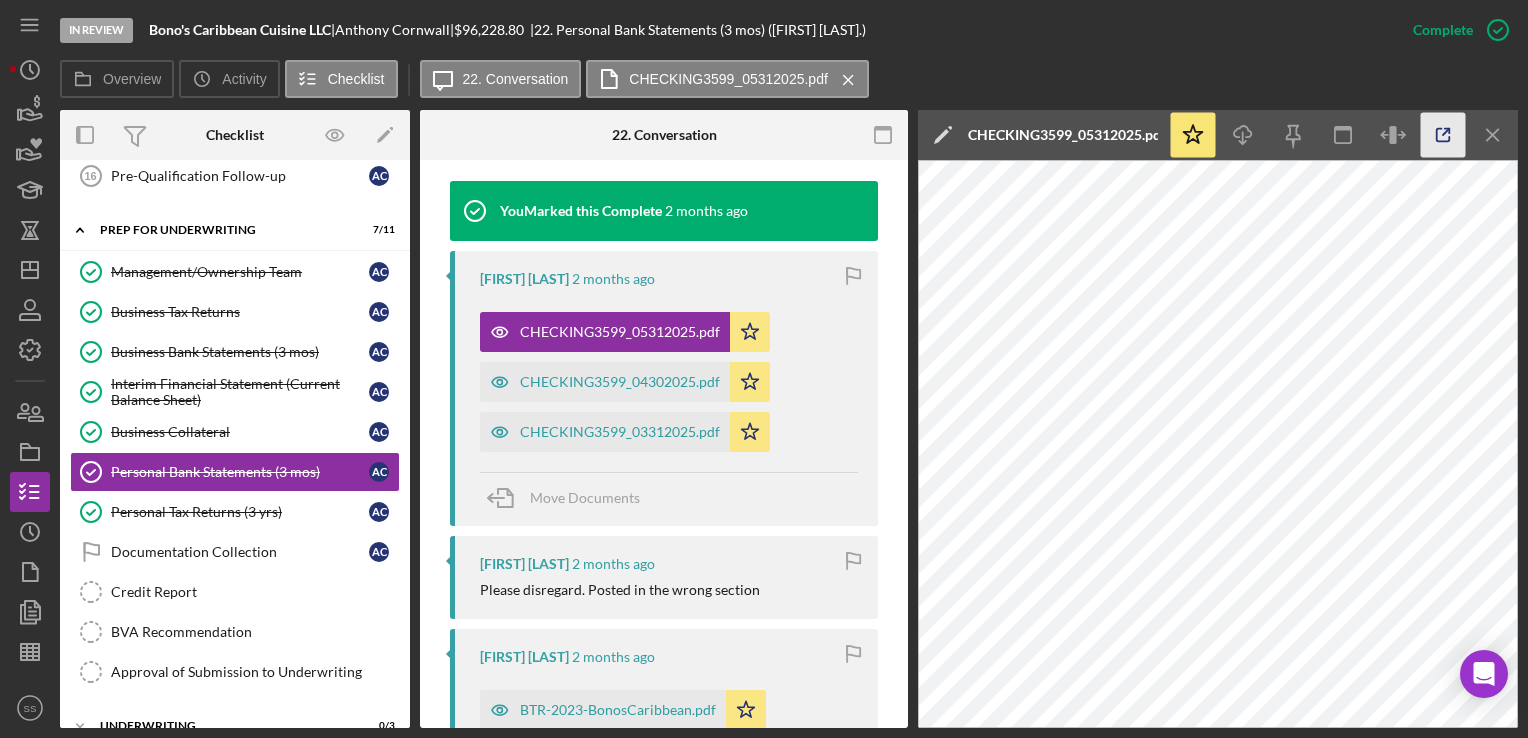 click 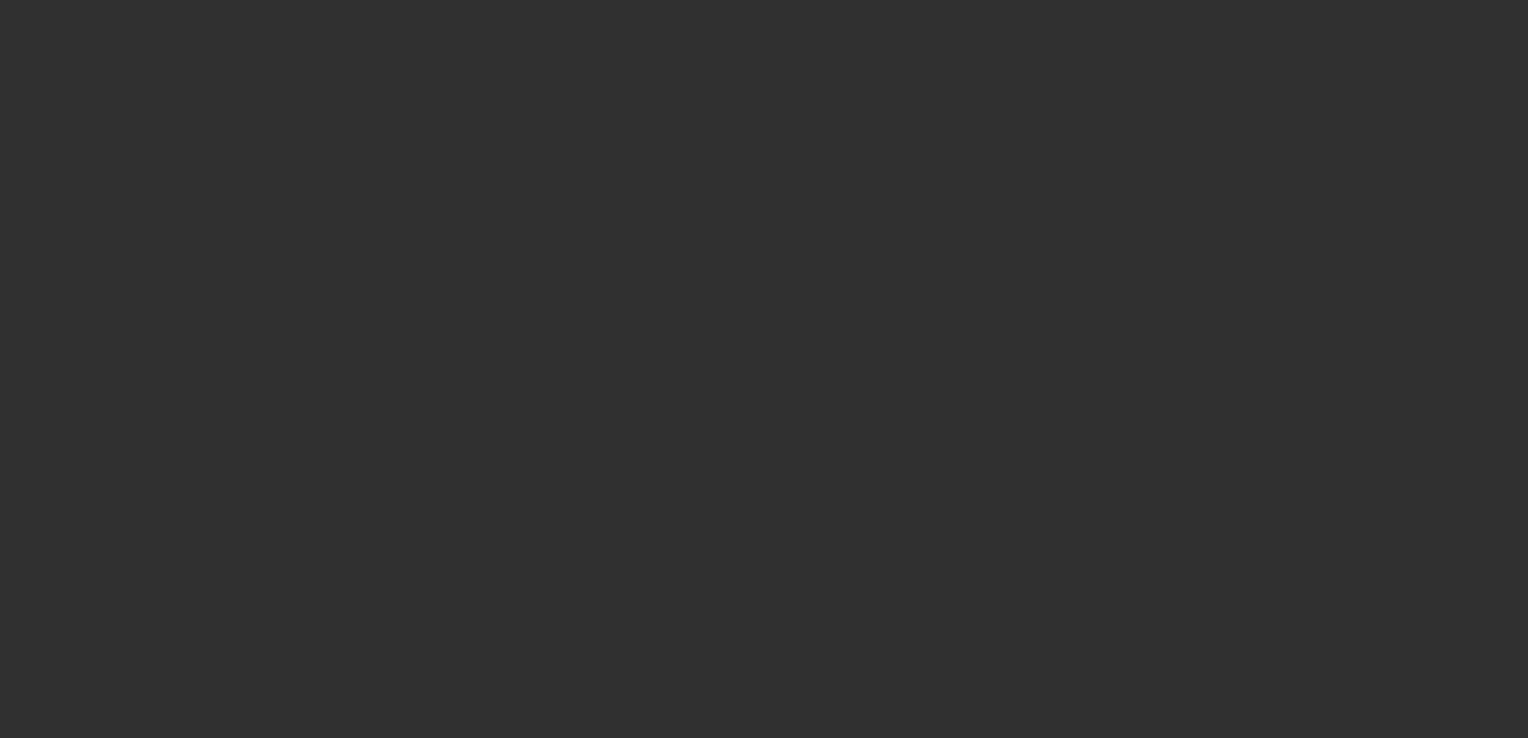scroll, scrollTop: 0, scrollLeft: 0, axis: both 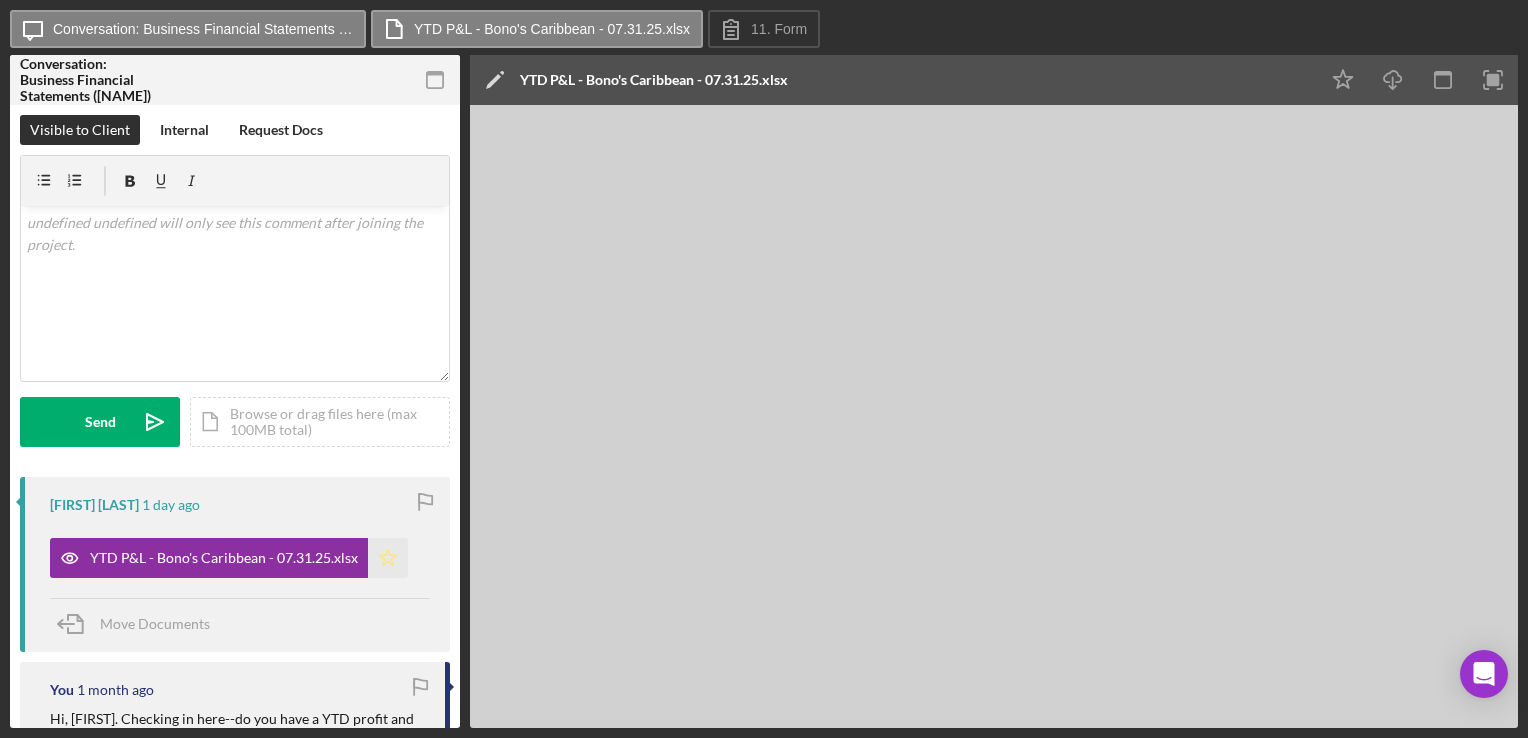 click on "Icon/Star" 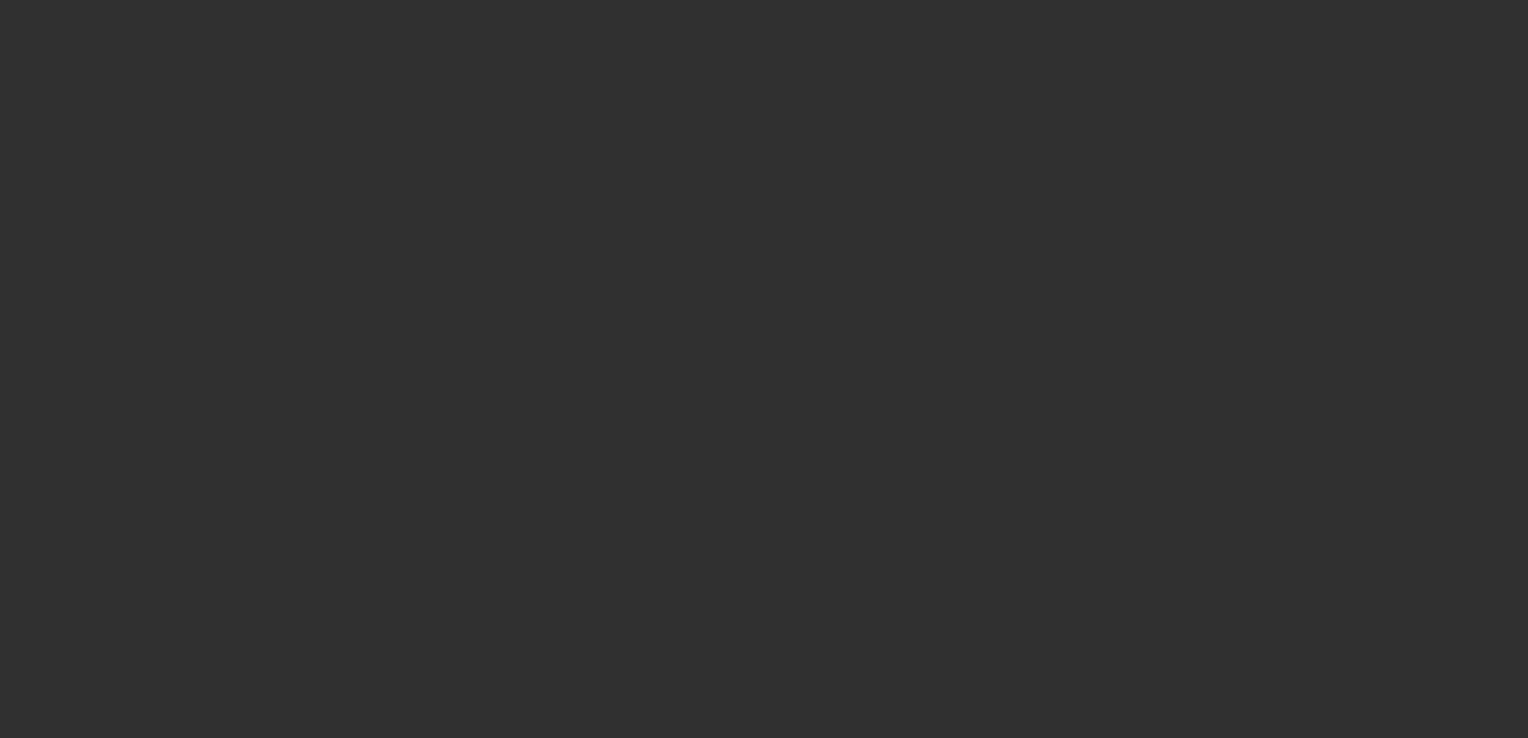 scroll, scrollTop: 0, scrollLeft: 0, axis: both 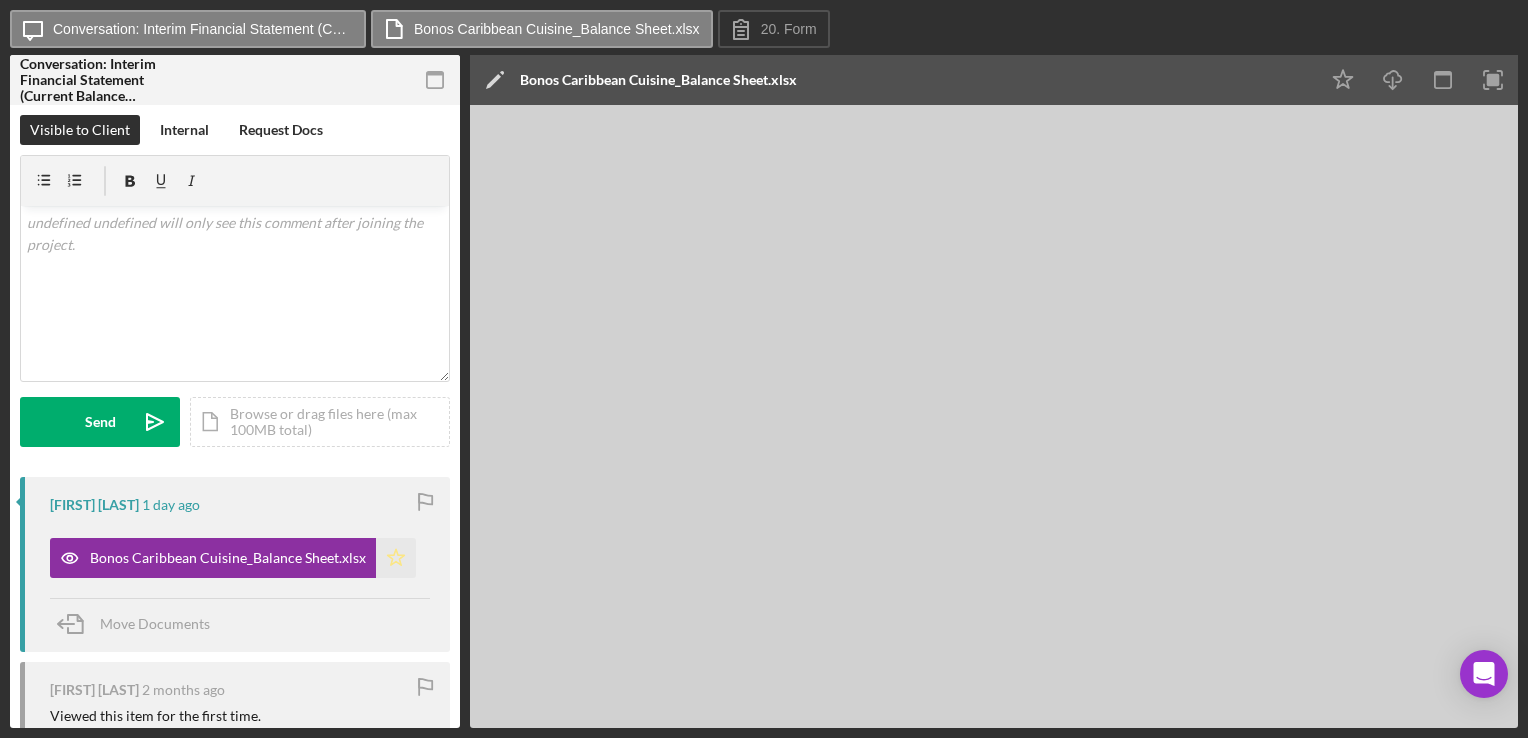 click on "Icon/Star" 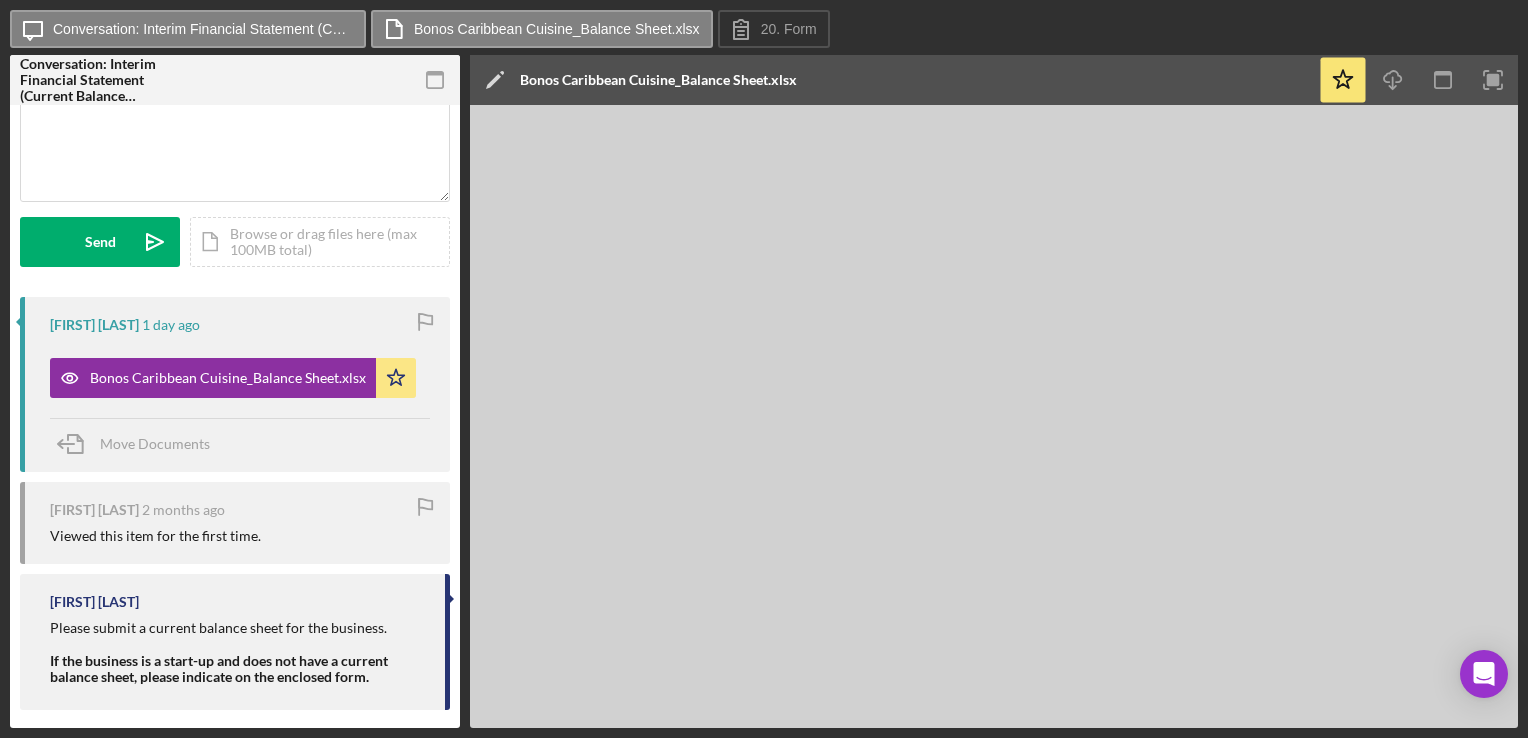 scroll, scrollTop: 0, scrollLeft: 0, axis: both 